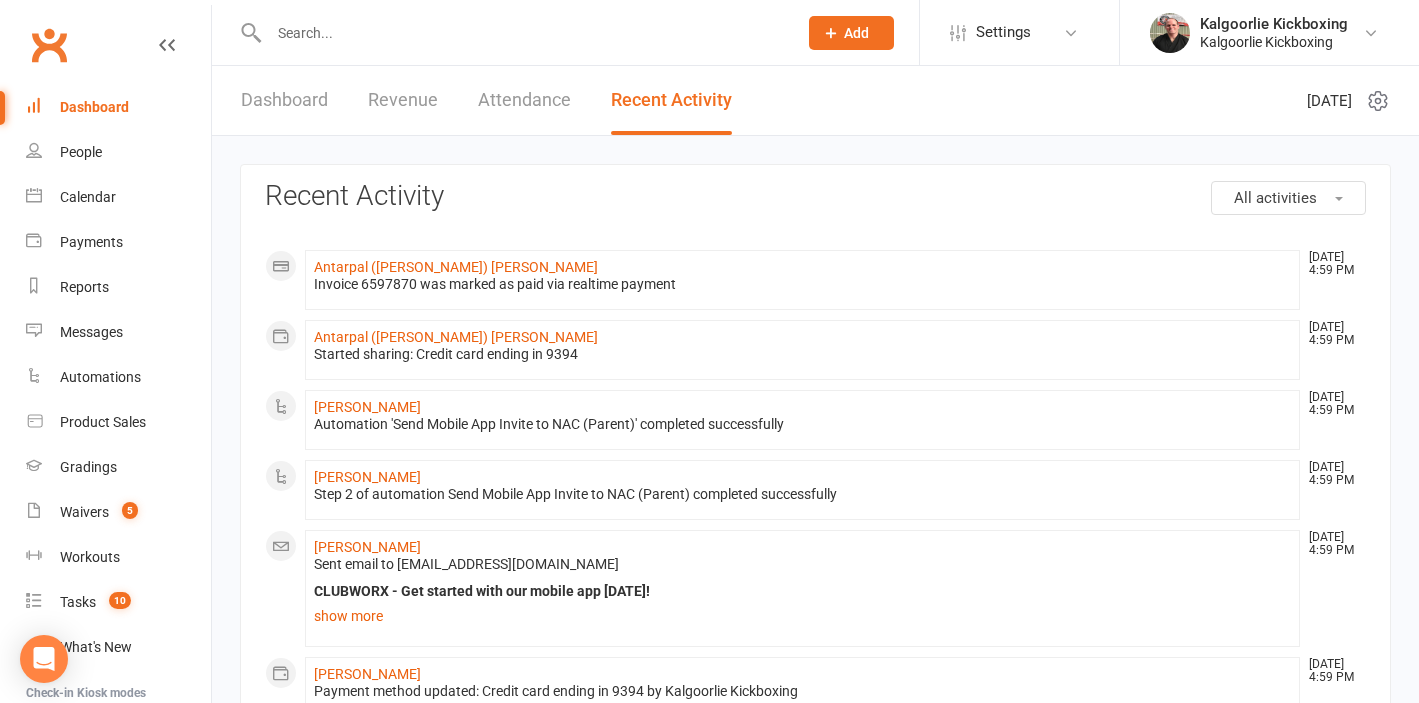 scroll, scrollTop: 0, scrollLeft: 0, axis: both 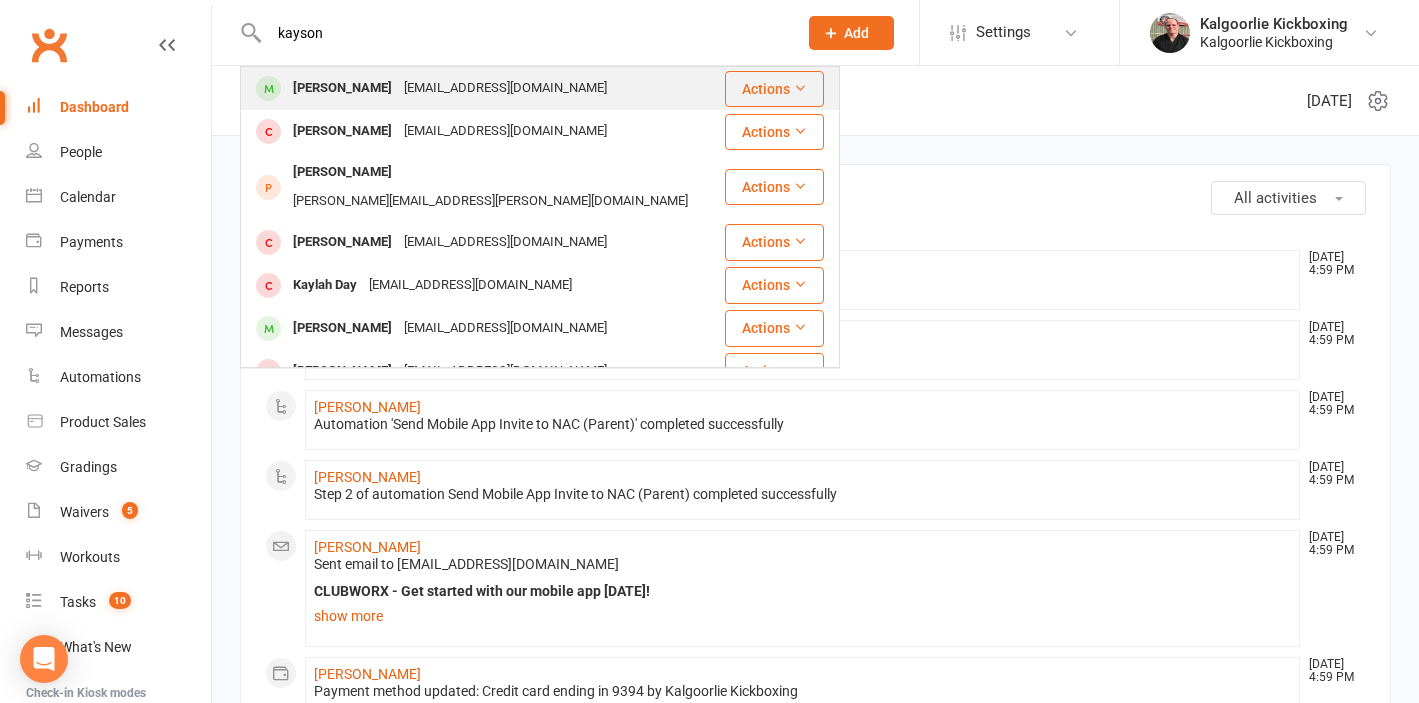 type on "kayson" 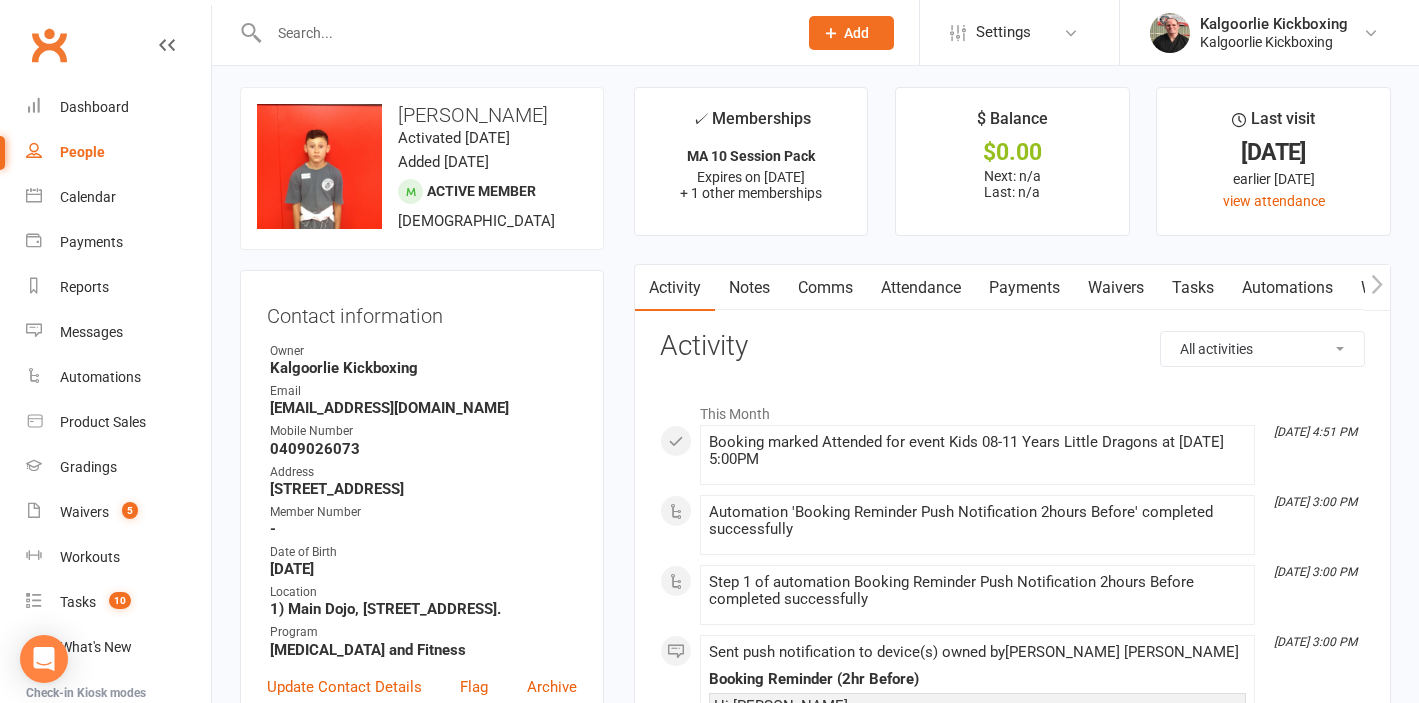 scroll, scrollTop: 0, scrollLeft: 0, axis: both 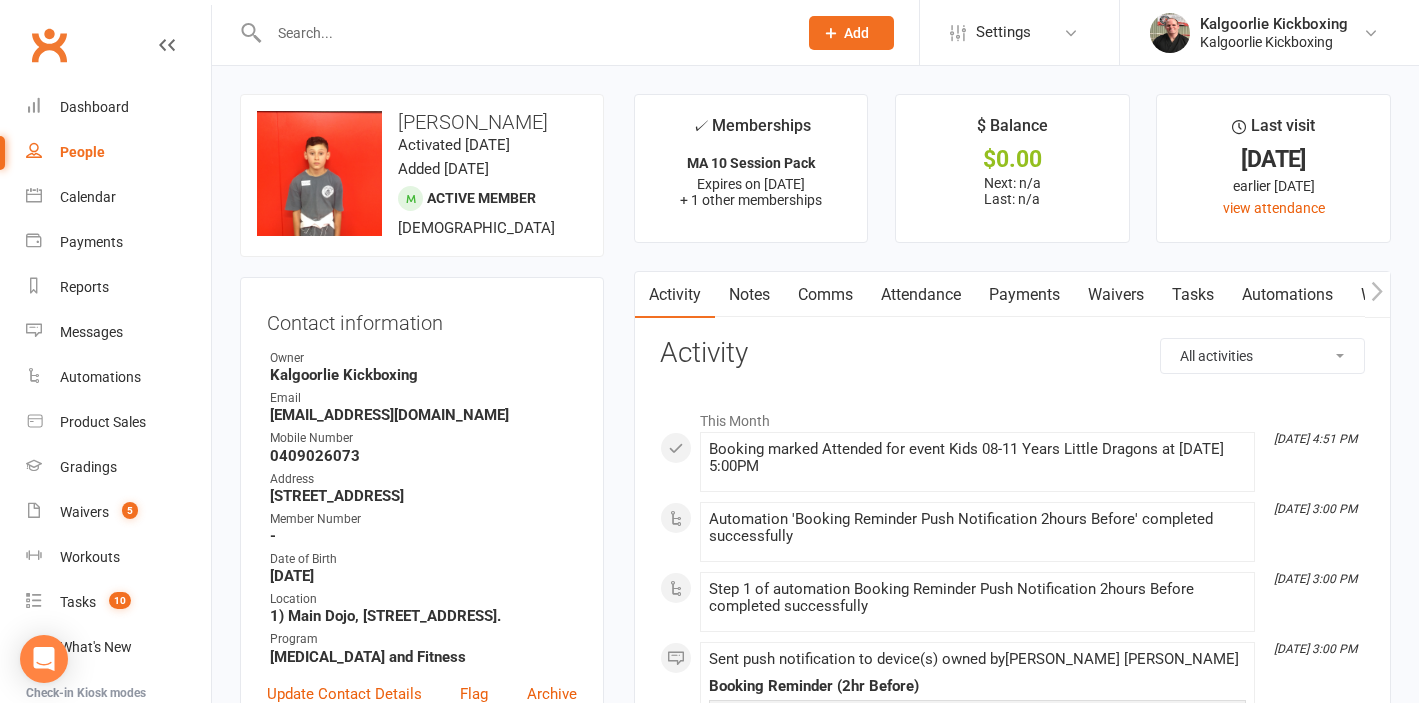 drag, startPoint x: 468, startPoint y: 145, endPoint x: 554, endPoint y: 148, distance: 86.05231 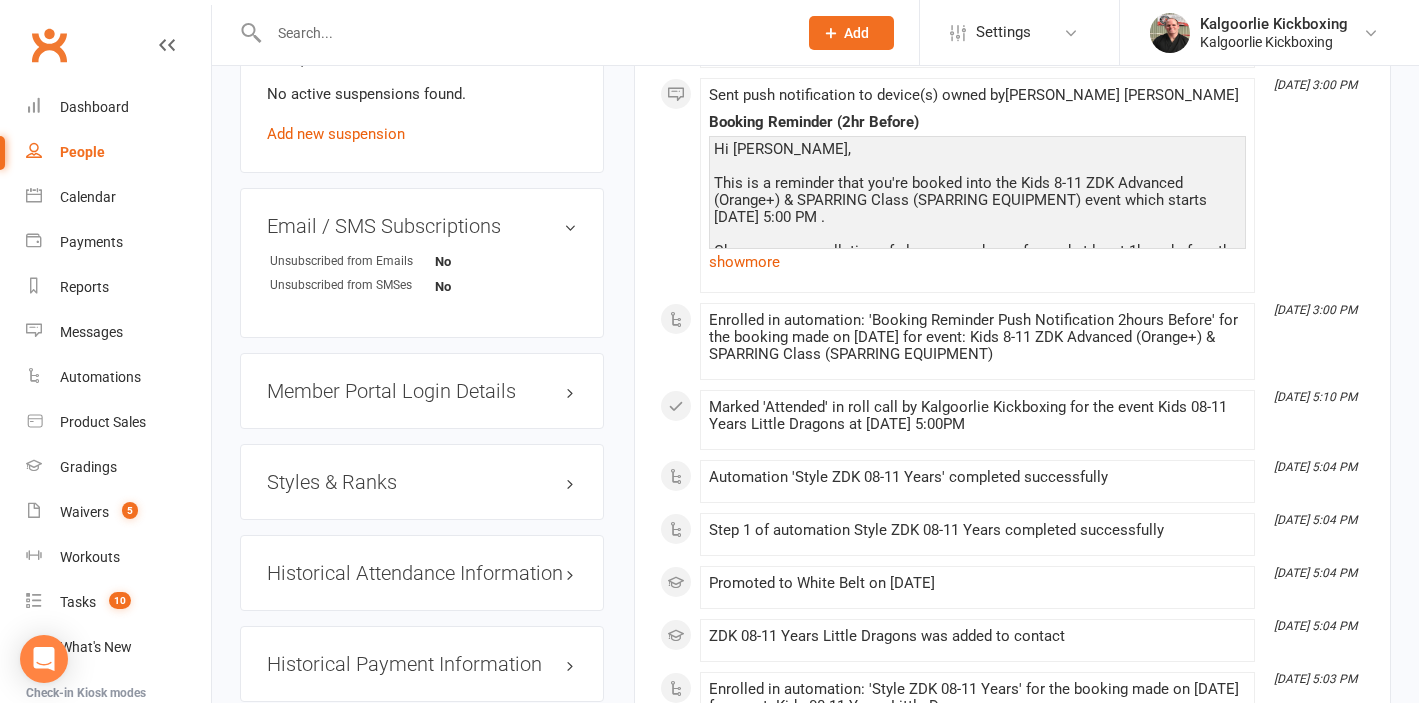 scroll, scrollTop: 1496, scrollLeft: 0, axis: vertical 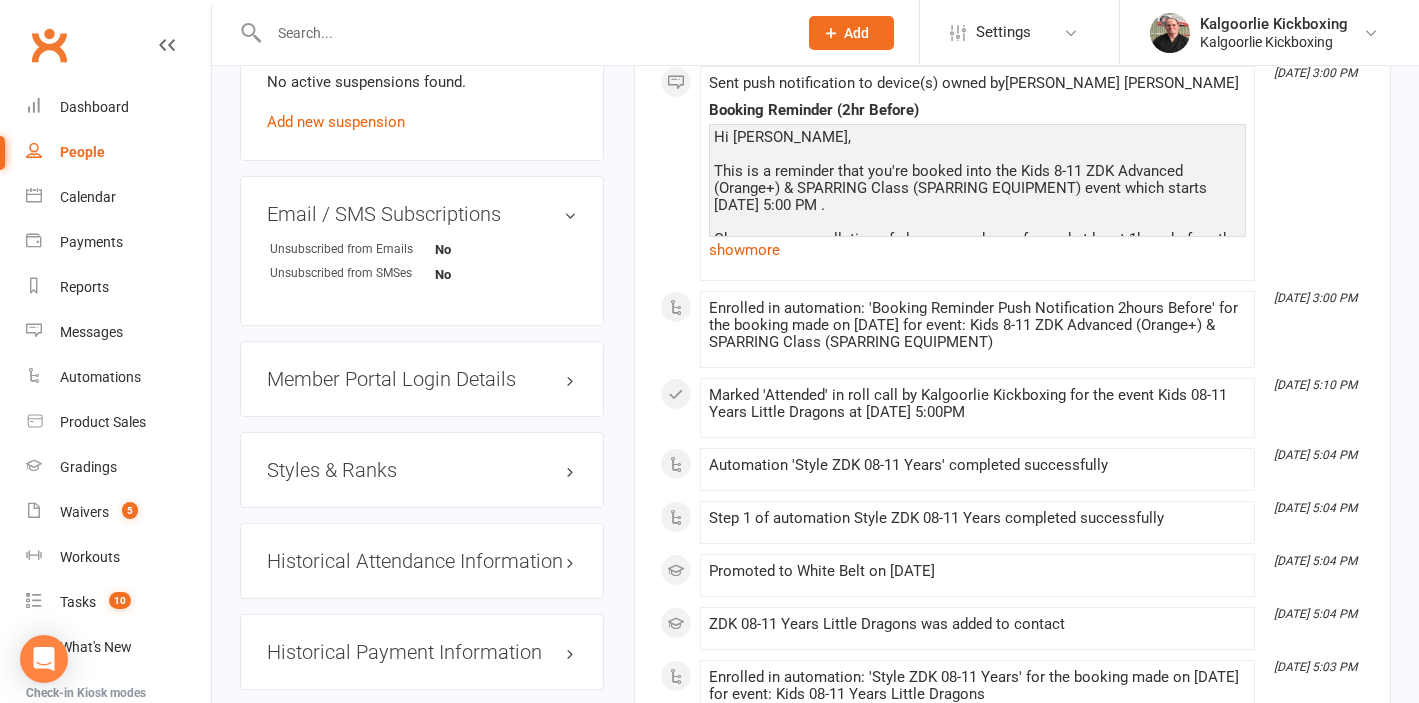 click on "Styles & Ranks" at bounding box center [422, 470] 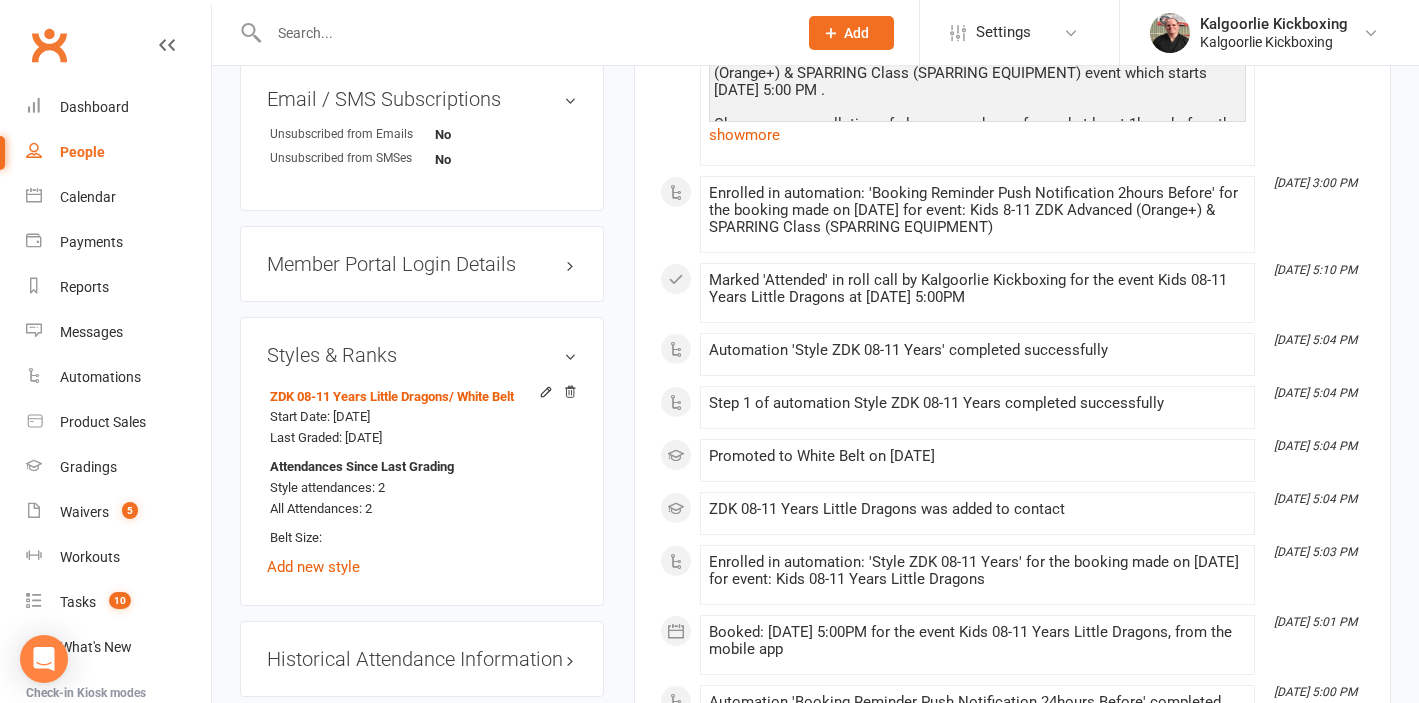 scroll, scrollTop: 1634, scrollLeft: 0, axis: vertical 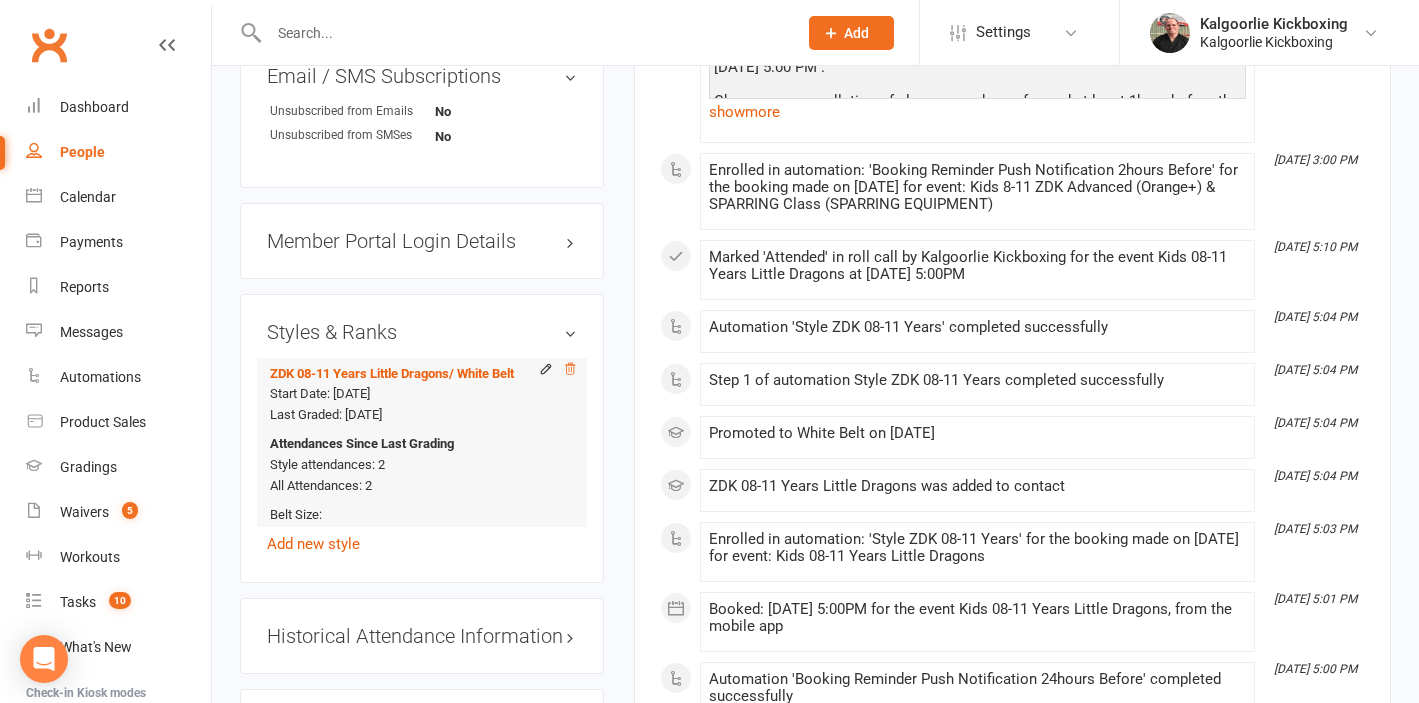click 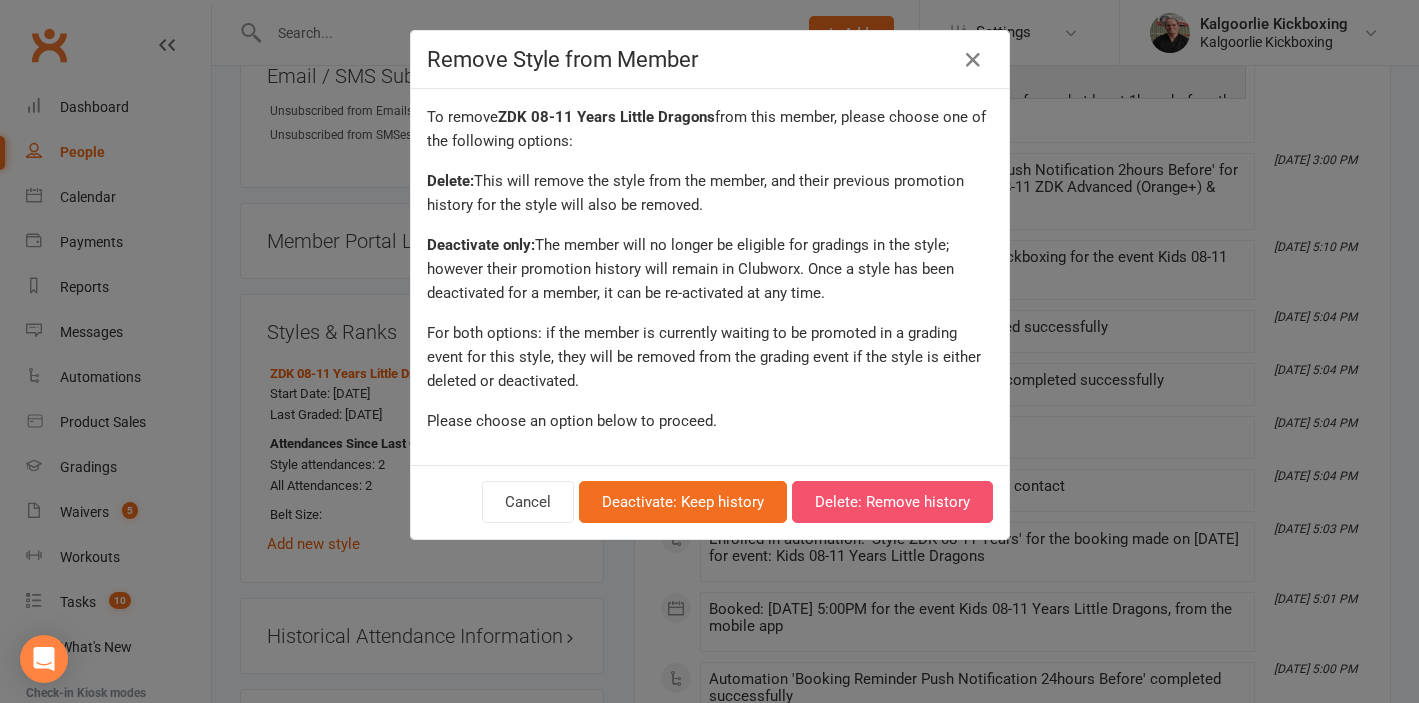 click on "Delete: Remove history" at bounding box center [892, 502] 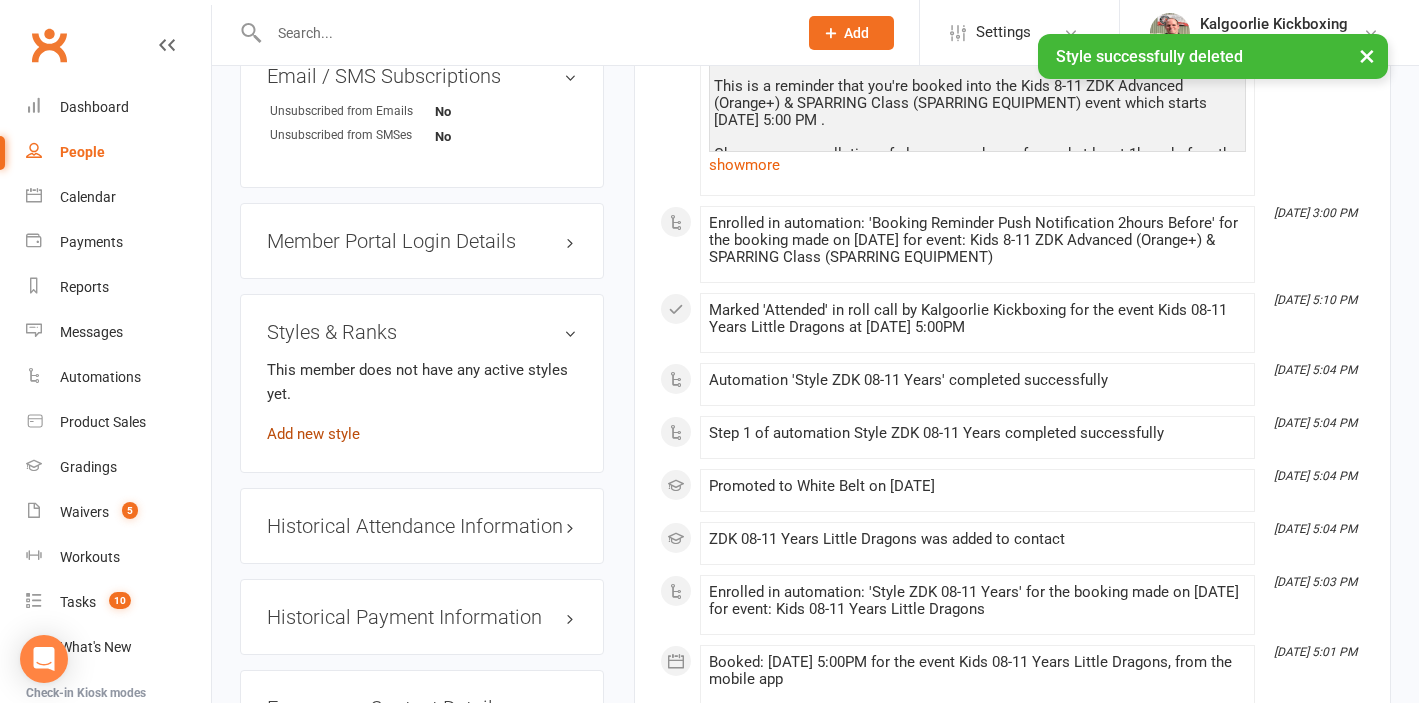 click on "Add new style" at bounding box center [313, 434] 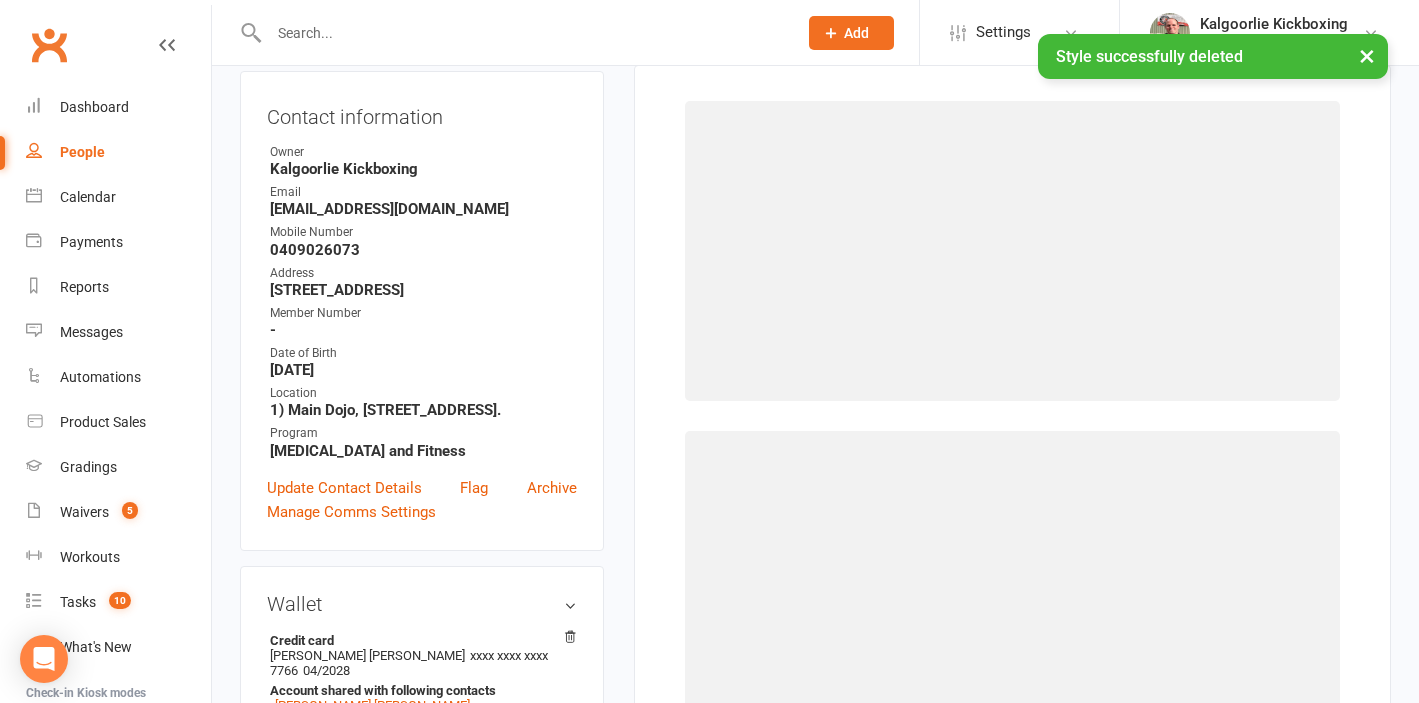 scroll, scrollTop: 171, scrollLeft: 0, axis: vertical 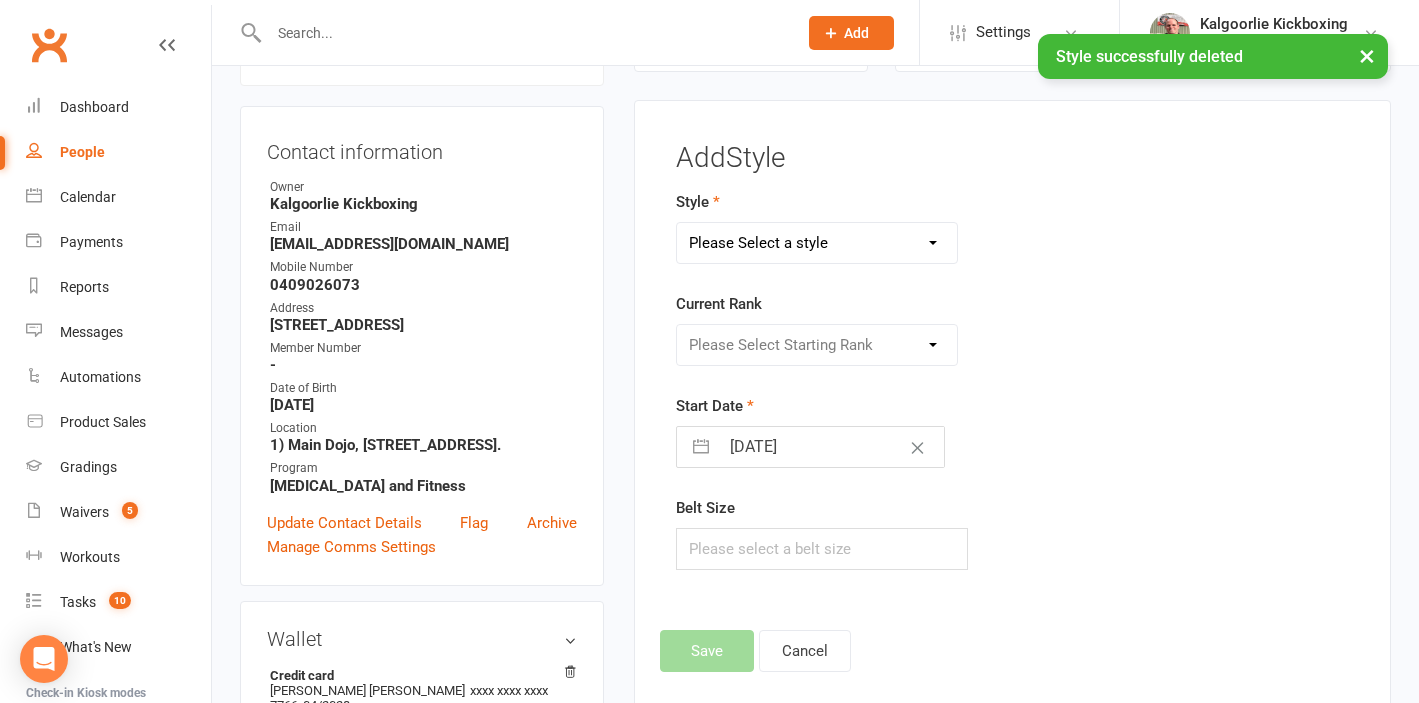click on "Please Select a style Adults Muay Thai Dog Training Leadership Program Modern Arnis - Stick Fighting ZDK 03-04 Years Mini Monkeys ZDK 05-07 Years Tiny Tigers ZDK 08-11 Years Little Dragons ZDK 12-15 Years Teen Terrors ZDK Adults Zen Do Kai" at bounding box center (817, 243) 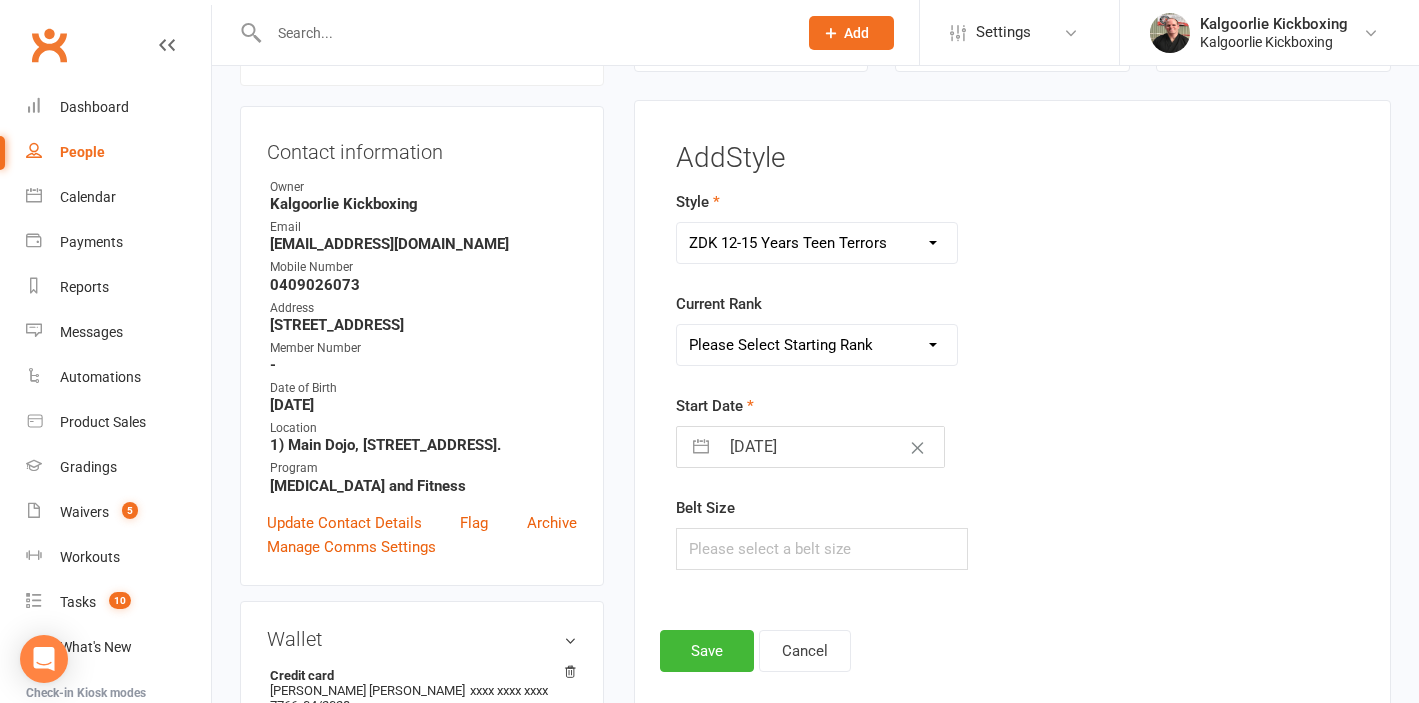 click on "Adults Muay Thai Dog Training Leadership Program Modern Arnis - Stick Fighting ZDK 03-04 Years Mini Monkeys ZDK 05-07 Years Tiny Tigers ZDK 08-11 Years Little Dragons ZDK 12-15 Years Teen Terrors ZDK Adults Zen Do Kai" at bounding box center (817, 243) 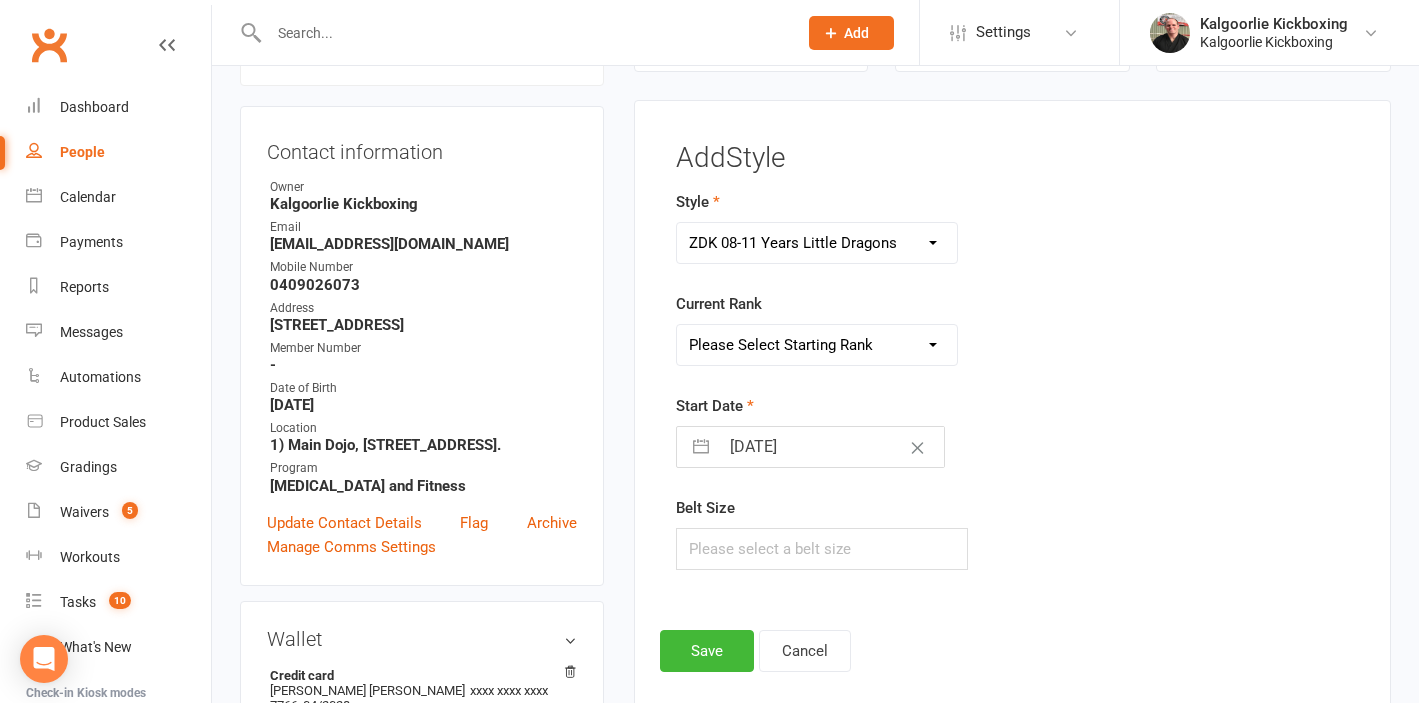 click on "Adults Muay Thai Dog Training Leadership Program Modern Arnis - Stick Fighting ZDK 03-04 Years Mini Monkeys ZDK 05-07 Years Tiny Tigers ZDK 08-11 Years Little Dragons ZDK 12-15 Years Teen Terrors ZDK Adults Zen Do Kai" at bounding box center [817, 243] 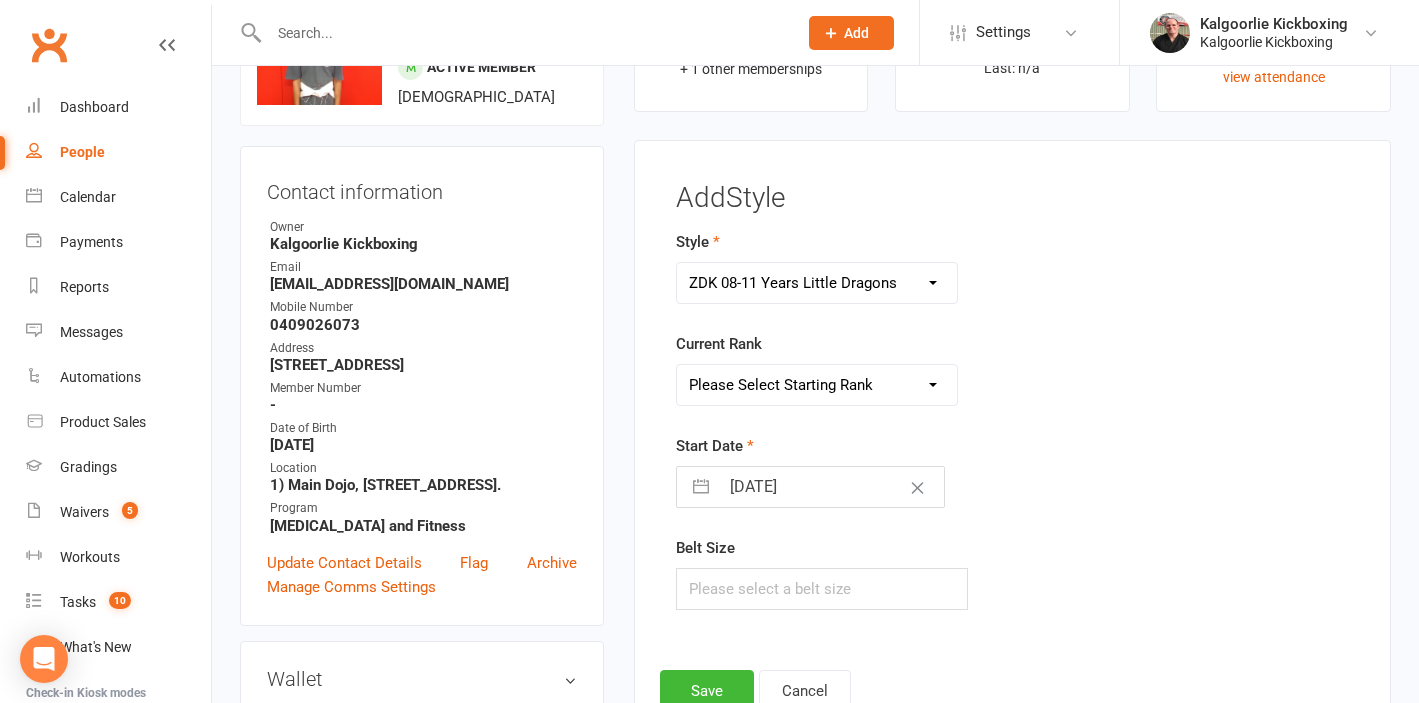 scroll, scrollTop: 130, scrollLeft: 0, axis: vertical 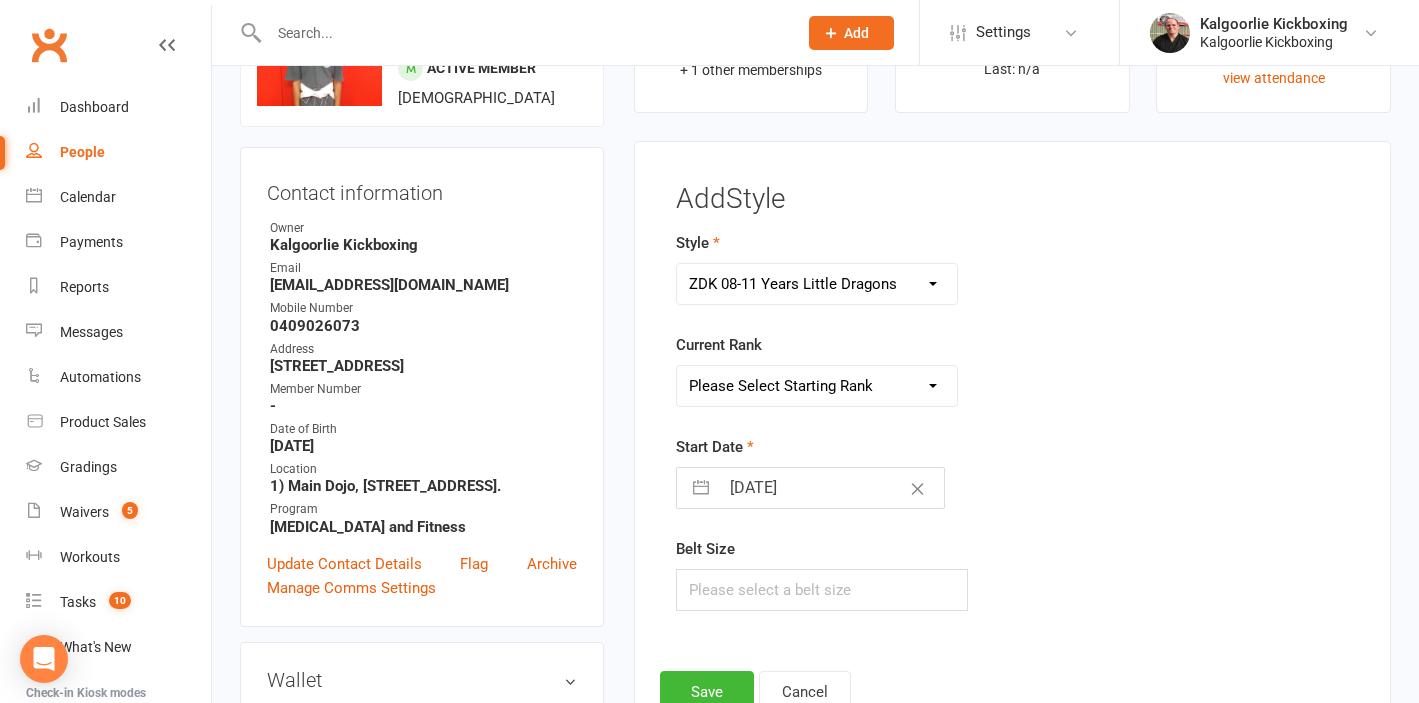 click on "11 Jul 2025" at bounding box center [831, 488] 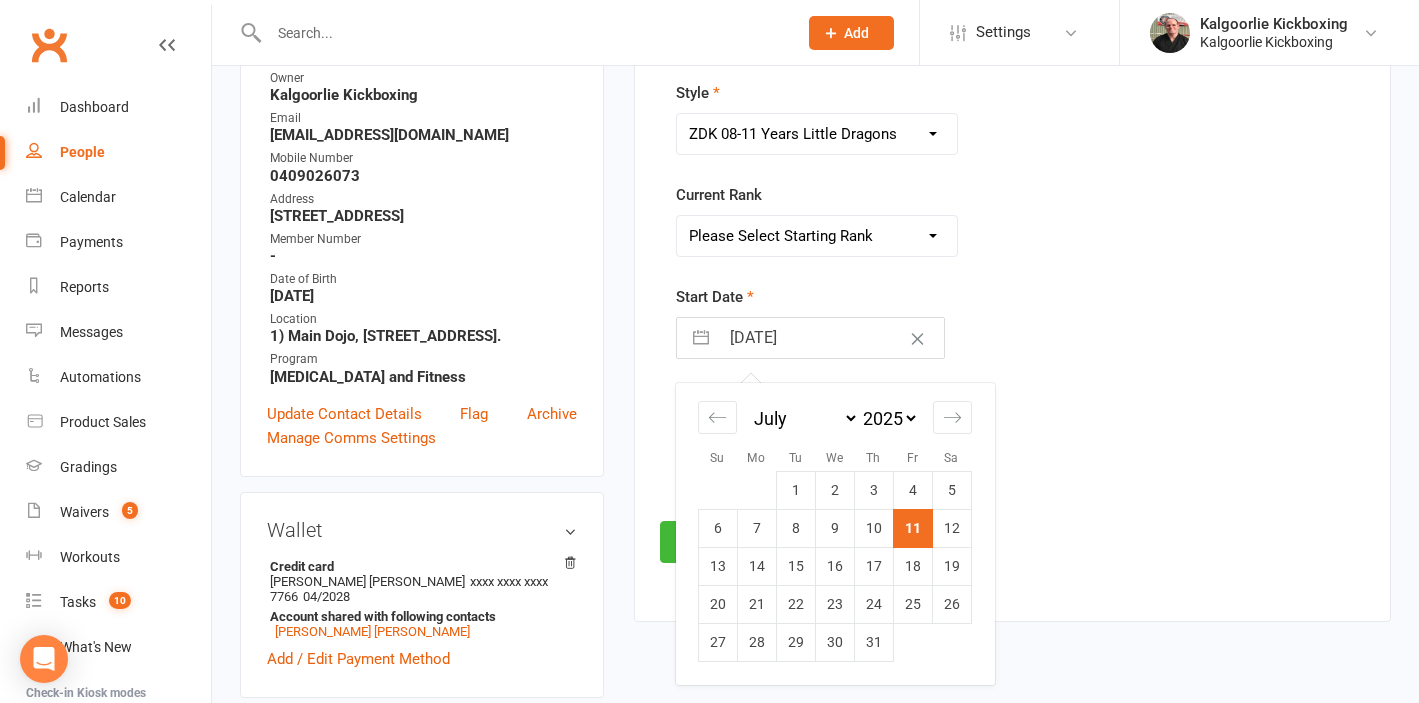 scroll, scrollTop: 285, scrollLeft: 0, axis: vertical 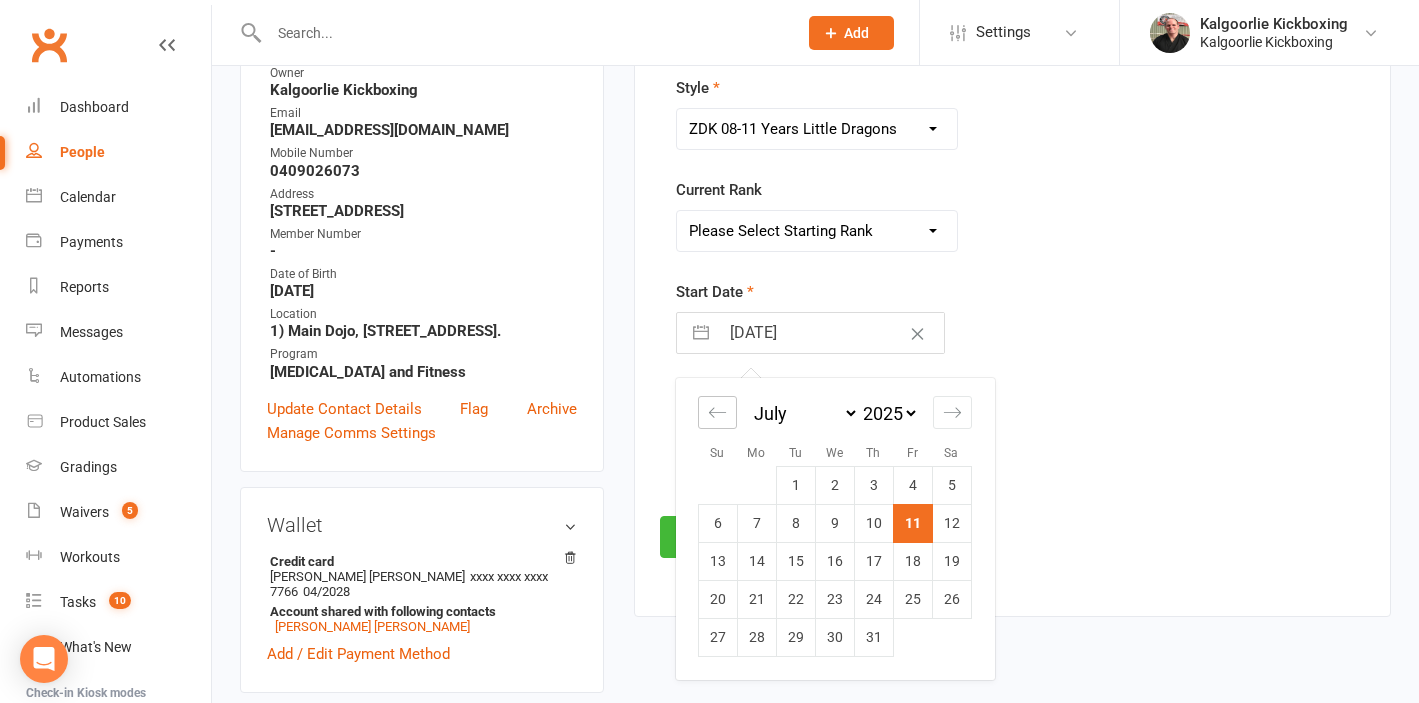 click at bounding box center (717, 412) 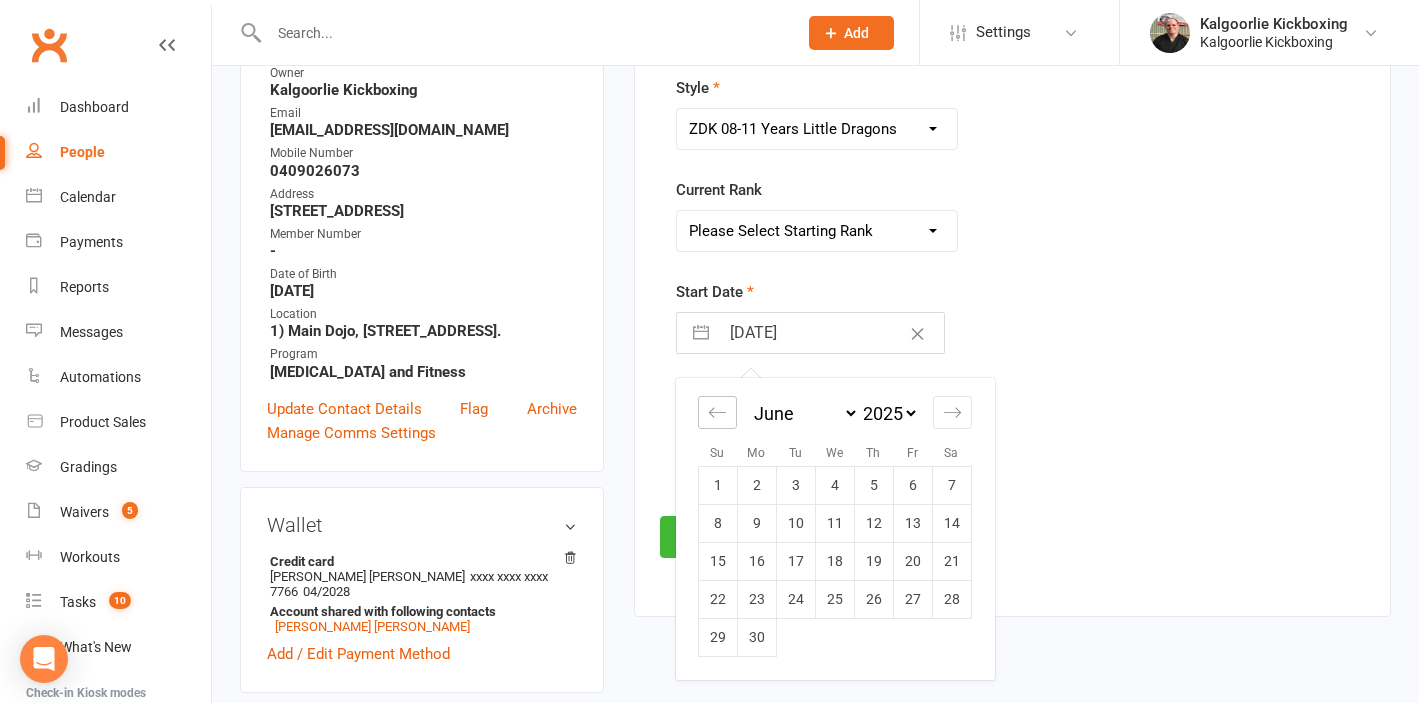 click at bounding box center (717, 412) 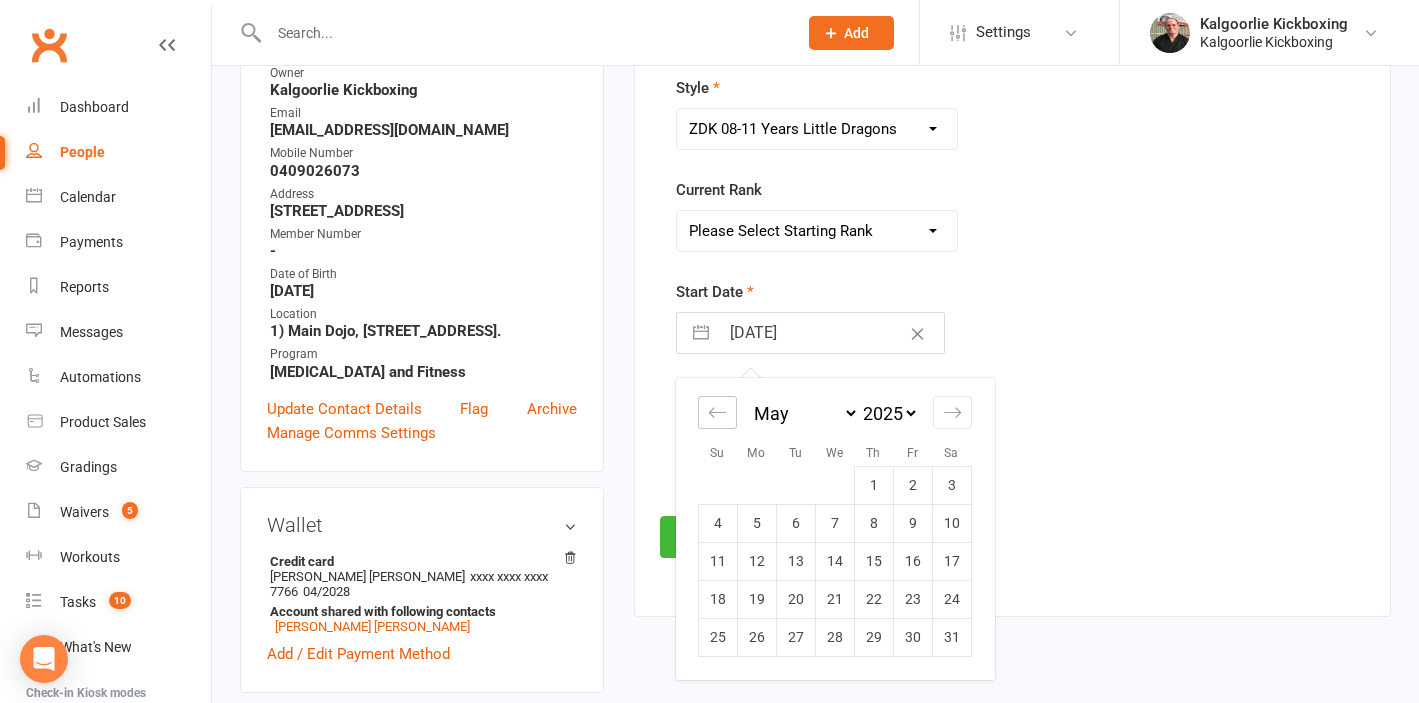click at bounding box center [717, 412] 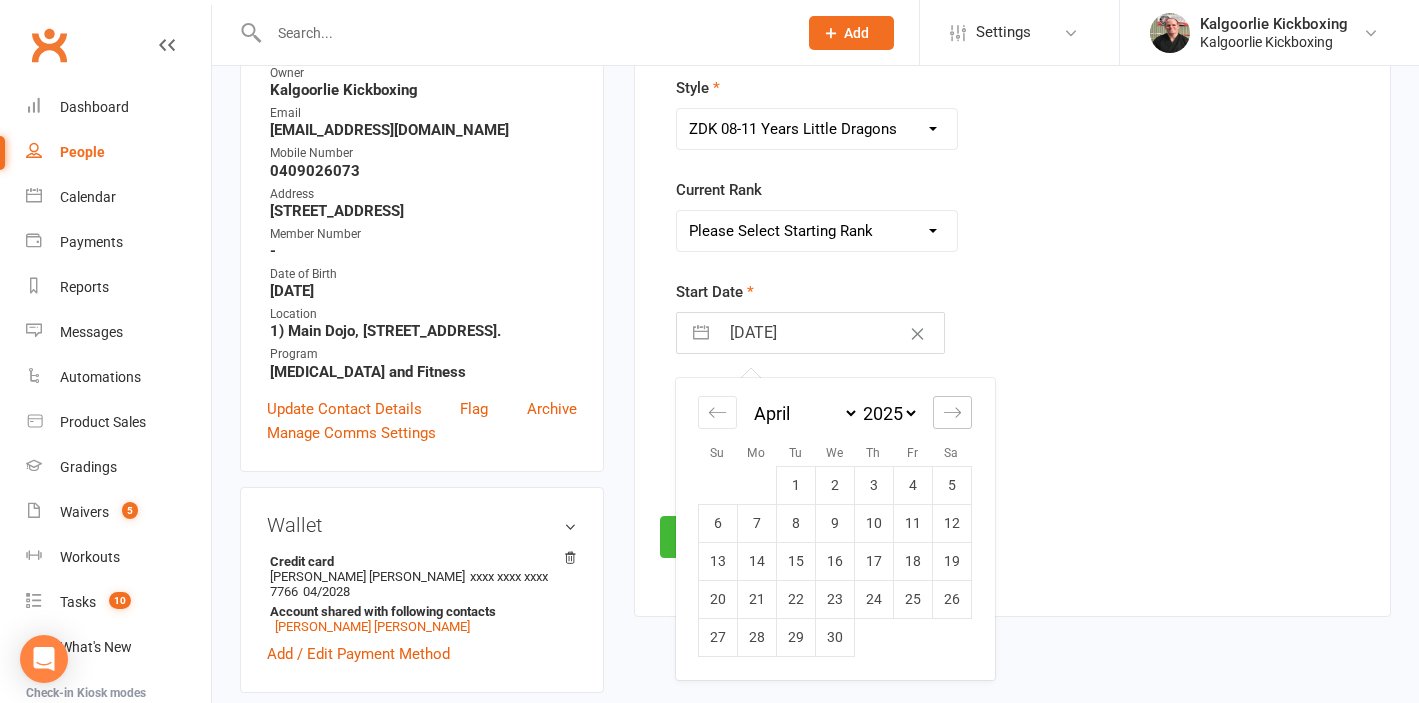 click 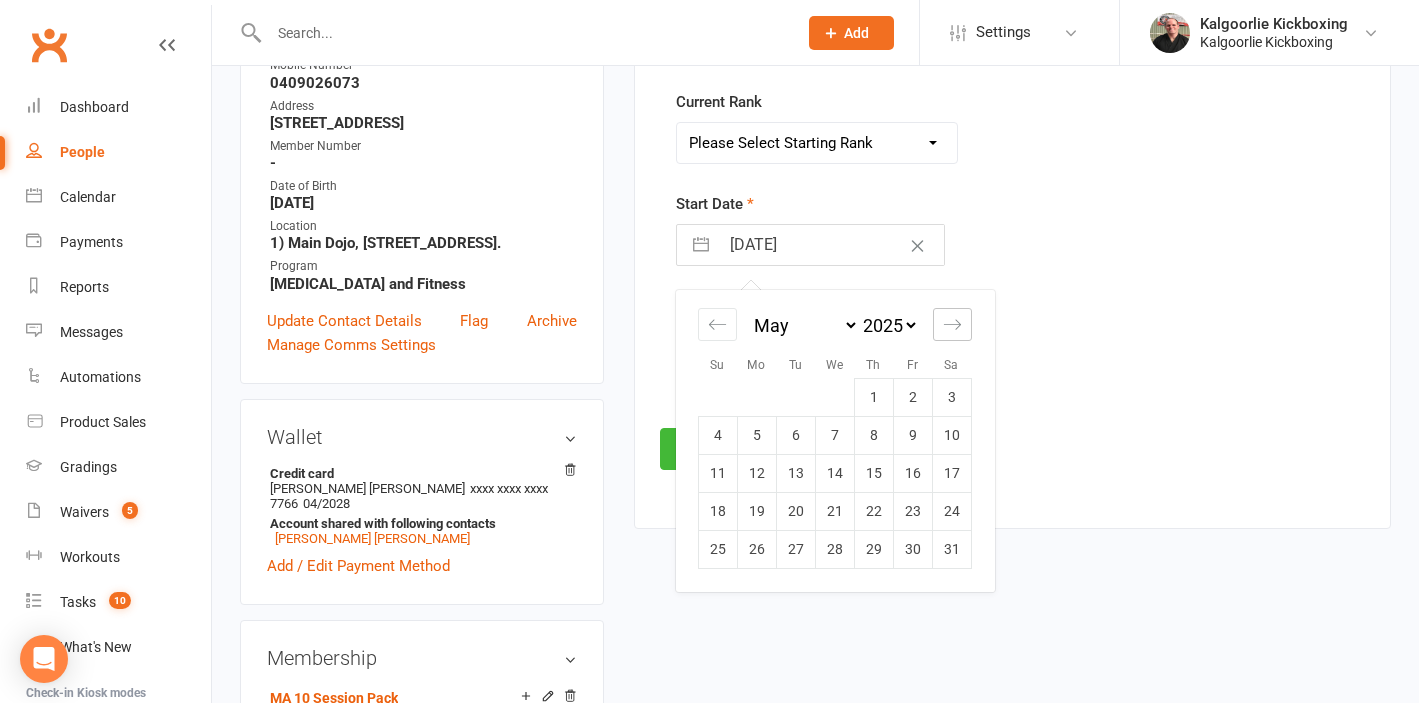 scroll, scrollTop: 405, scrollLeft: 0, axis: vertical 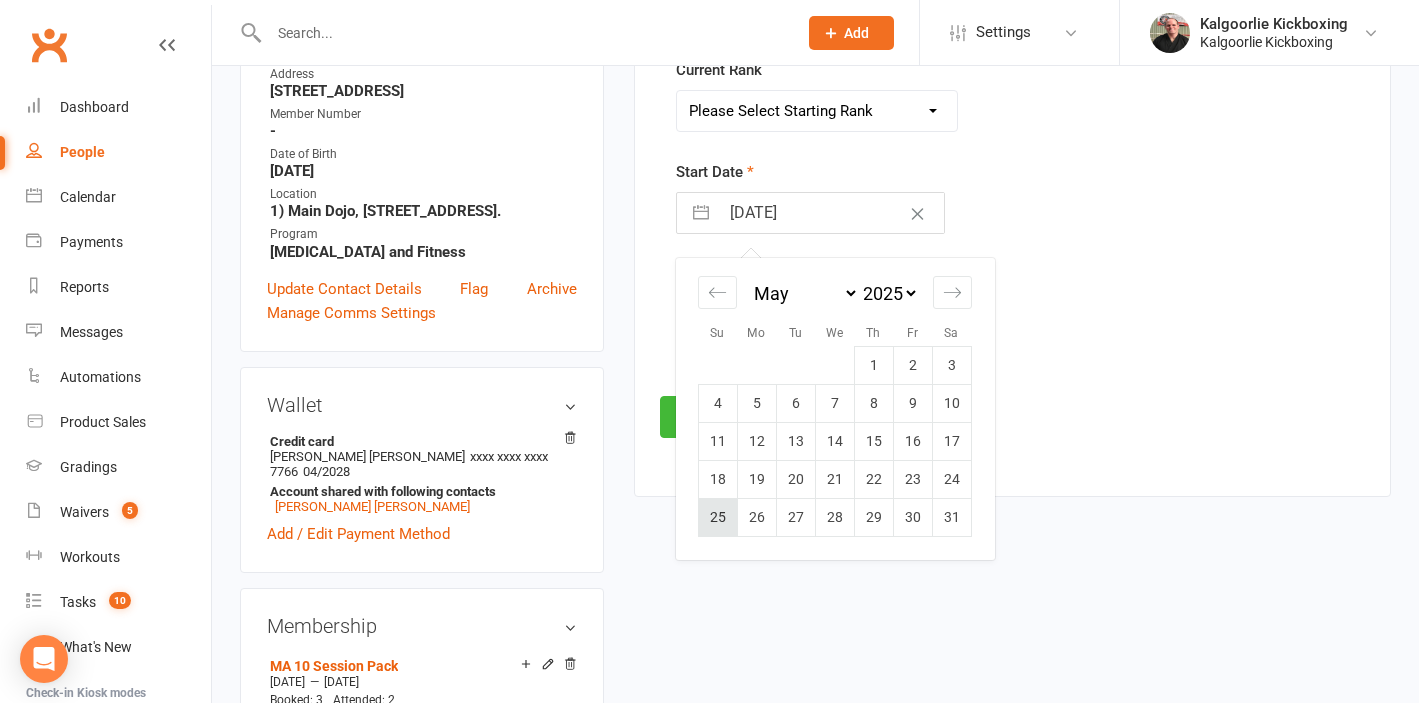 click on "25" at bounding box center [717, 517] 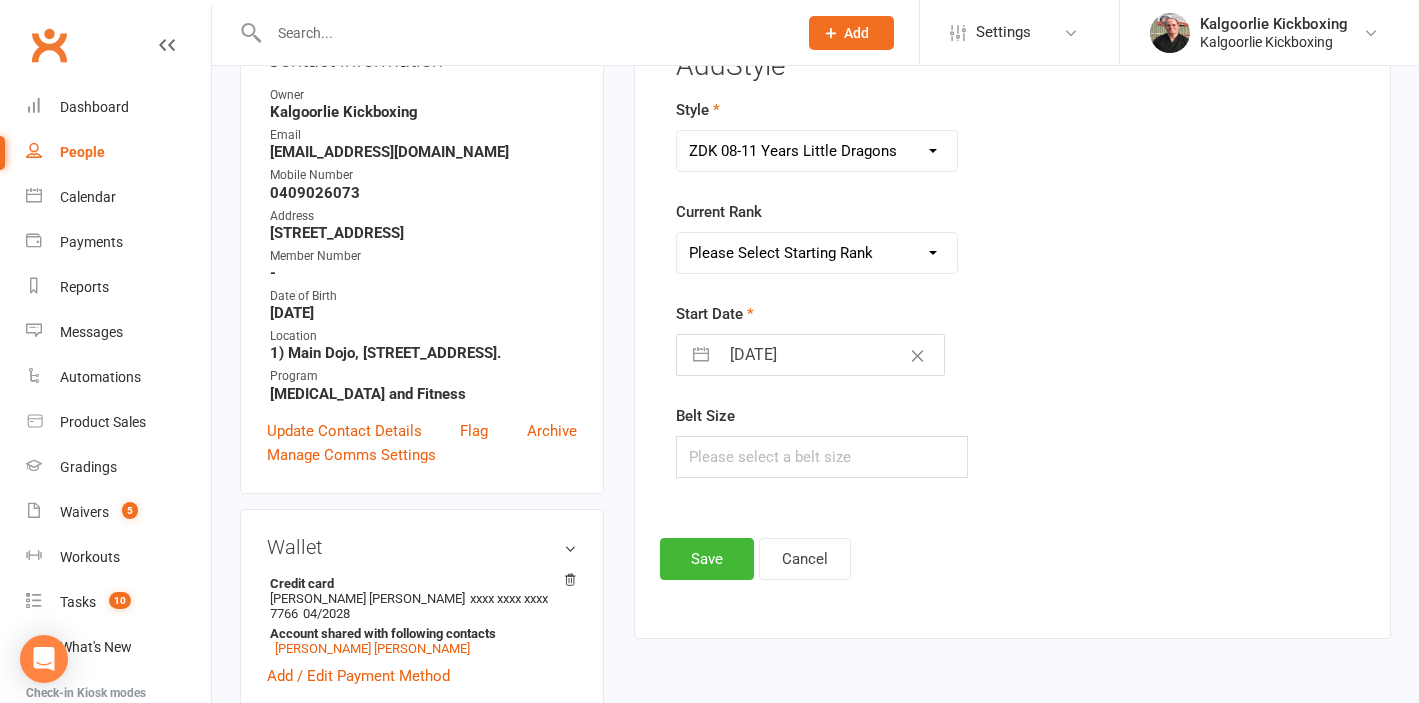 scroll, scrollTop: 308, scrollLeft: 0, axis: vertical 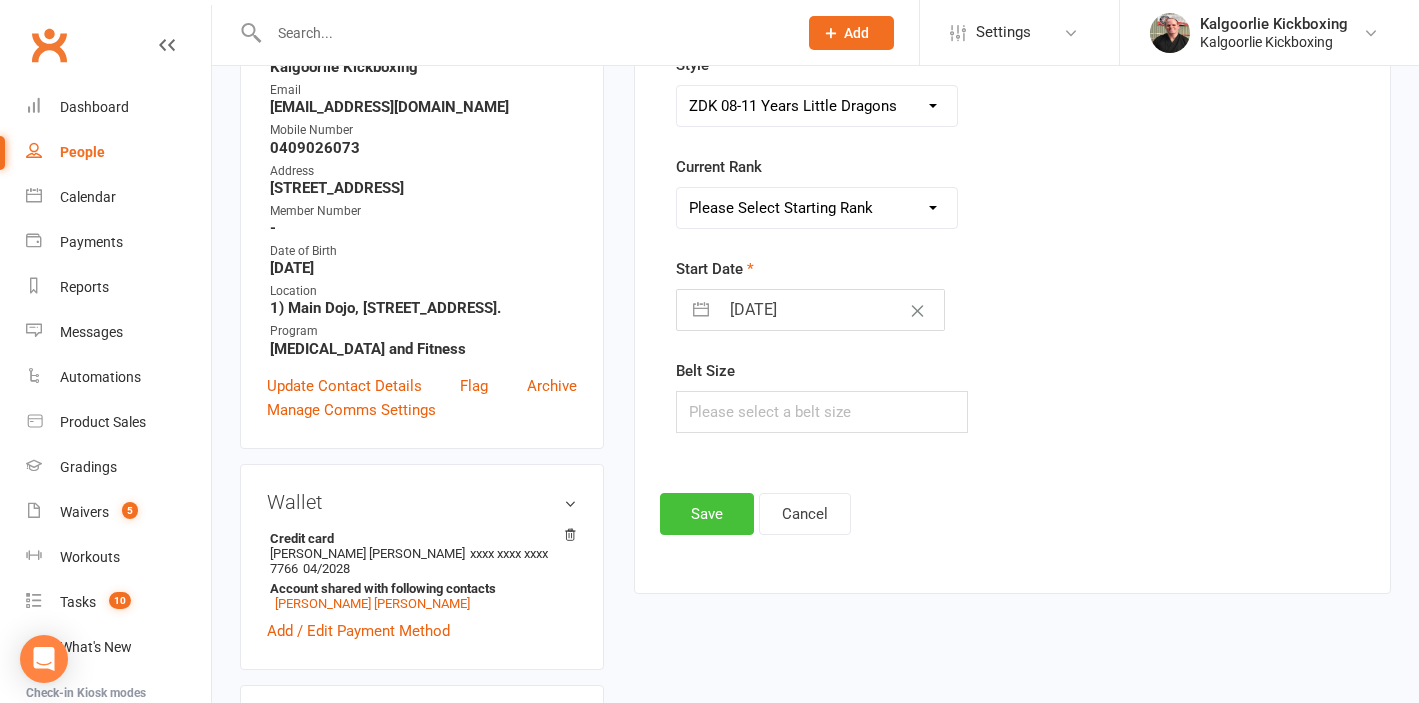click on "Save" at bounding box center (707, 514) 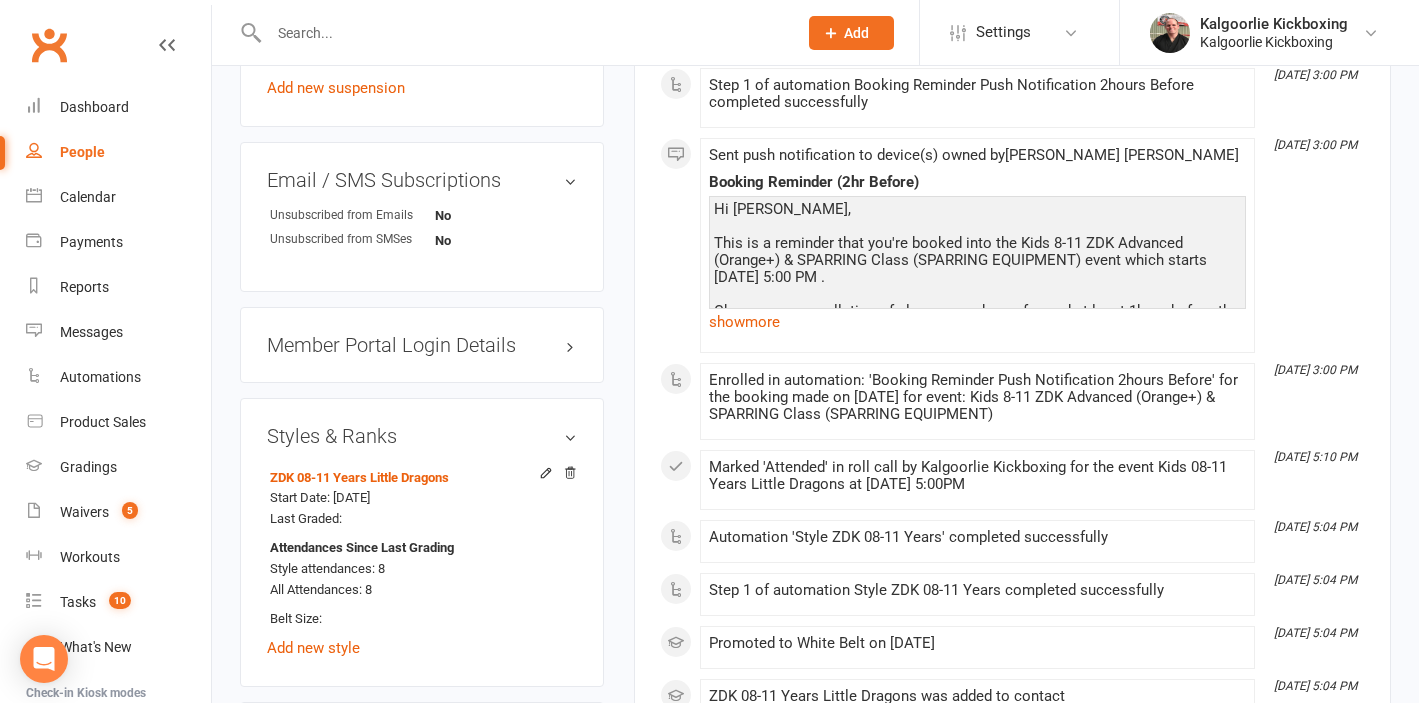 scroll, scrollTop: 1528, scrollLeft: 0, axis: vertical 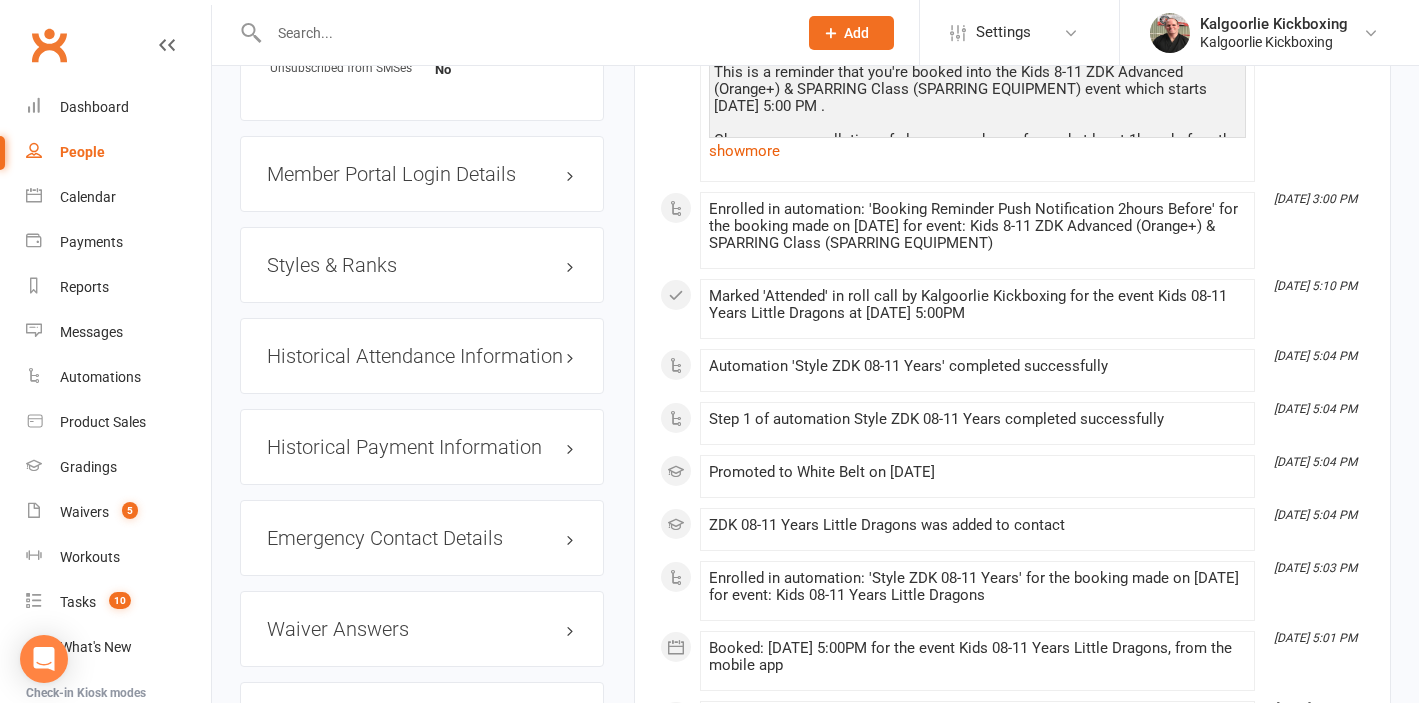 click on "Styles & Ranks" at bounding box center (422, 265) 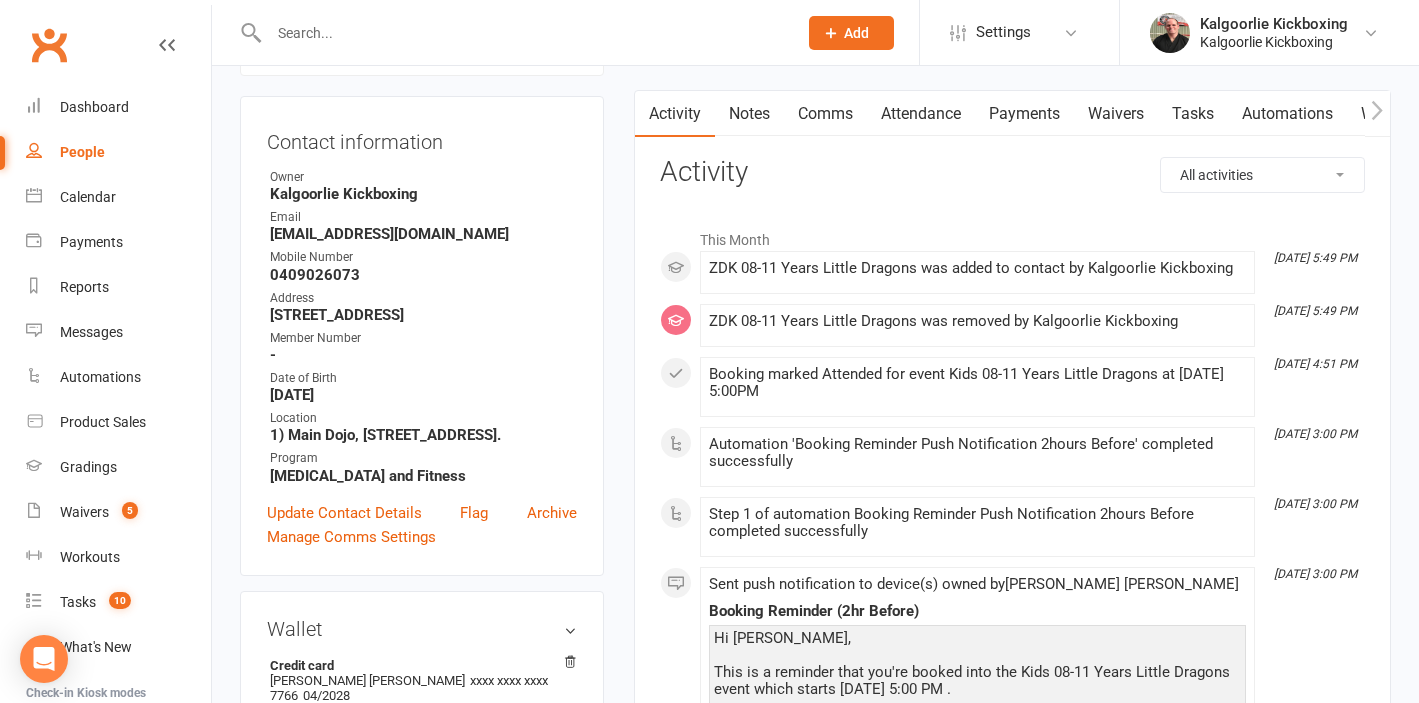 scroll, scrollTop: 0, scrollLeft: 0, axis: both 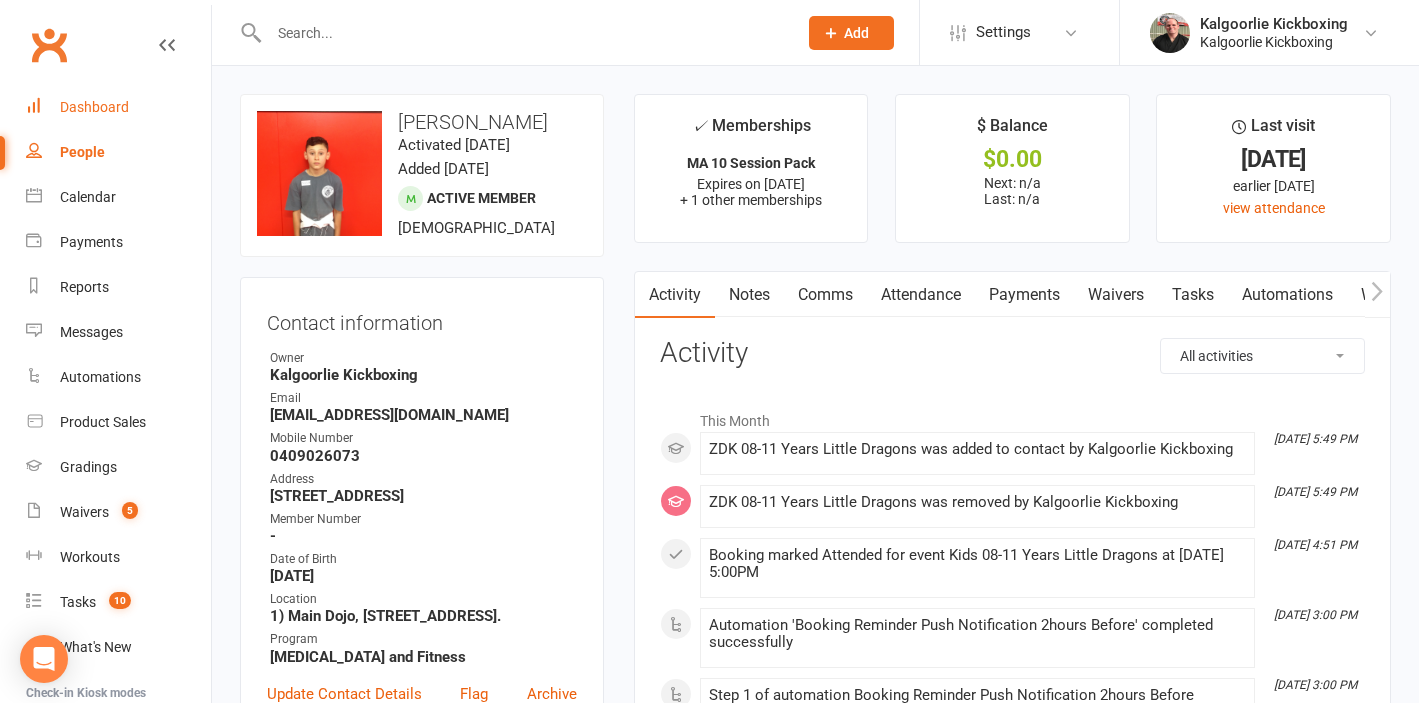 click on "Dashboard" at bounding box center [94, 107] 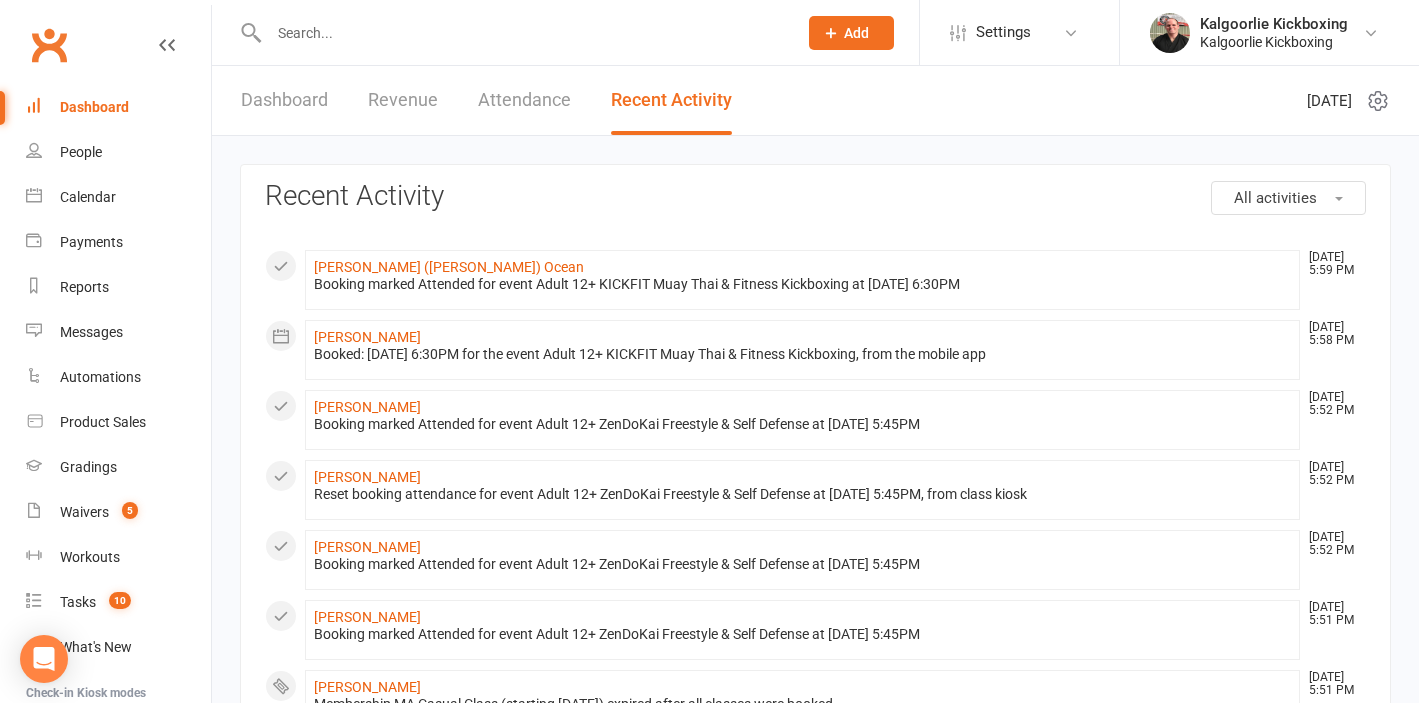 click at bounding box center (523, 33) 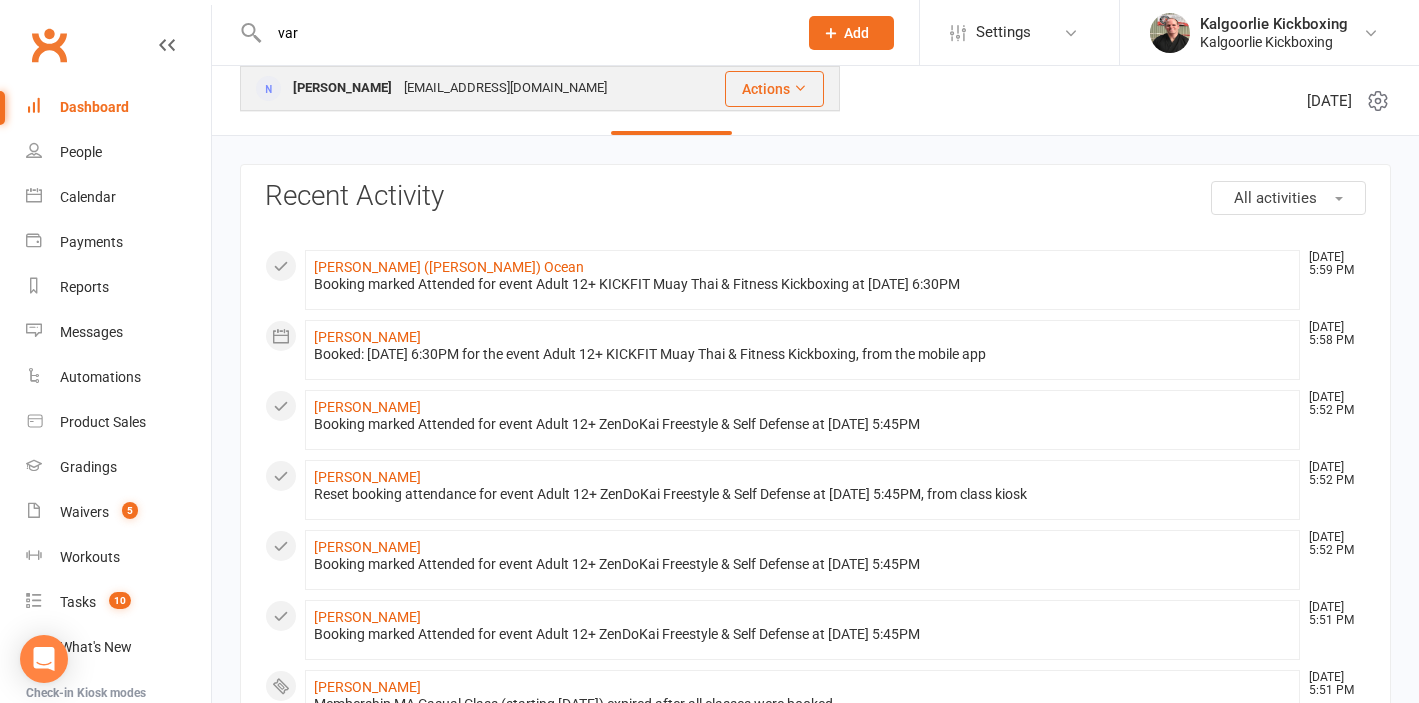 type on "var" 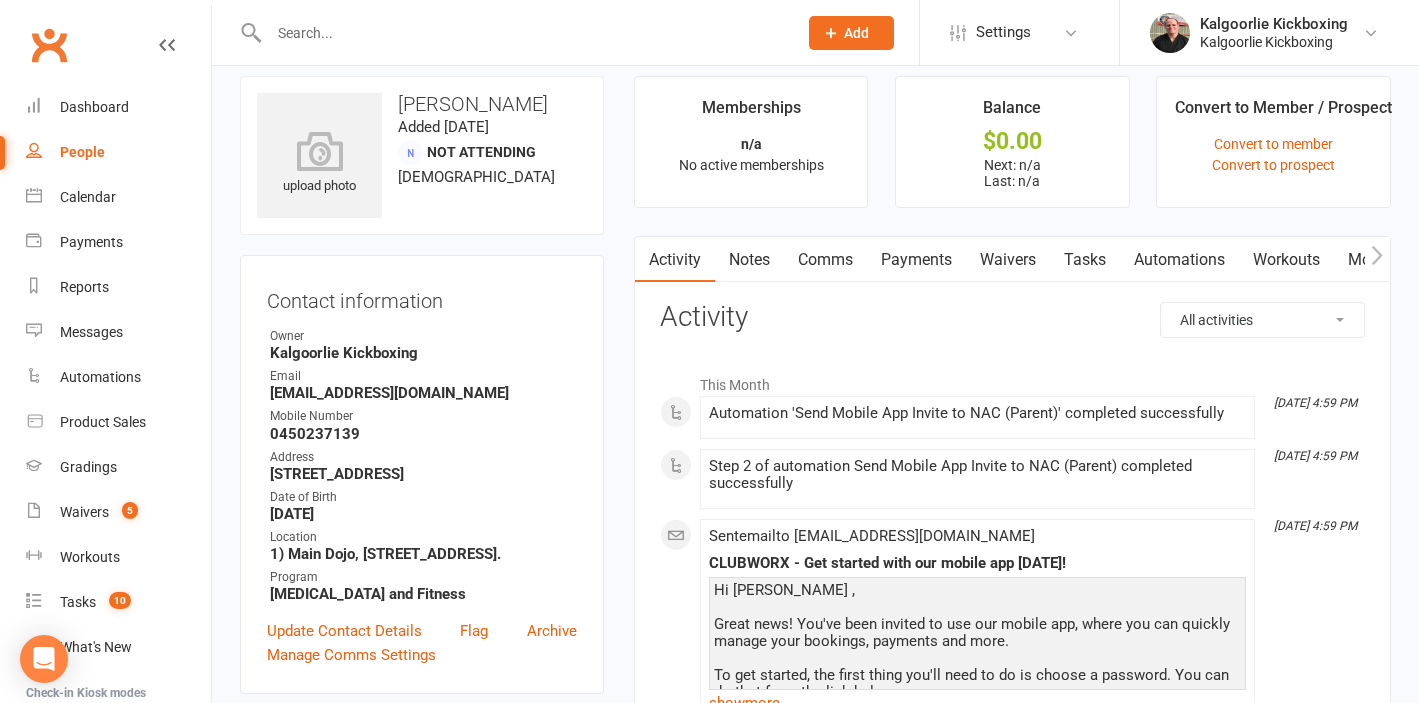 scroll, scrollTop: 21, scrollLeft: 0, axis: vertical 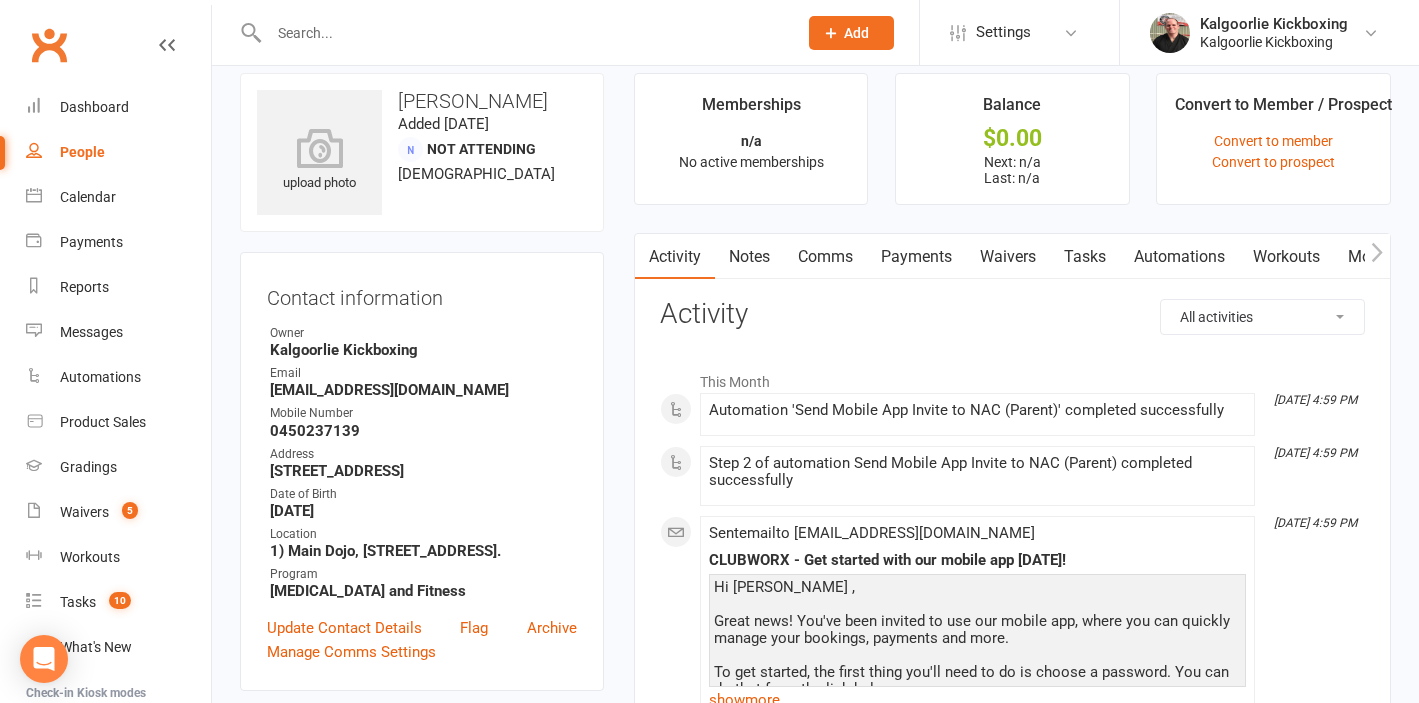 click at bounding box center (1377, 256) 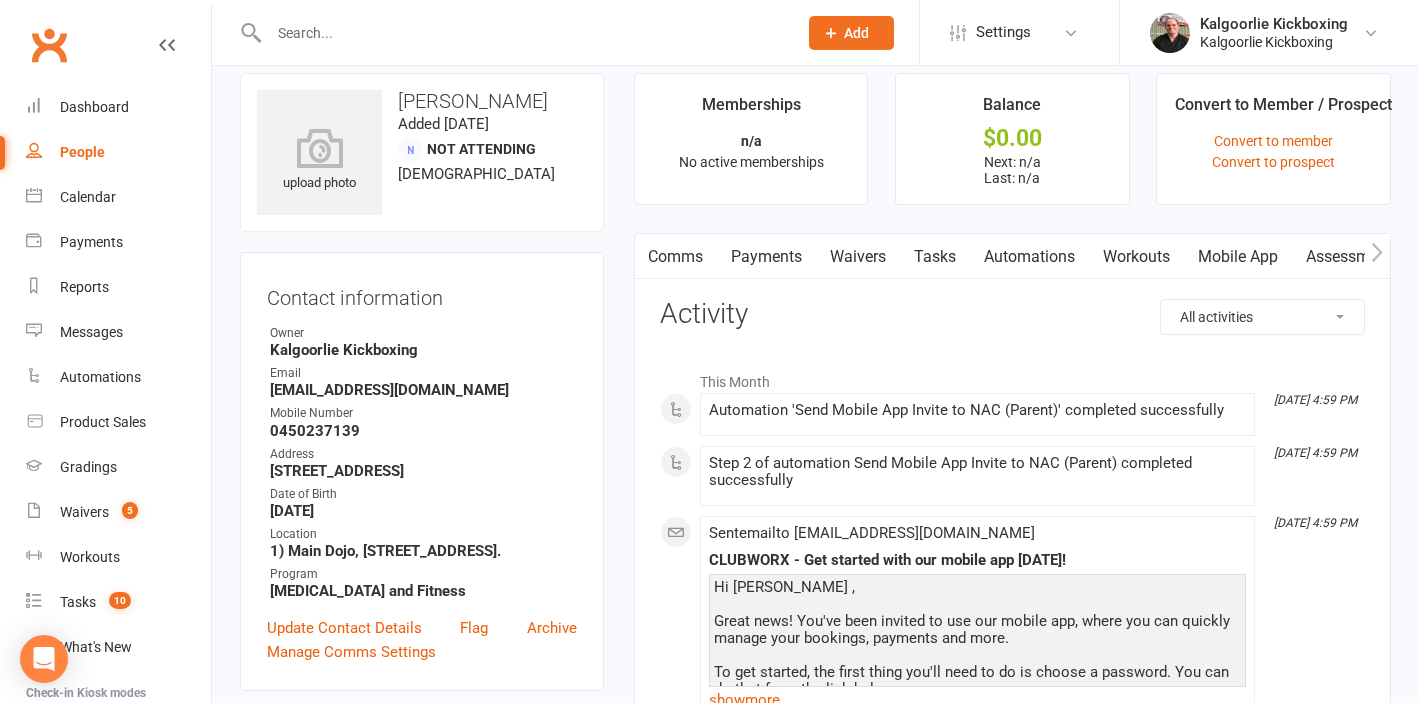 scroll, scrollTop: 0, scrollLeft: 150, axis: horizontal 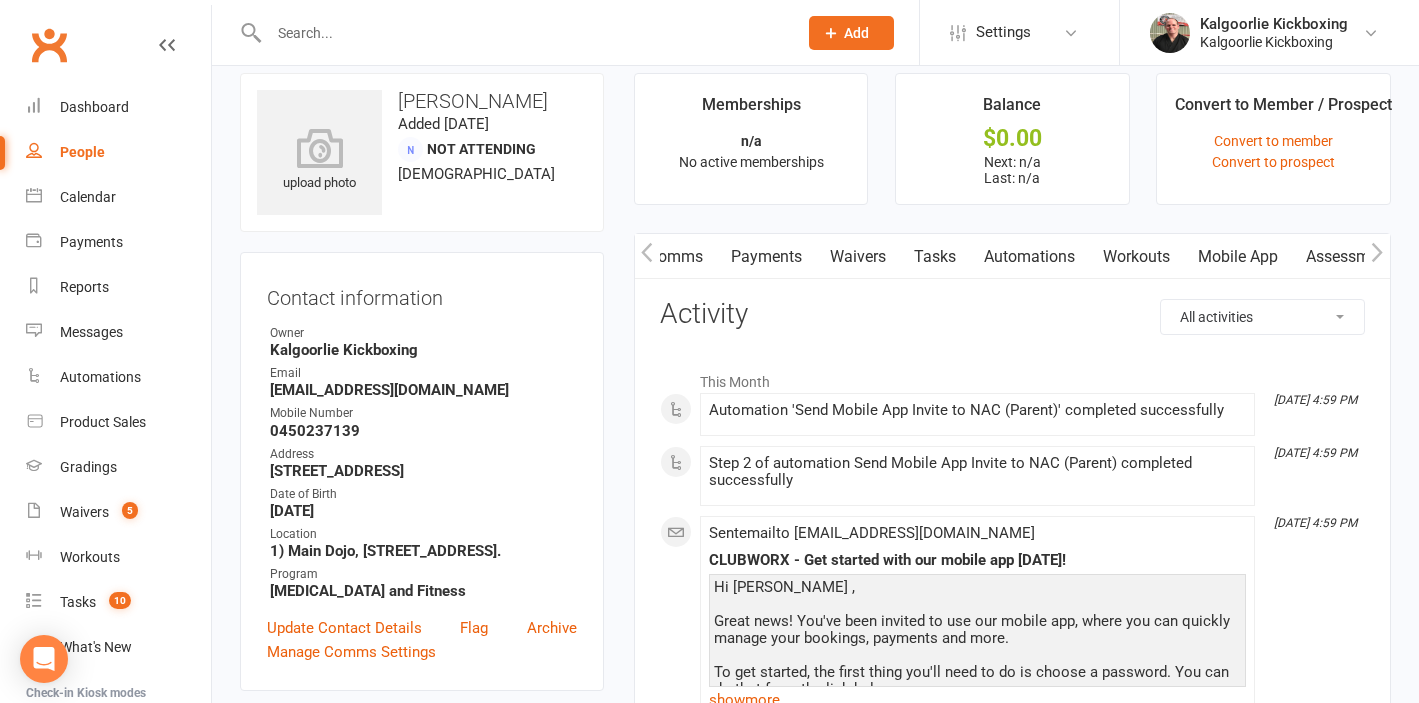 click on "Mobile App" at bounding box center (1238, 257) 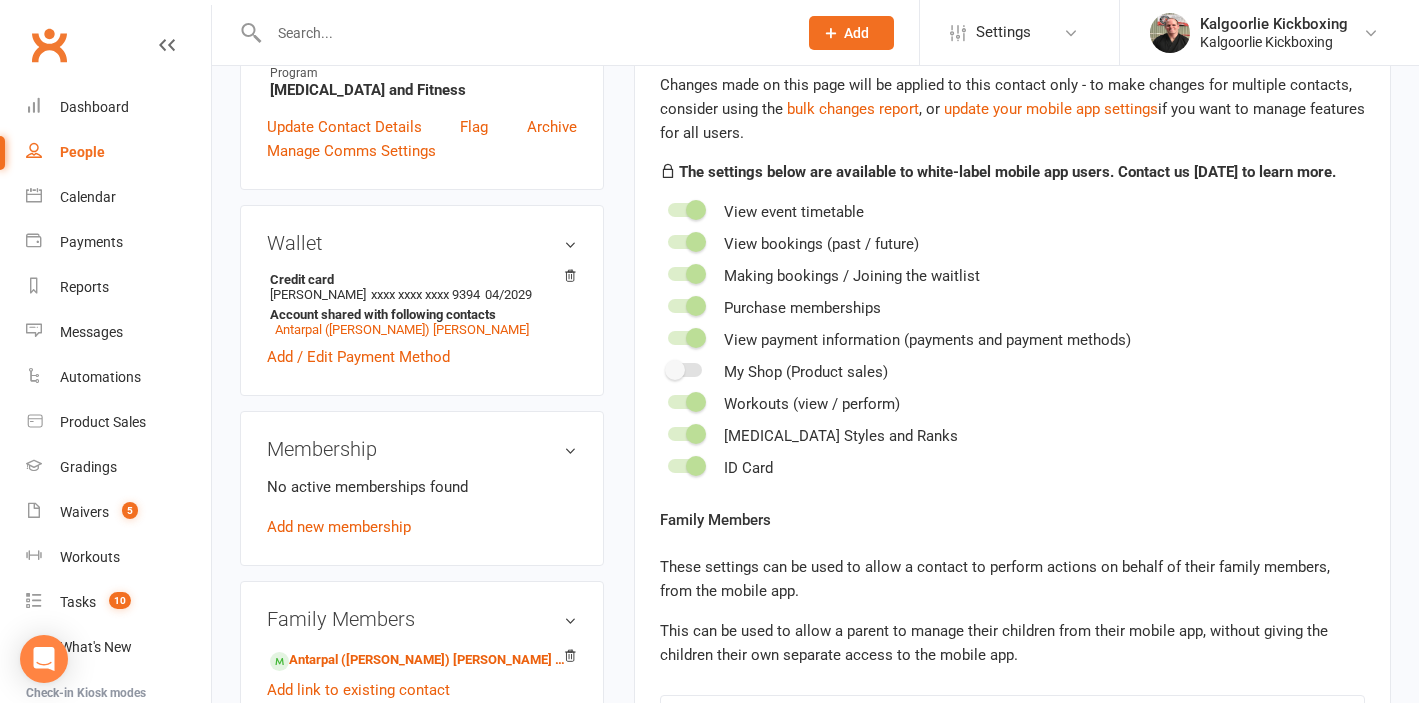 scroll, scrollTop: 521, scrollLeft: 0, axis: vertical 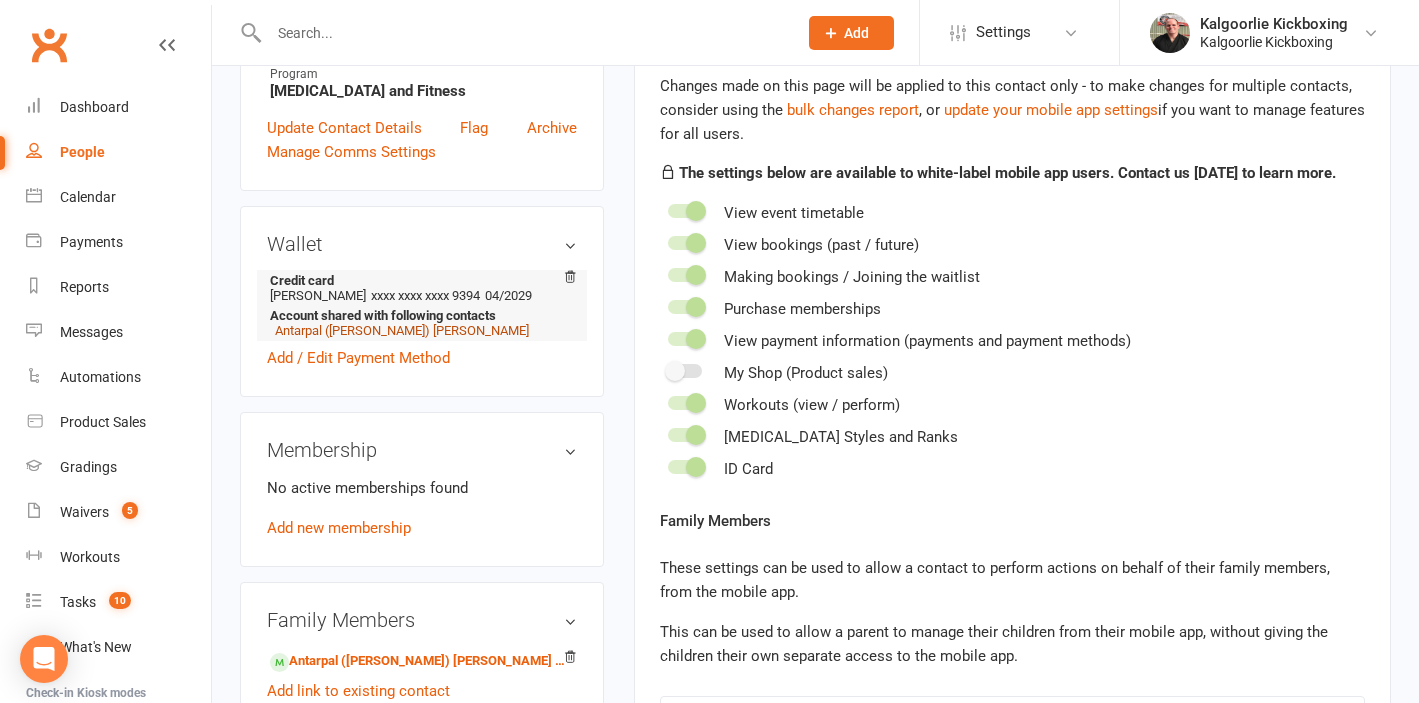 click on "Antarpal (Antar) Singh" at bounding box center [402, 330] 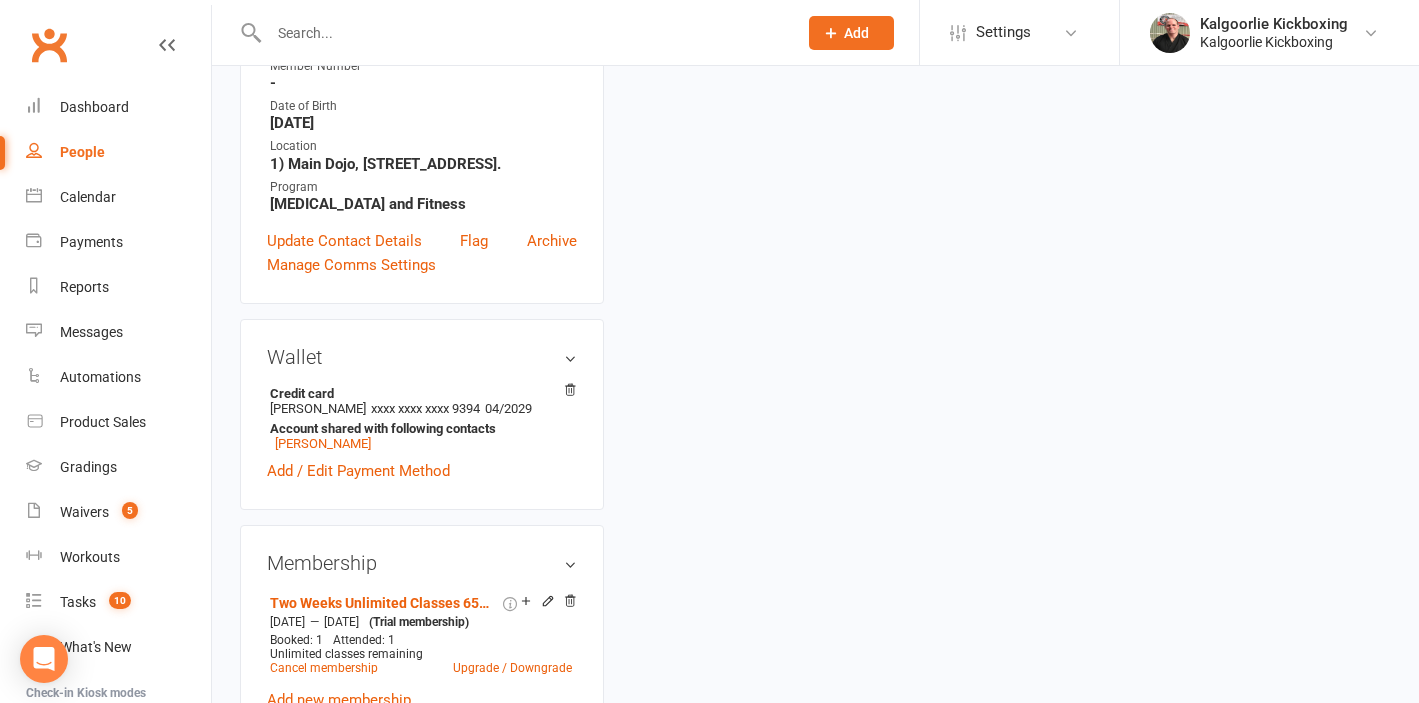 scroll, scrollTop: 0, scrollLeft: 0, axis: both 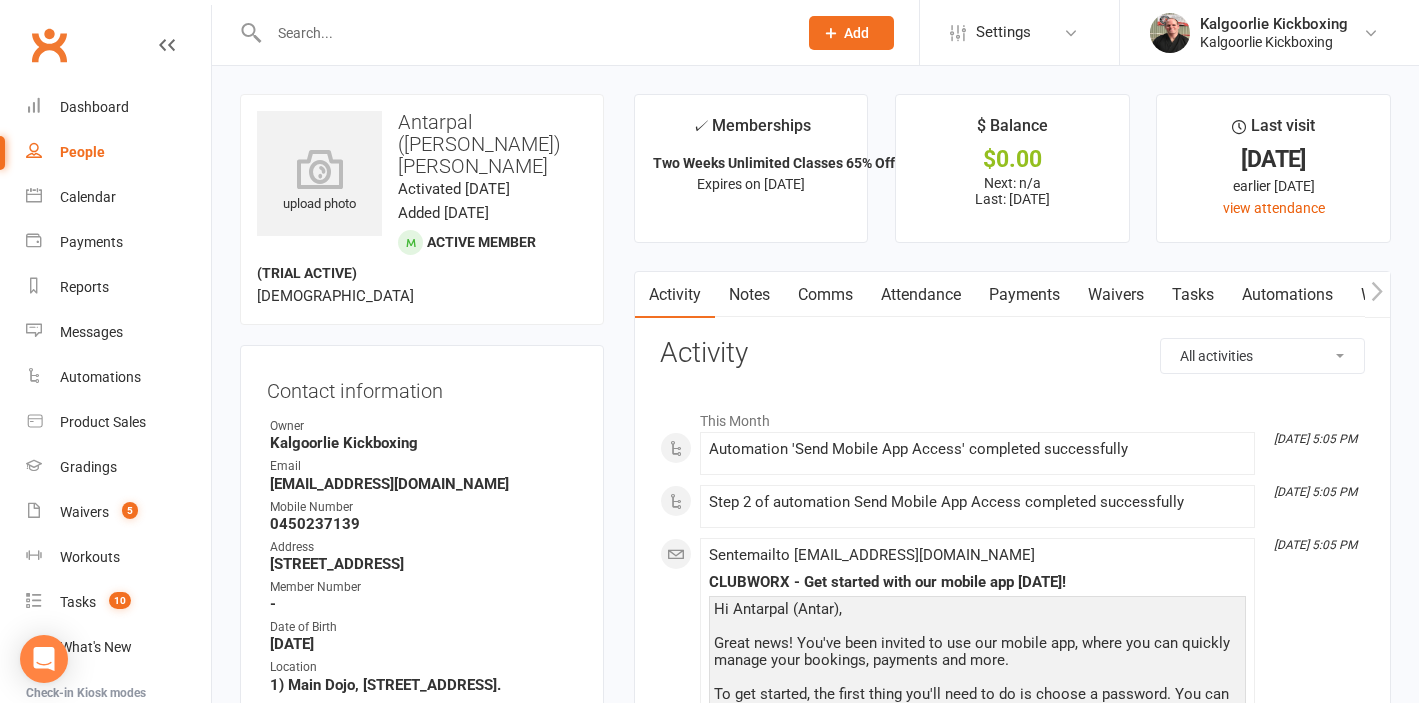 click 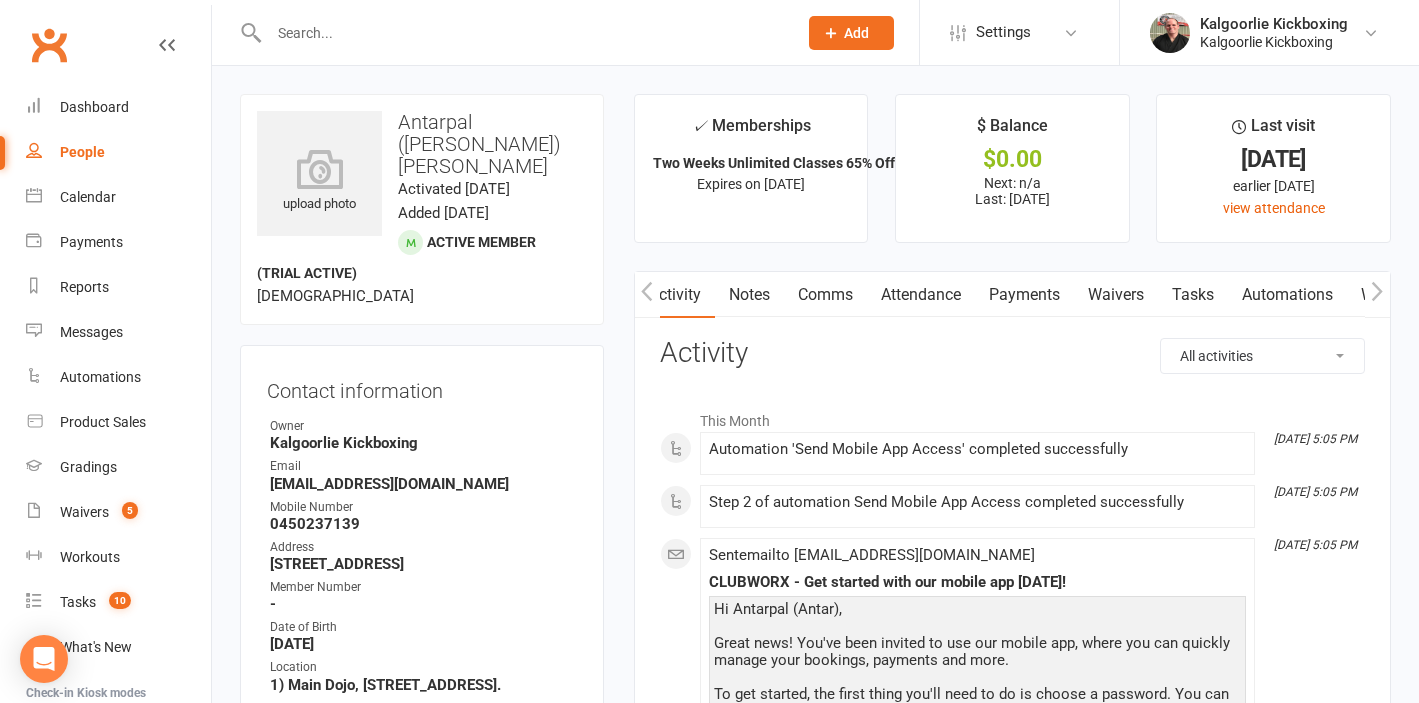 click 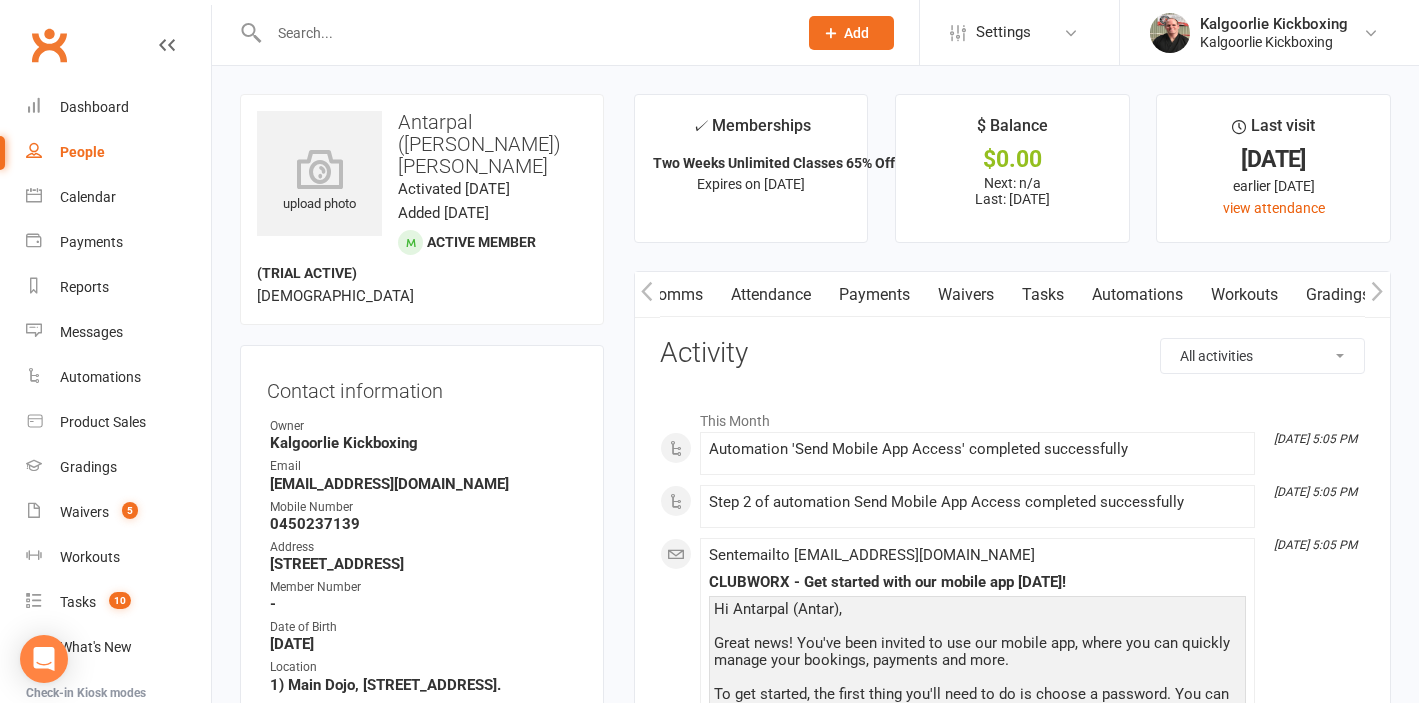 scroll, scrollTop: 0, scrollLeft: 300, axis: horizontal 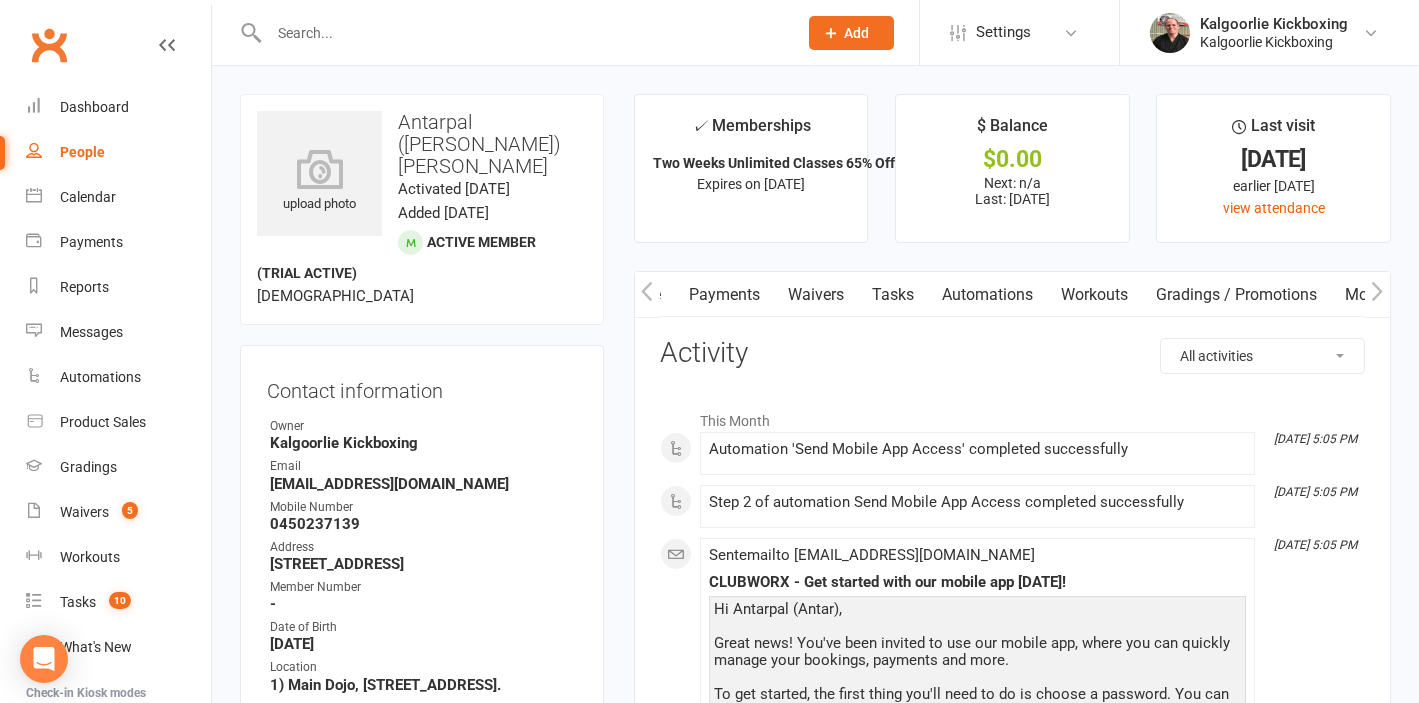 click at bounding box center [1377, 294] 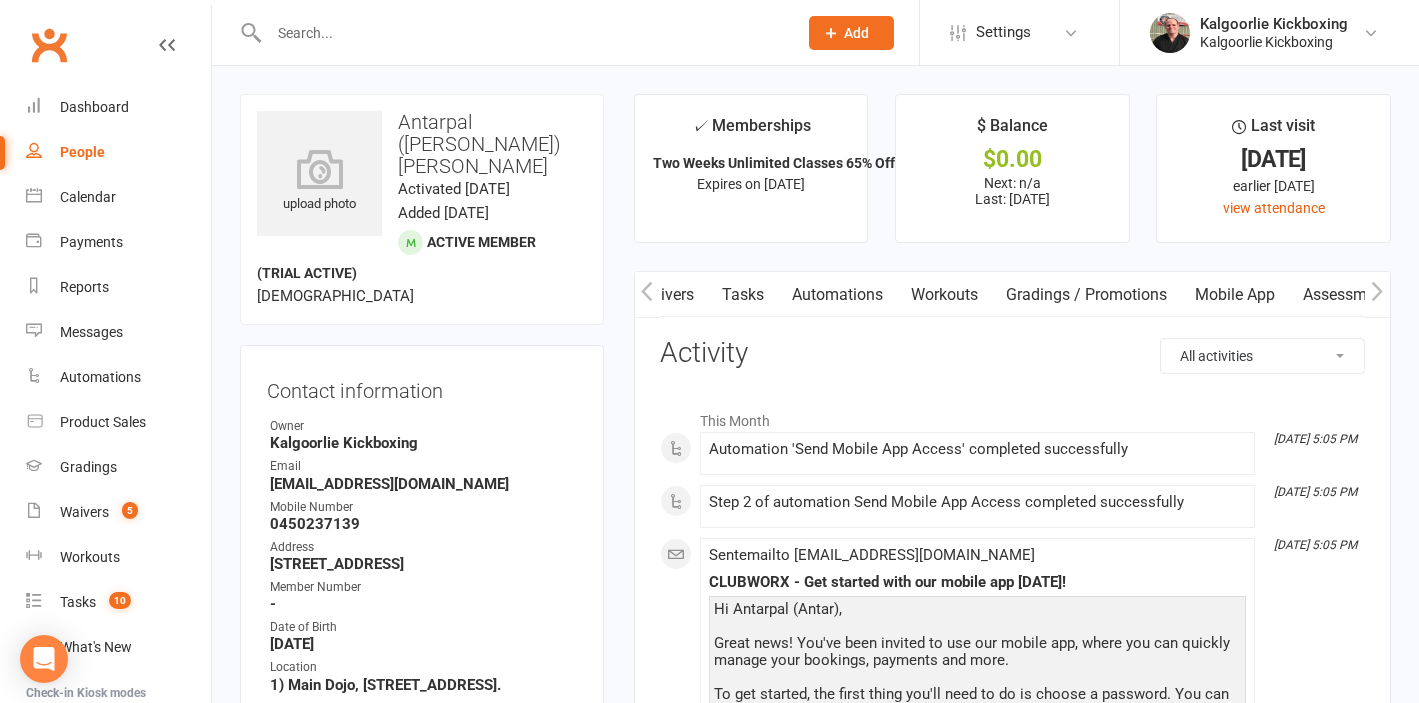 scroll, scrollTop: 0, scrollLeft: 450, axis: horizontal 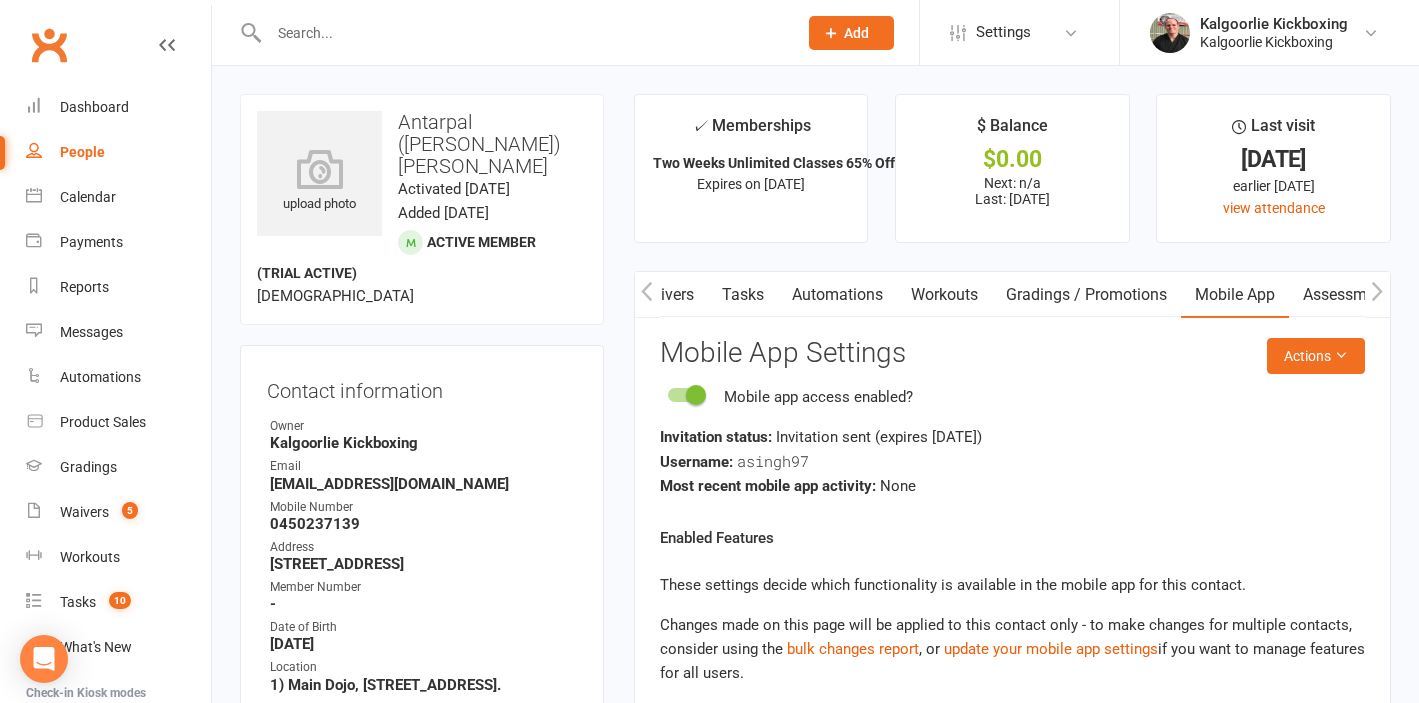 click 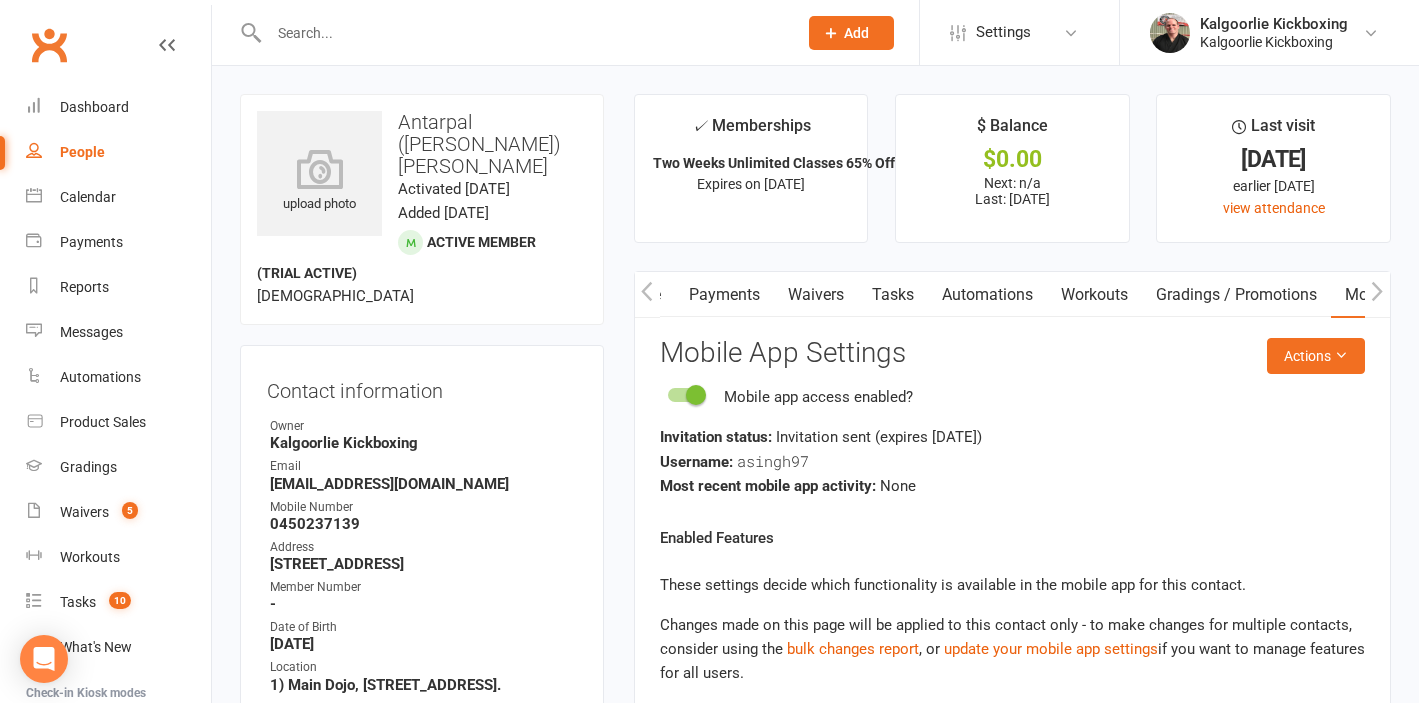 click 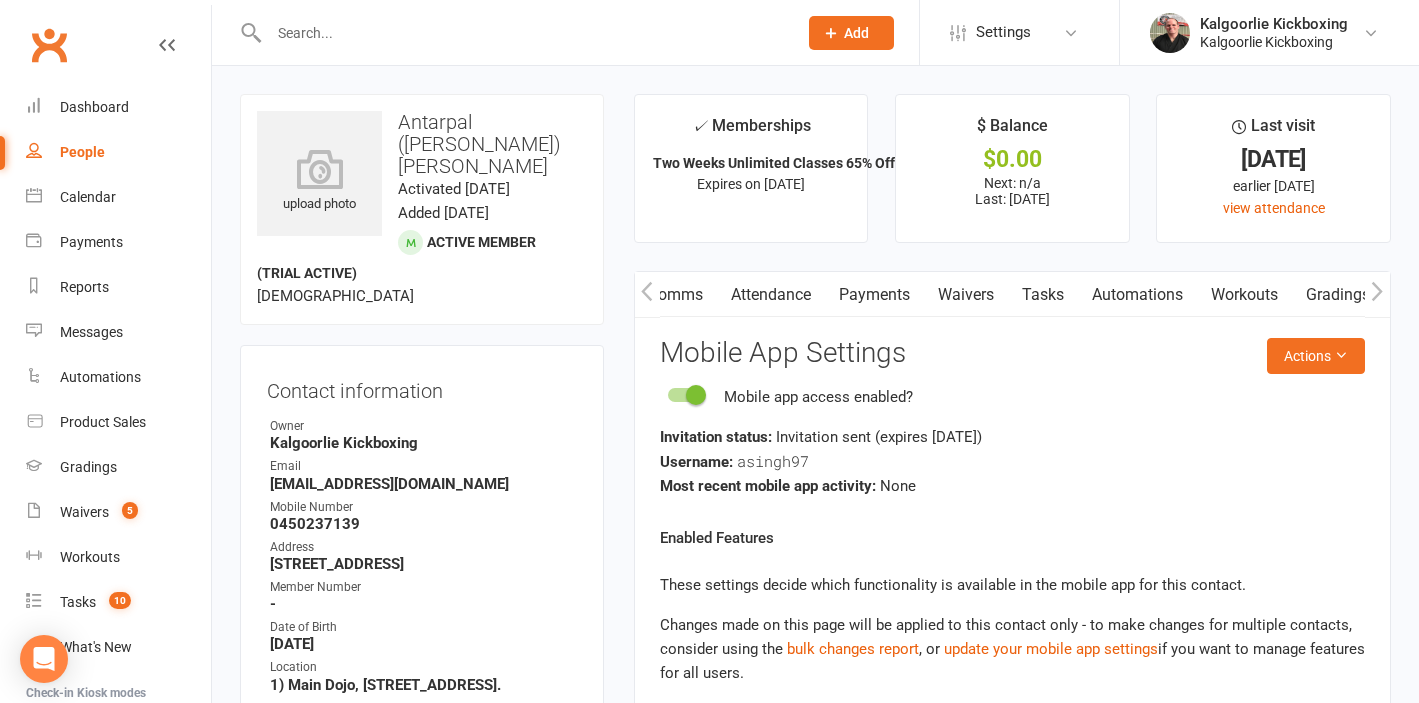 scroll, scrollTop: 0, scrollLeft: 150, axis: horizontal 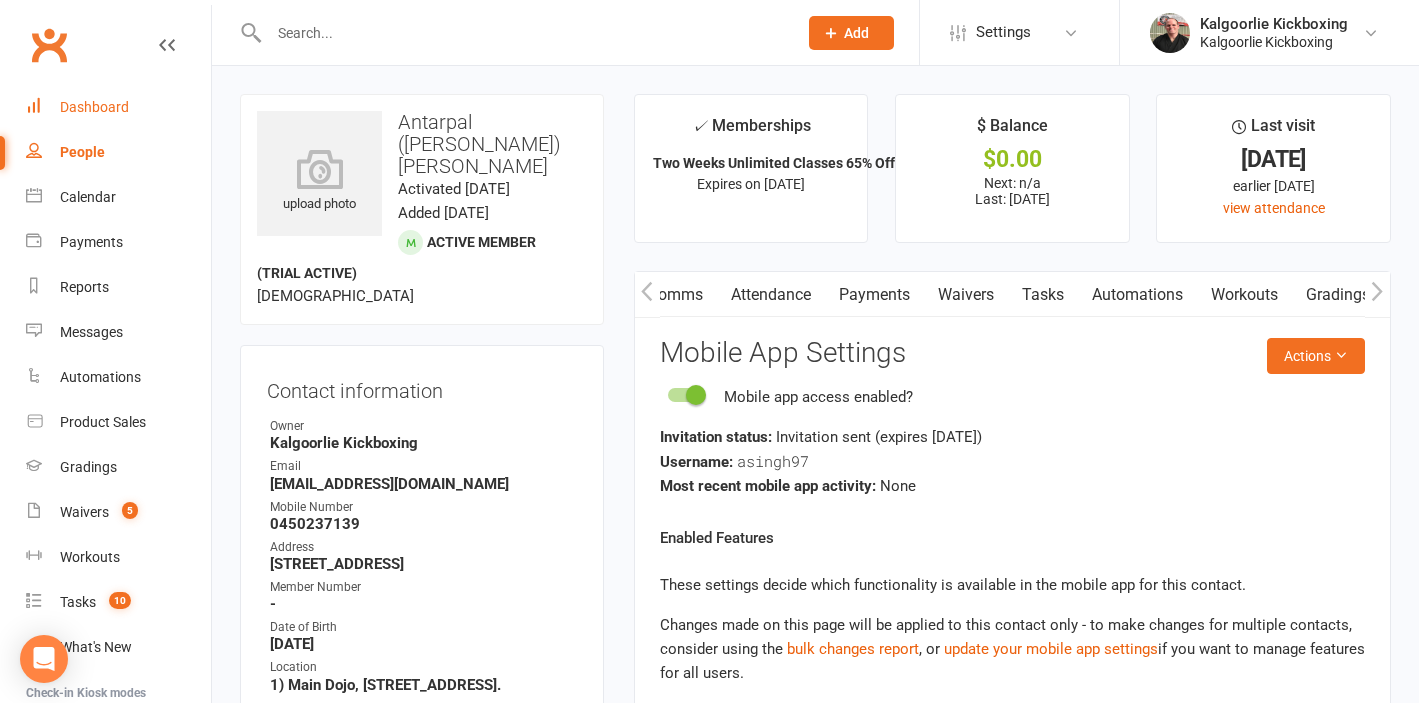 click on "Dashboard" at bounding box center (94, 107) 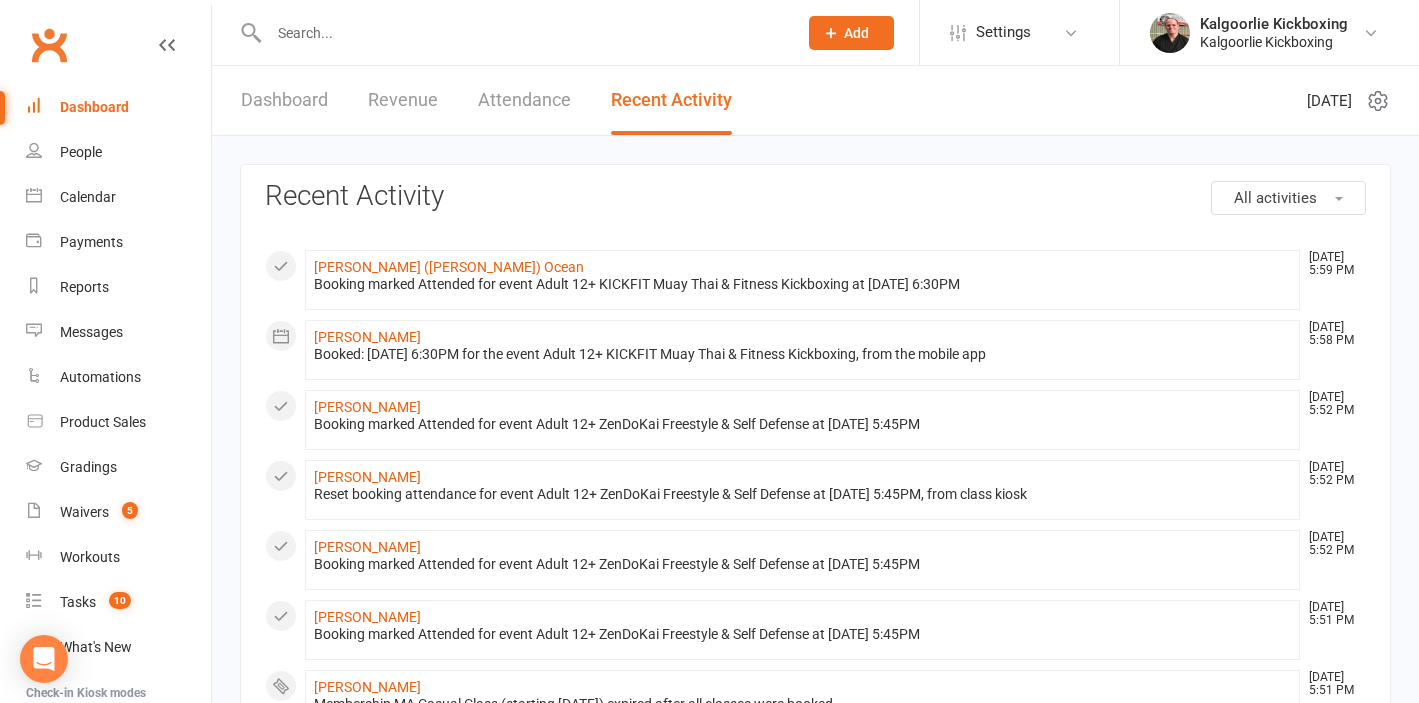 click at bounding box center (523, 33) 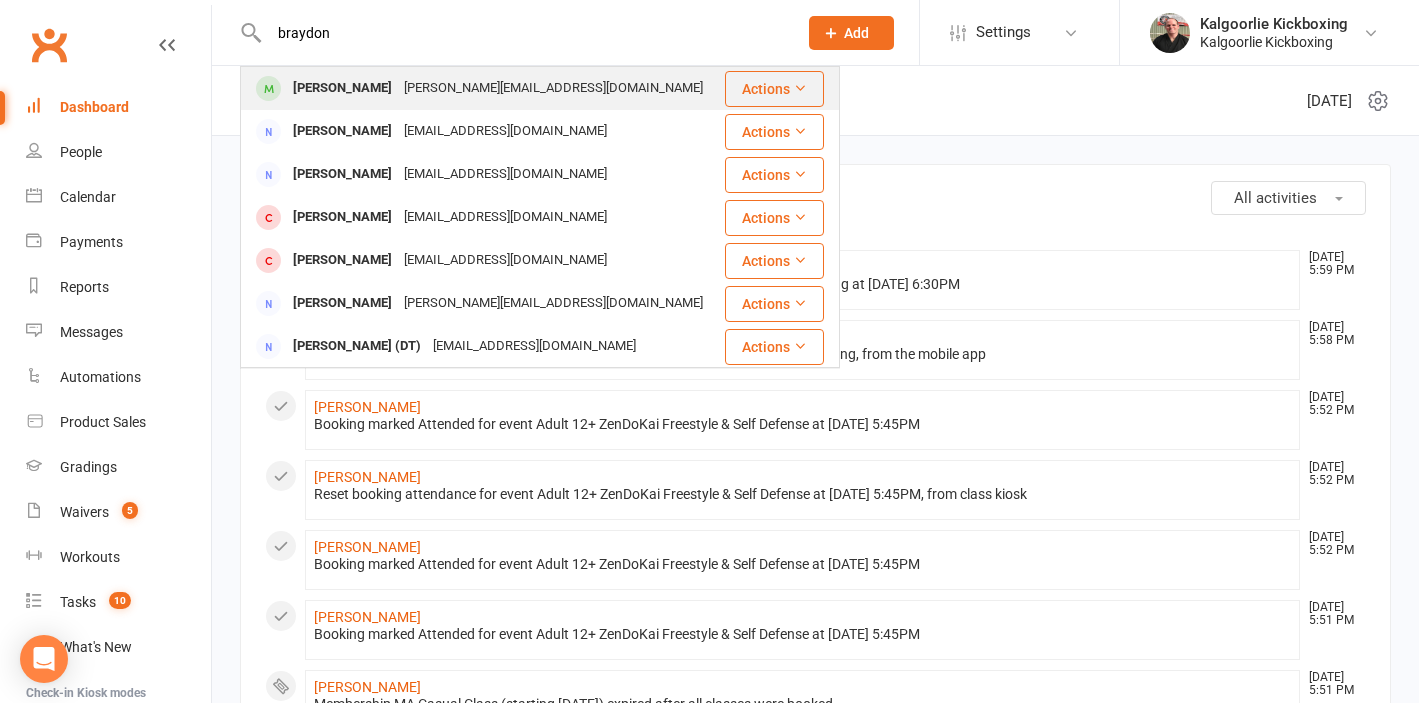 type on "braydon" 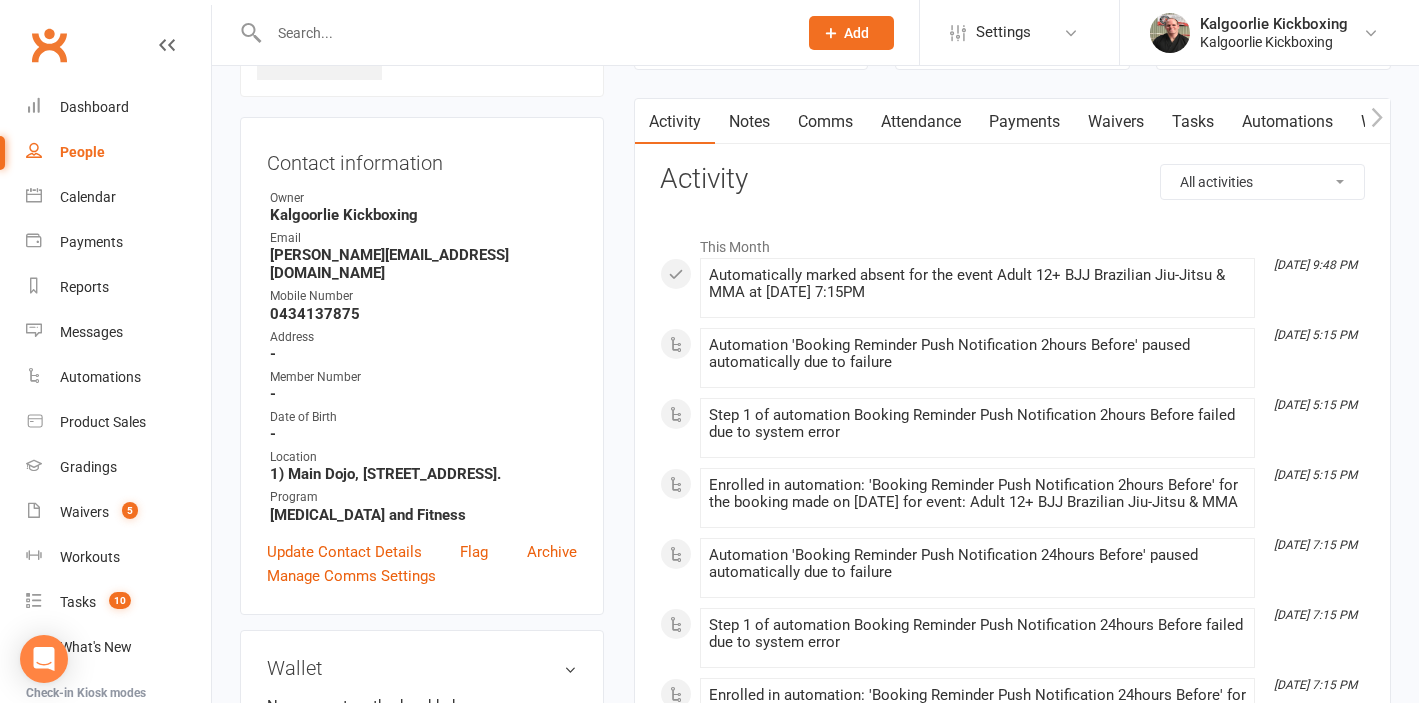 scroll, scrollTop: 162, scrollLeft: 0, axis: vertical 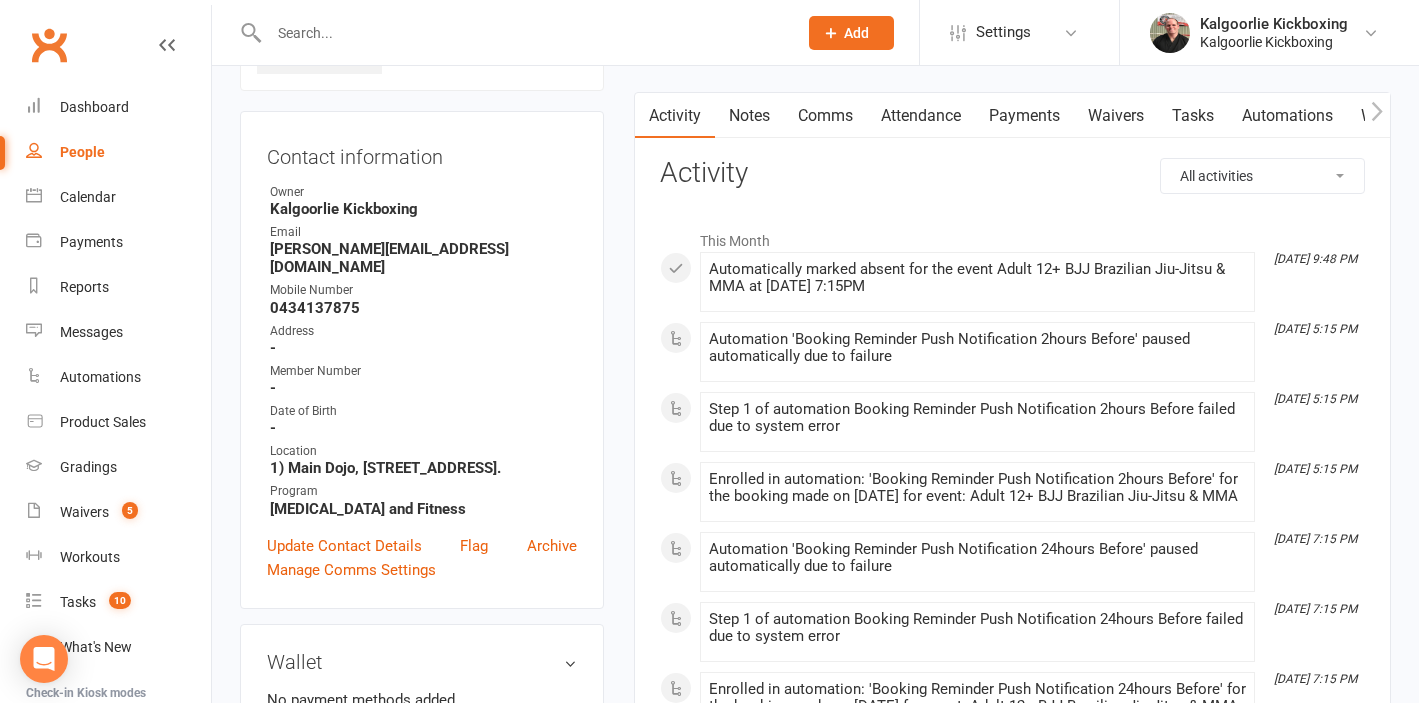 click on "Waivers" at bounding box center [1116, 116] 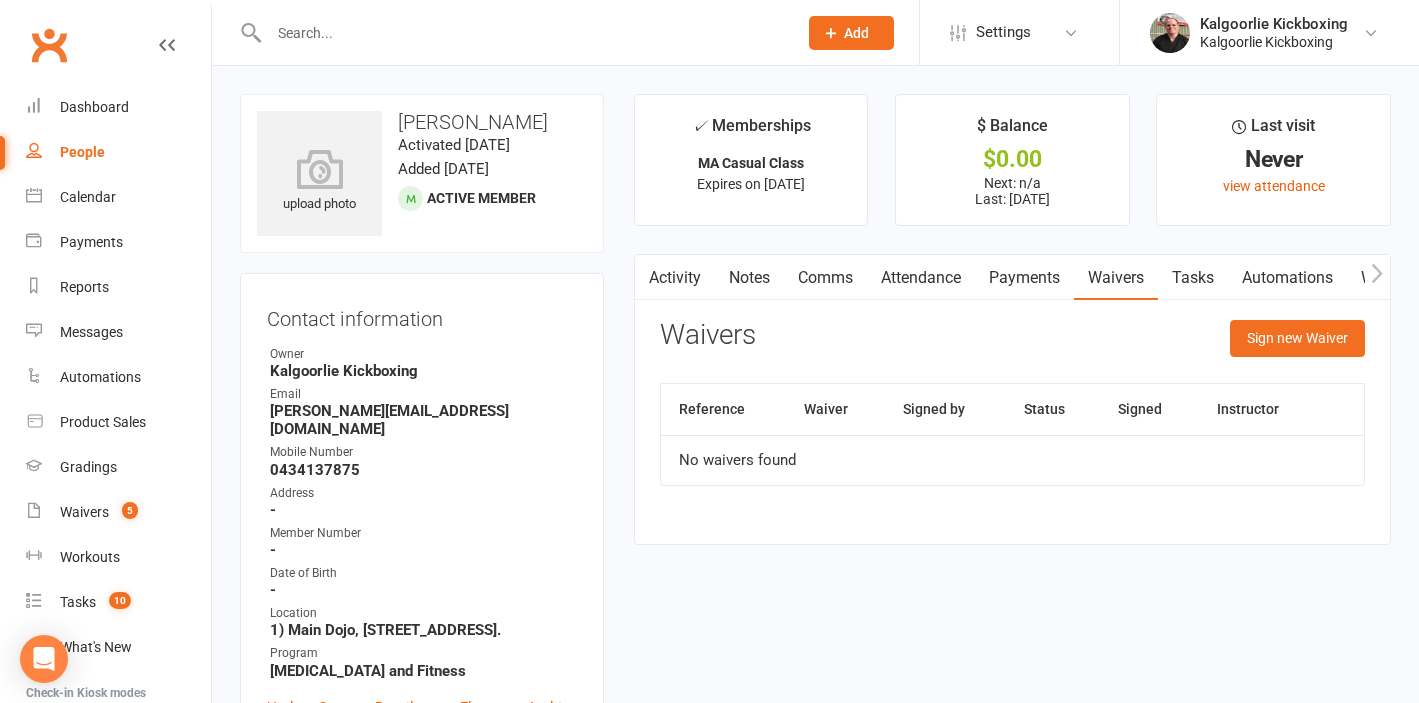 scroll, scrollTop: 75, scrollLeft: 0, axis: vertical 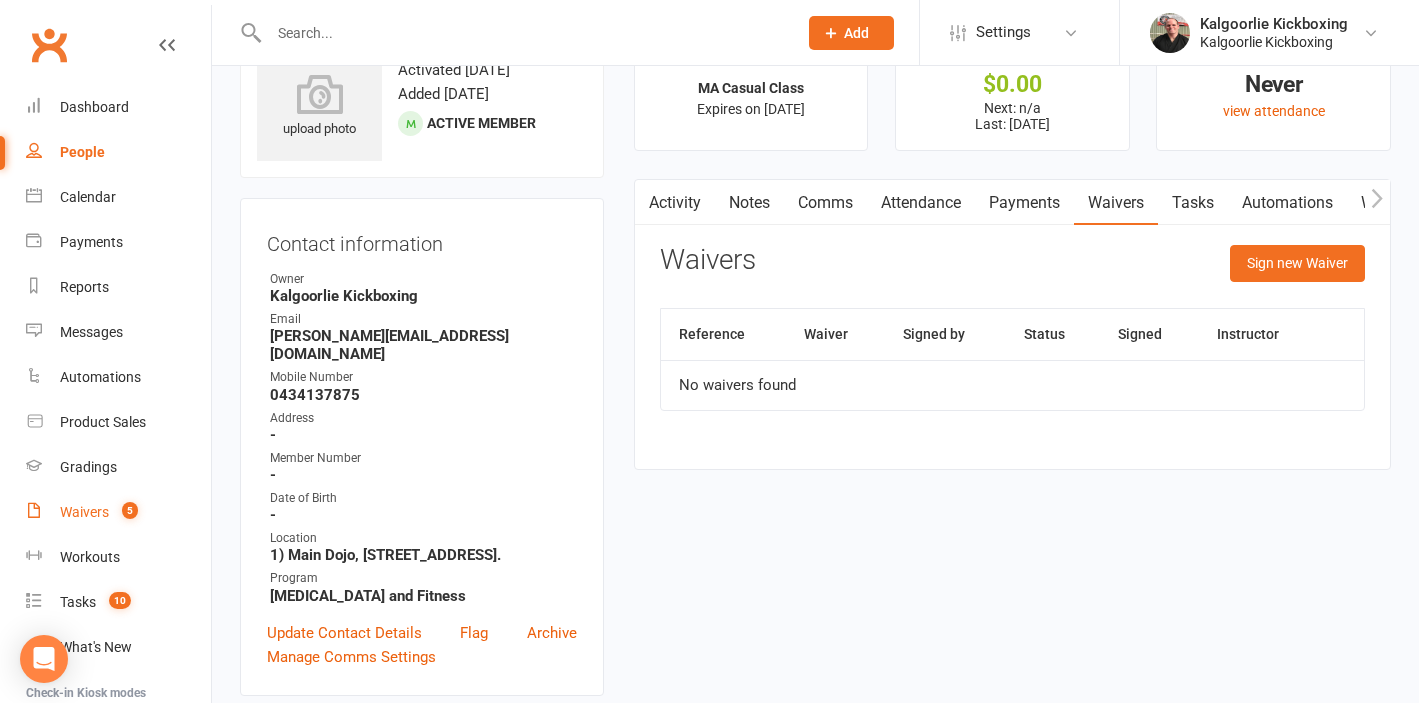 click on "Waivers" at bounding box center (84, 512) 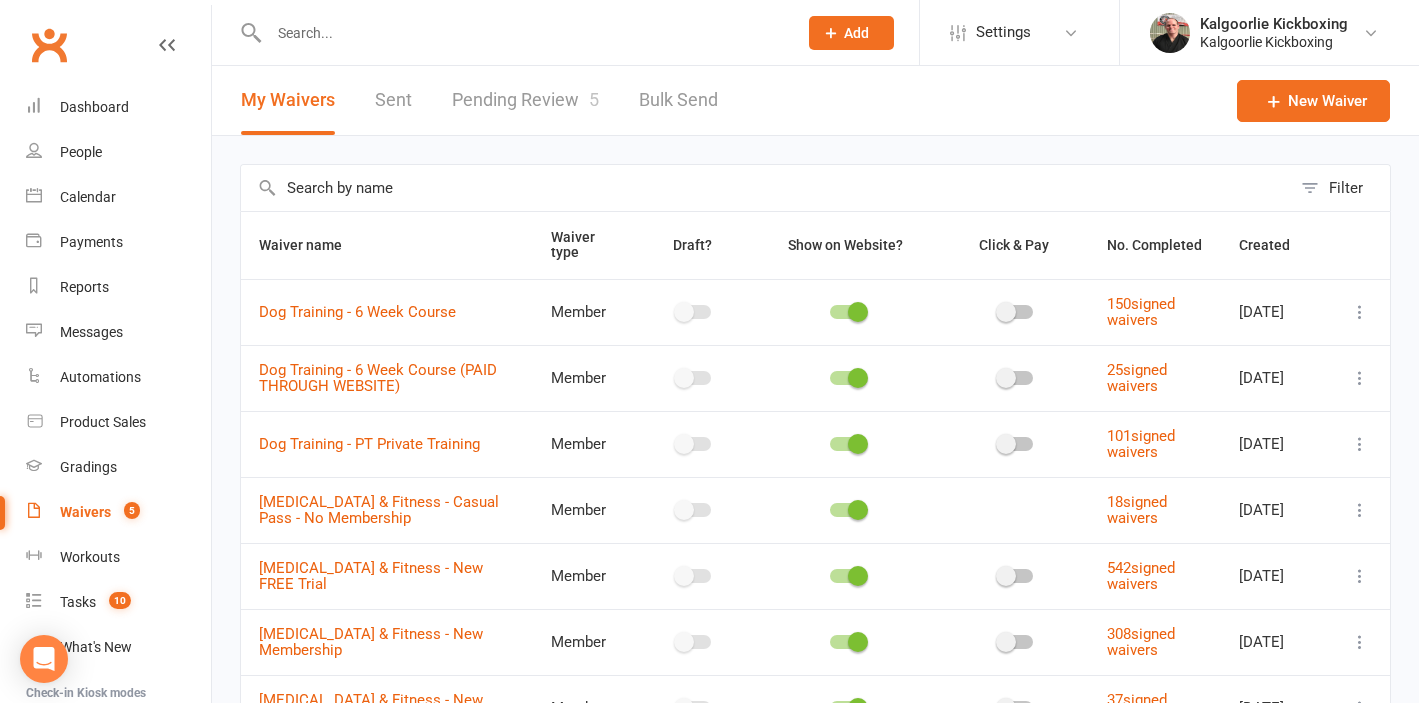 click on "Pending Review 5" at bounding box center [525, 100] 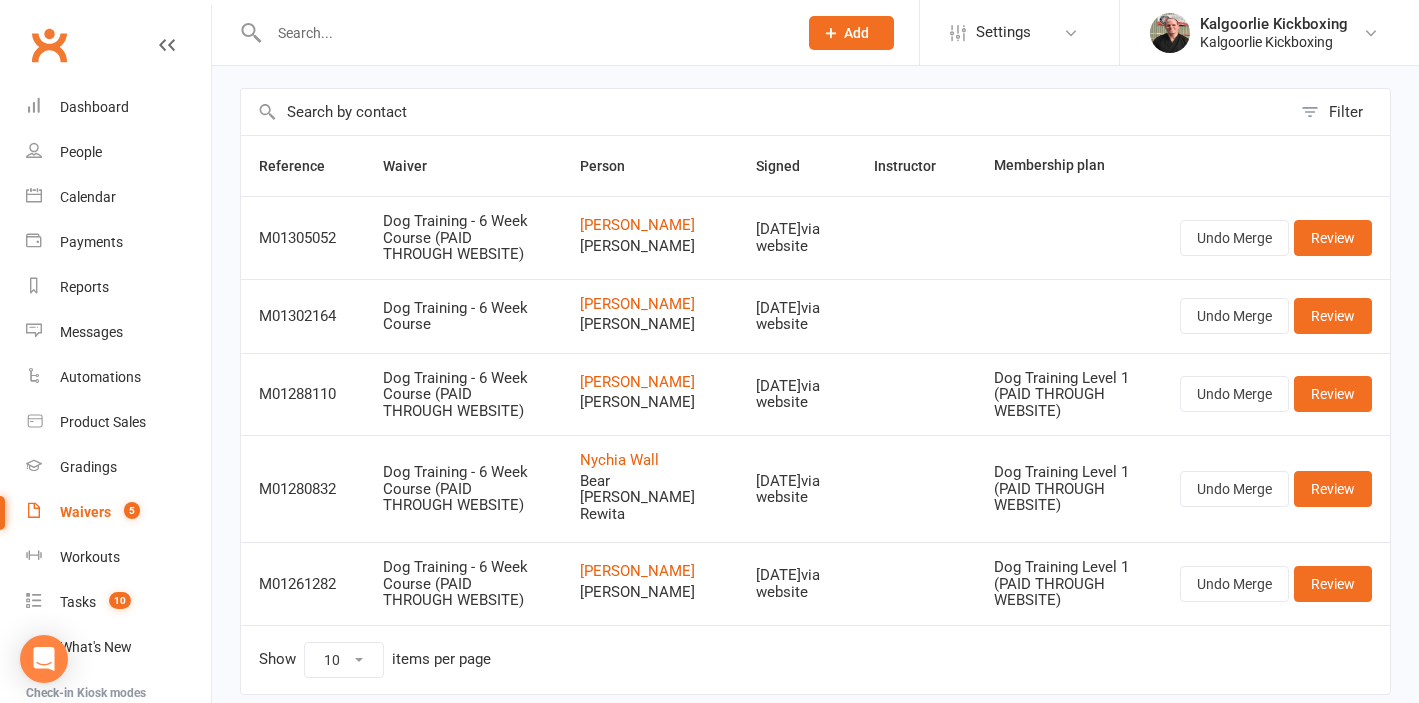 scroll, scrollTop: 103, scrollLeft: 0, axis: vertical 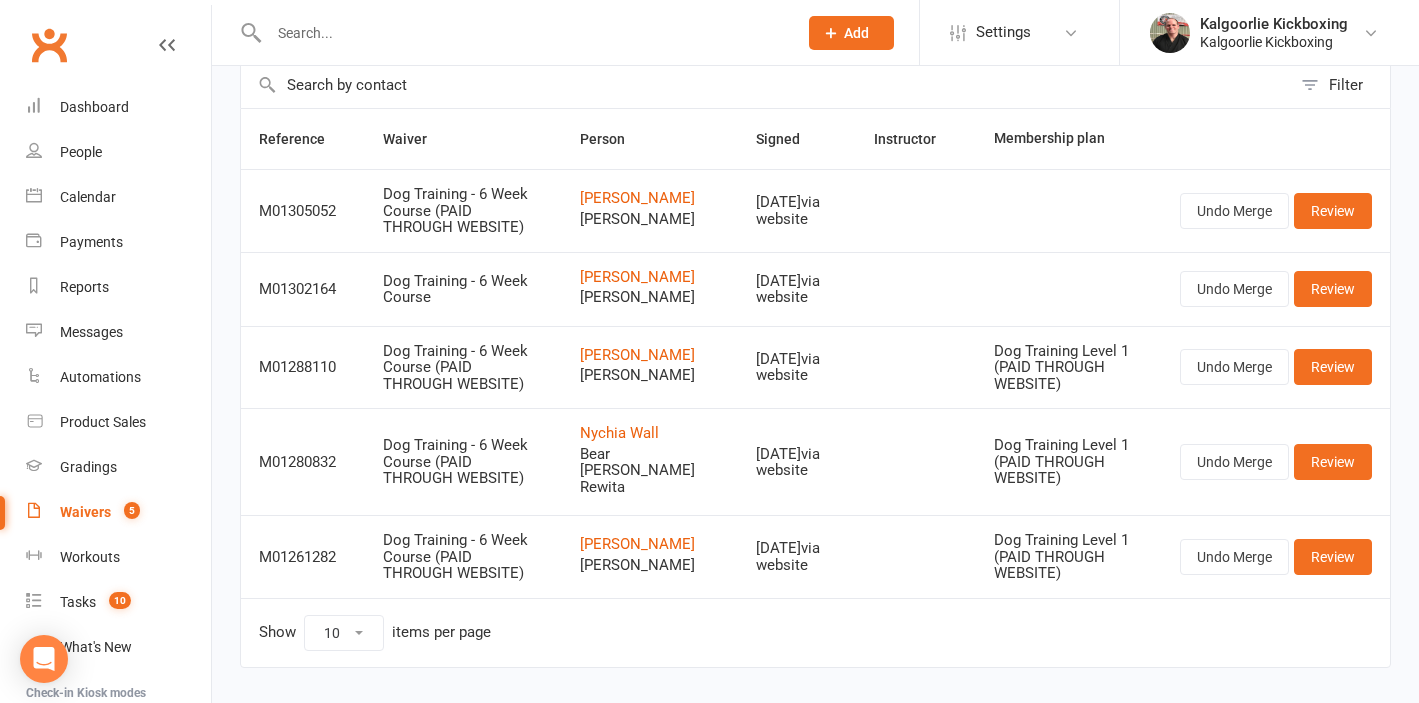 click at bounding box center [523, 33] 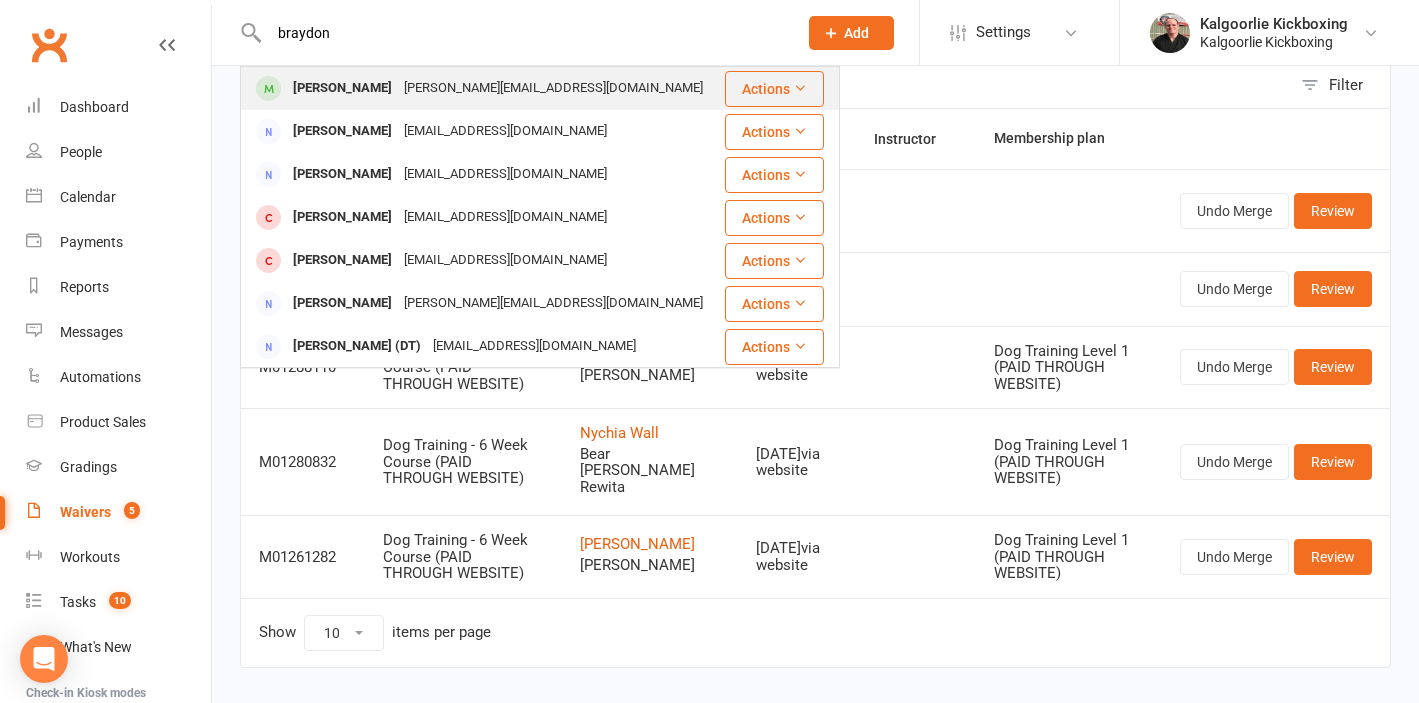 type on "braydon" 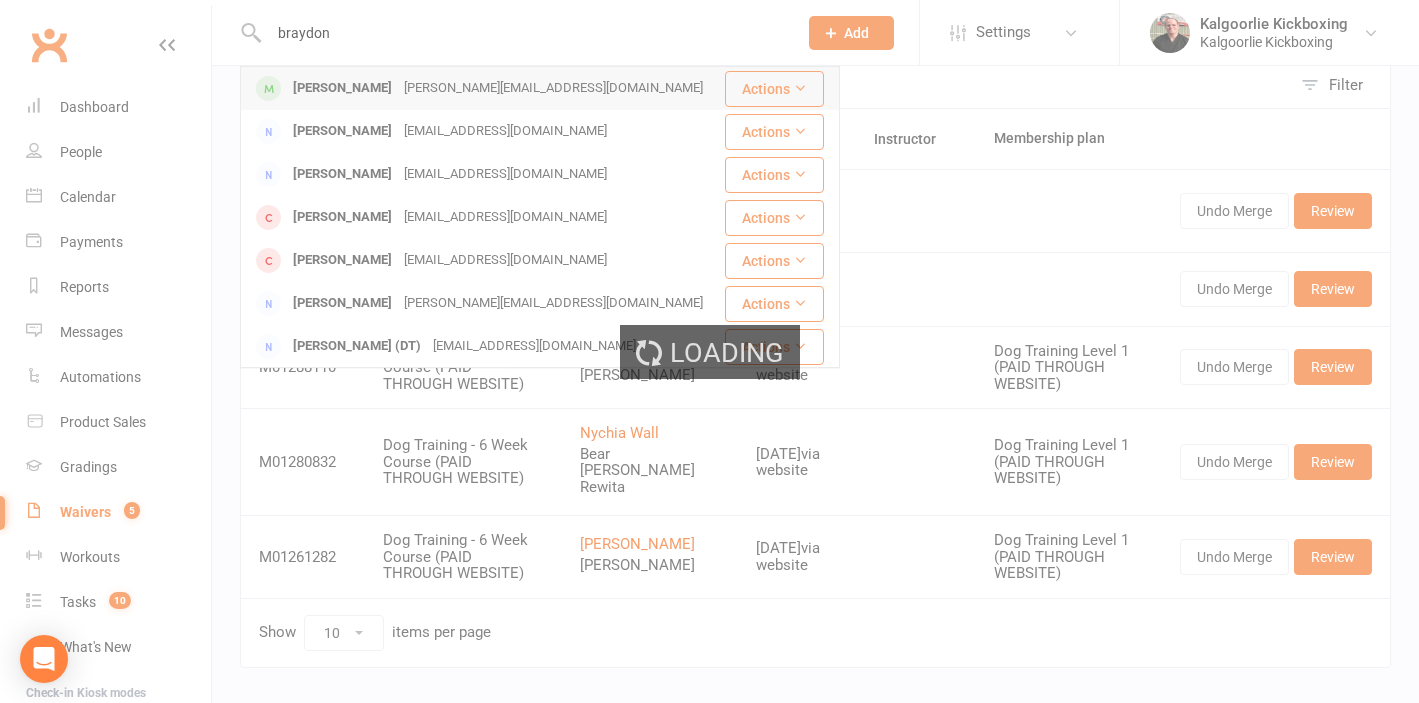 type 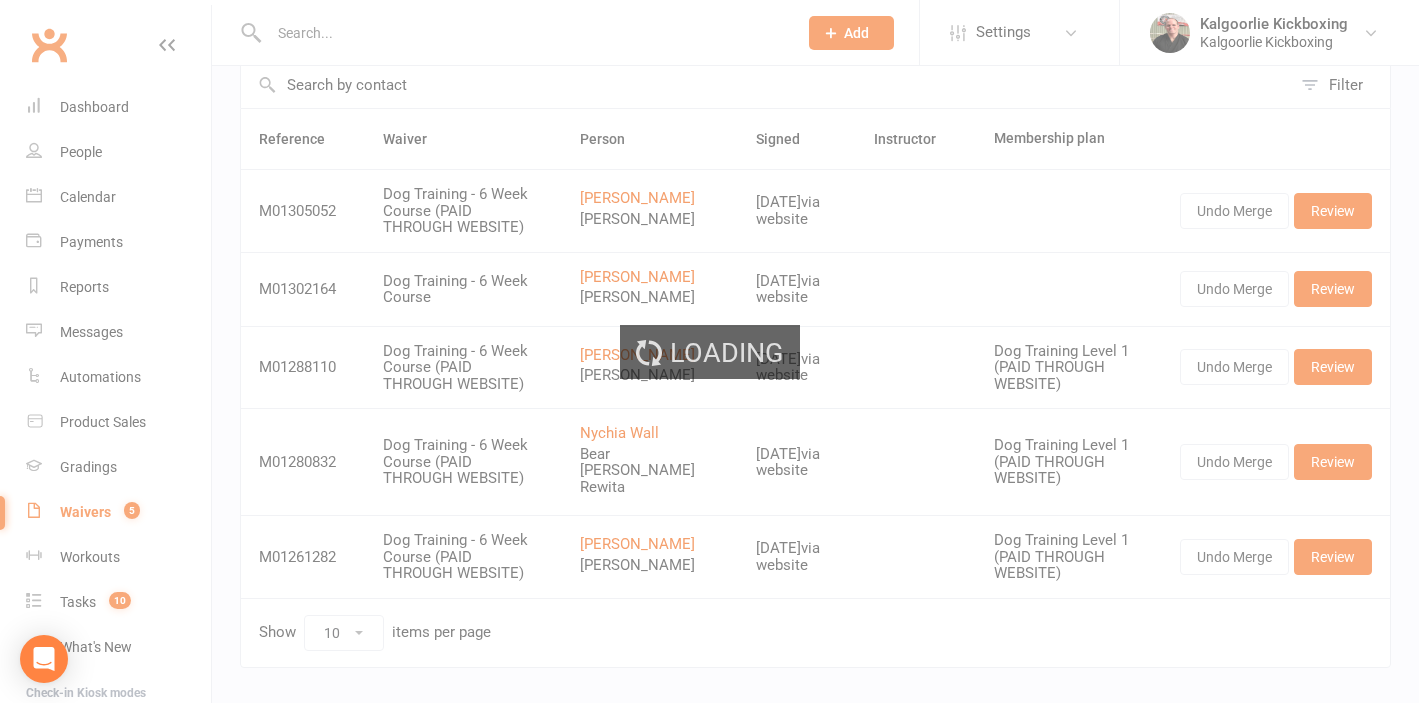 scroll, scrollTop: 0, scrollLeft: 0, axis: both 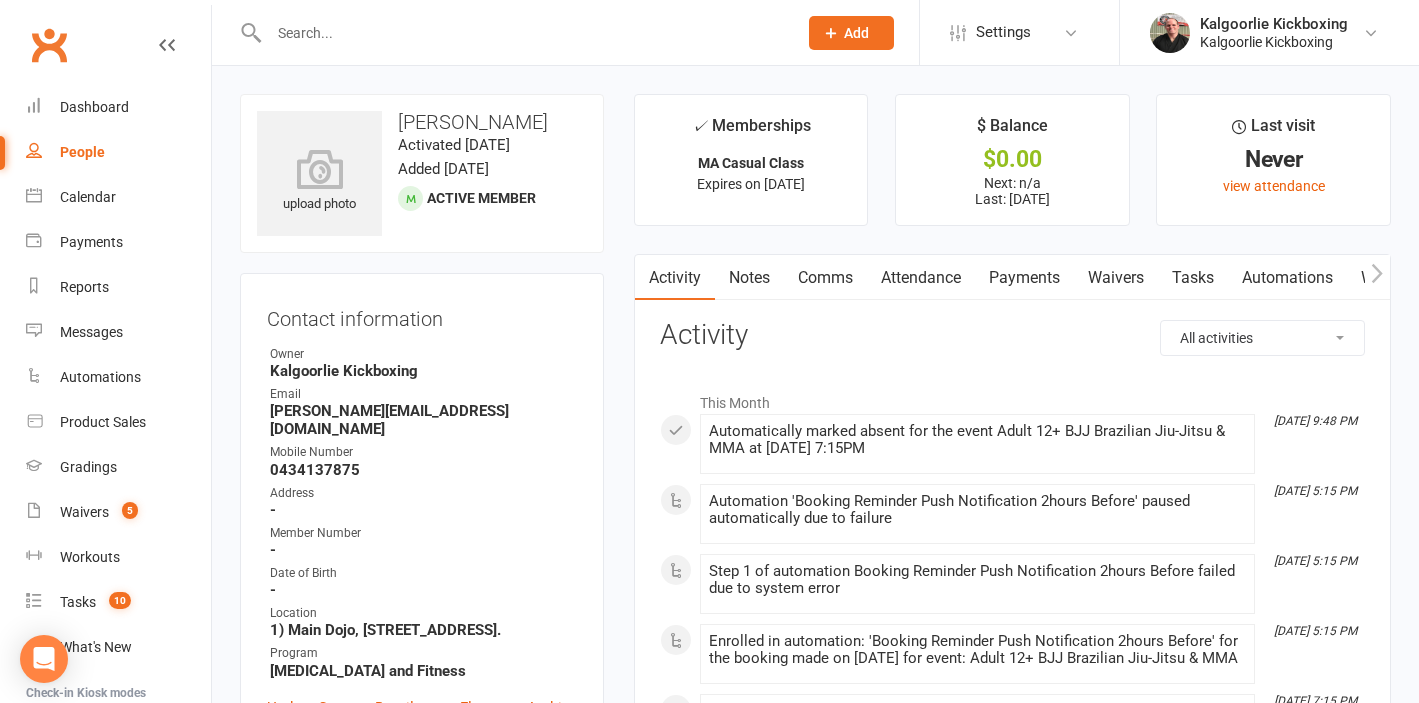 click on "Attendance" at bounding box center (921, 278) 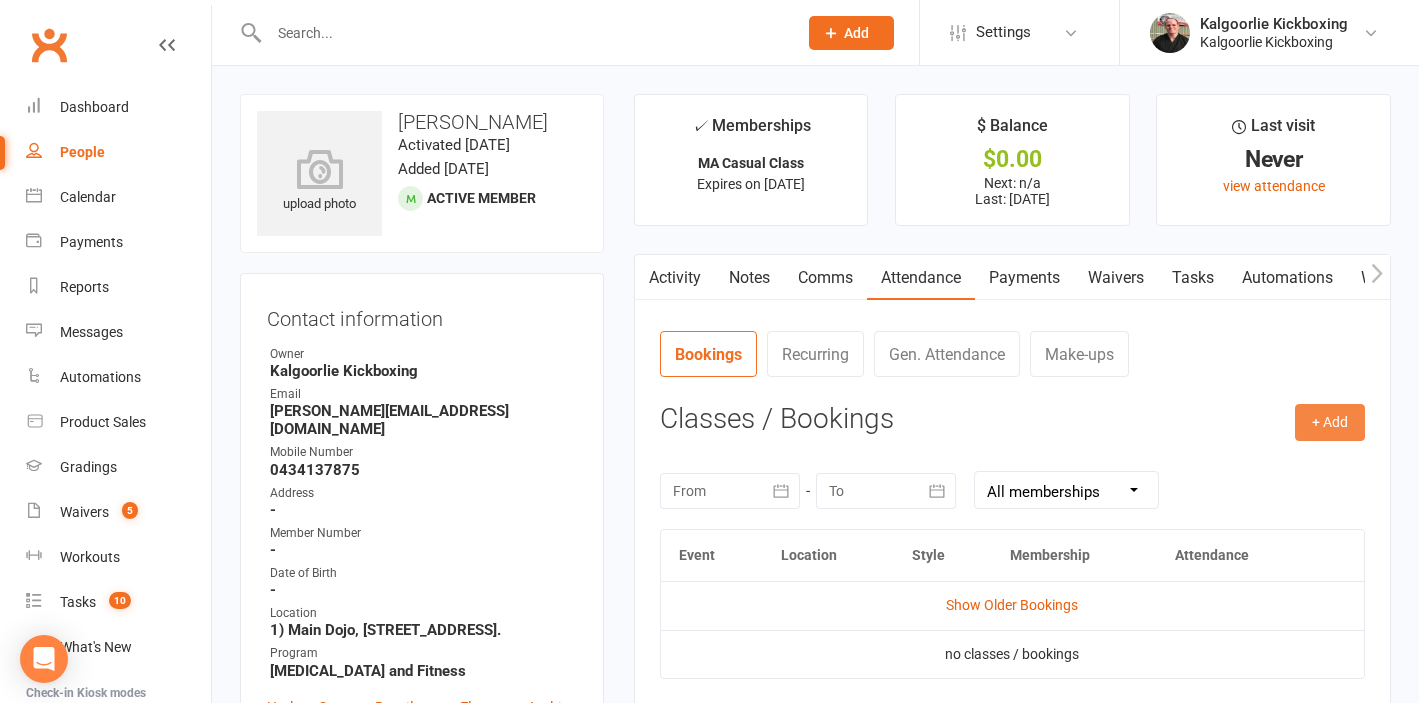 click on "+ Add" at bounding box center [1330, 422] 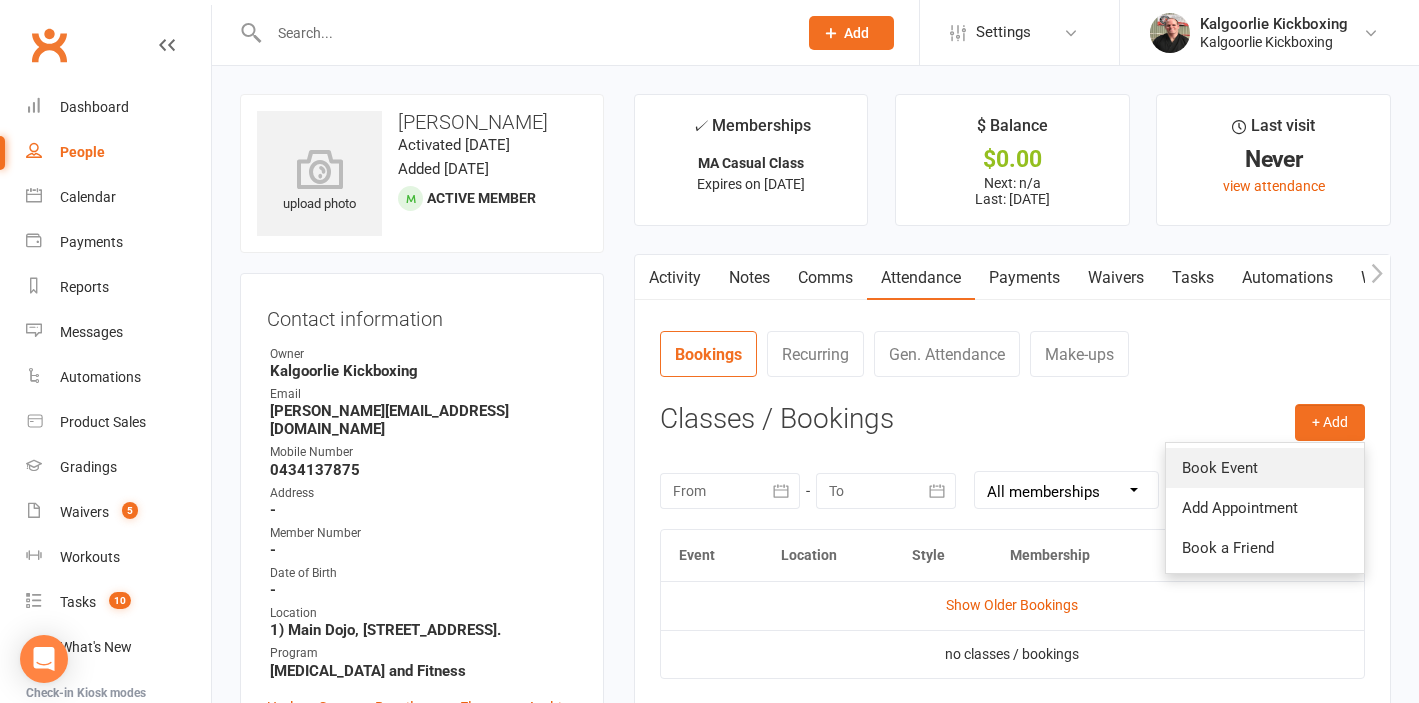 click on "Book Event" at bounding box center (1265, 468) 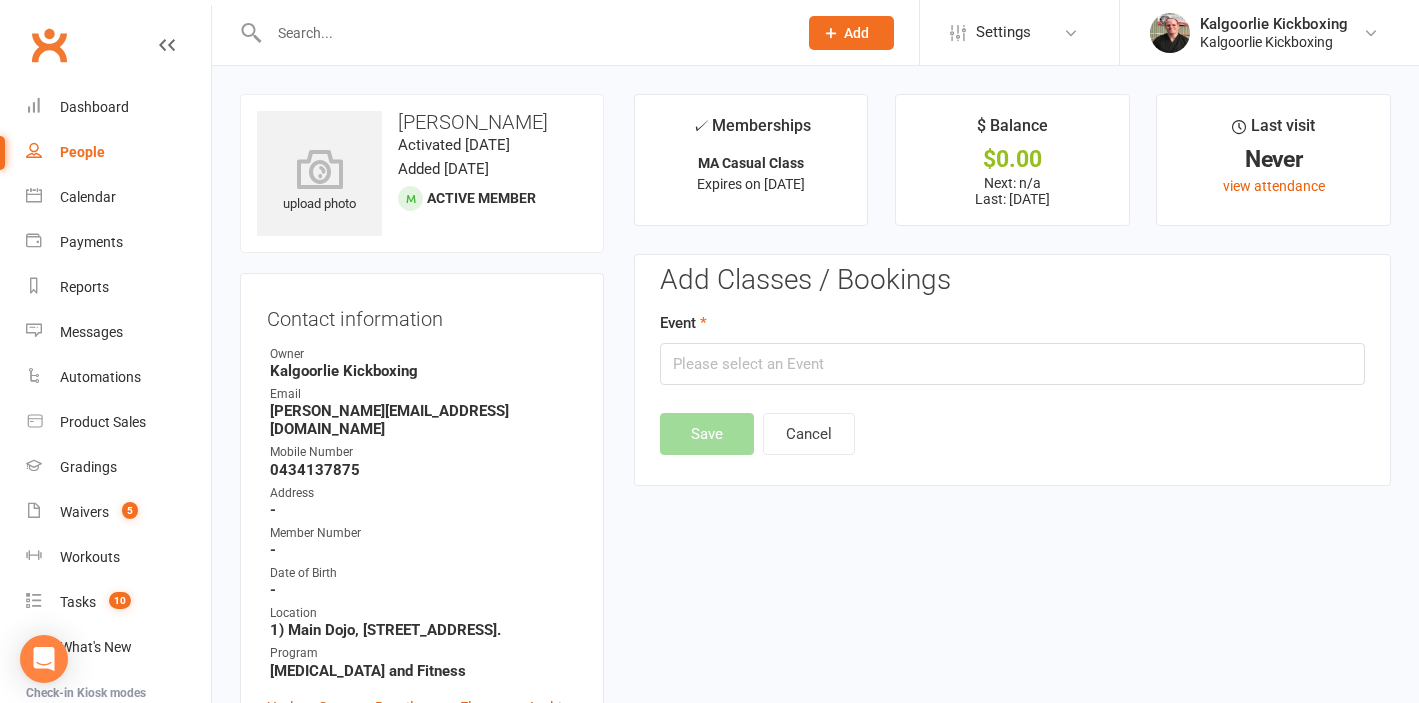 scroll, scrollTop: 154, scrollLeft: 0, axis: vertical 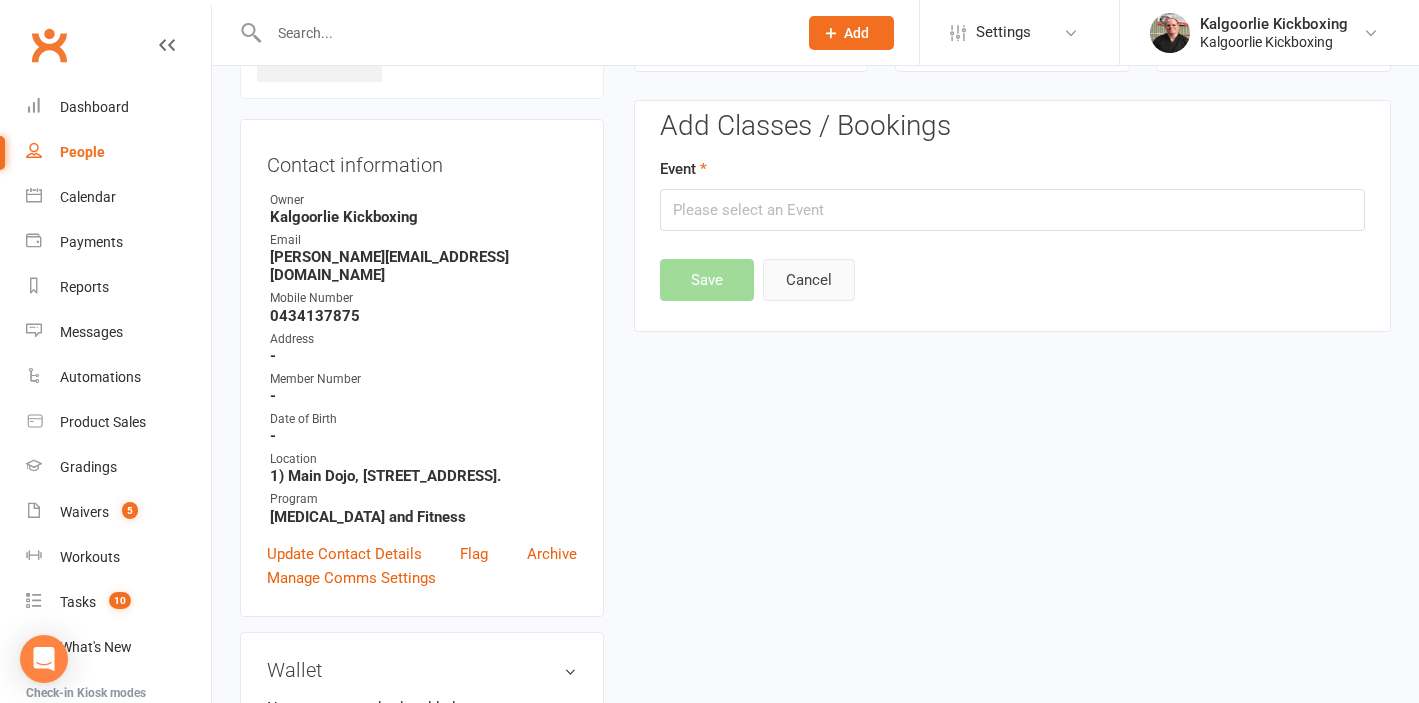 click on "Cancel" at bounding box center [809, 280] 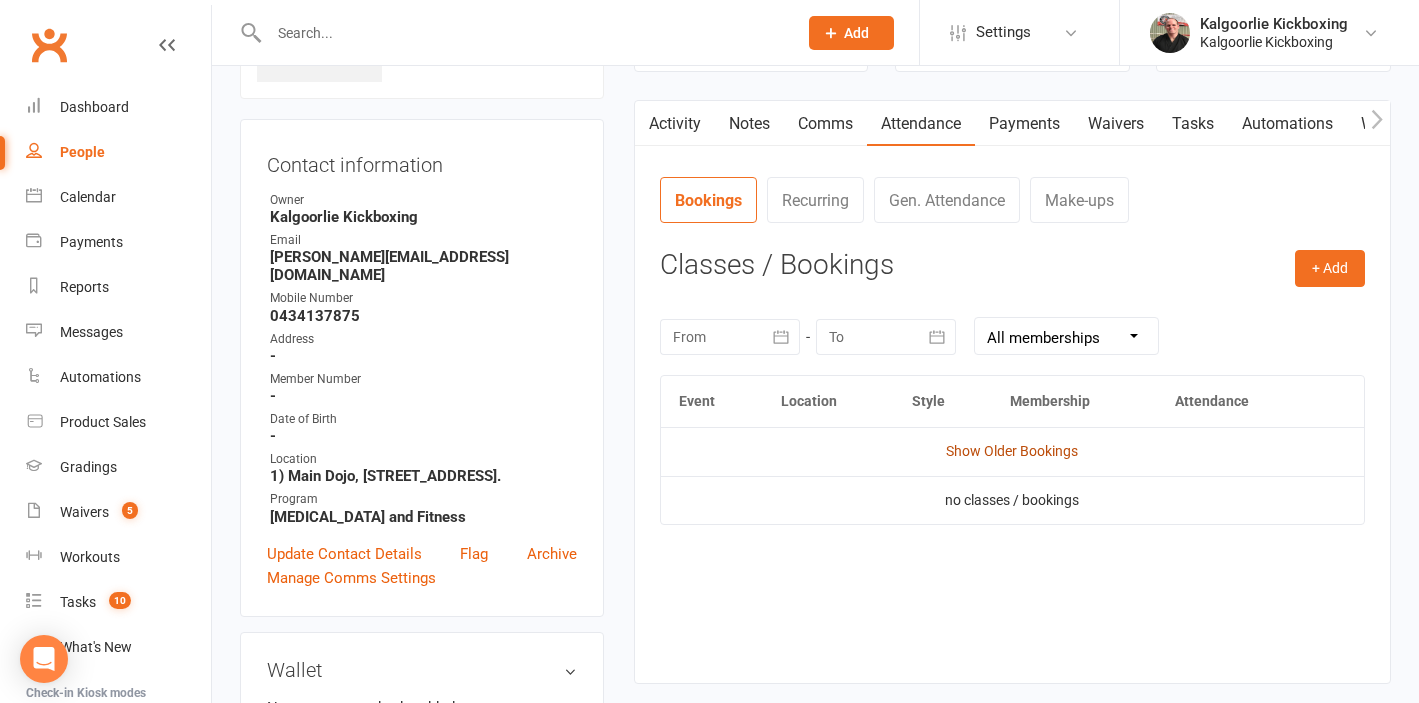 click on "Show Older Bookings" at bounding box center [1012, 451] 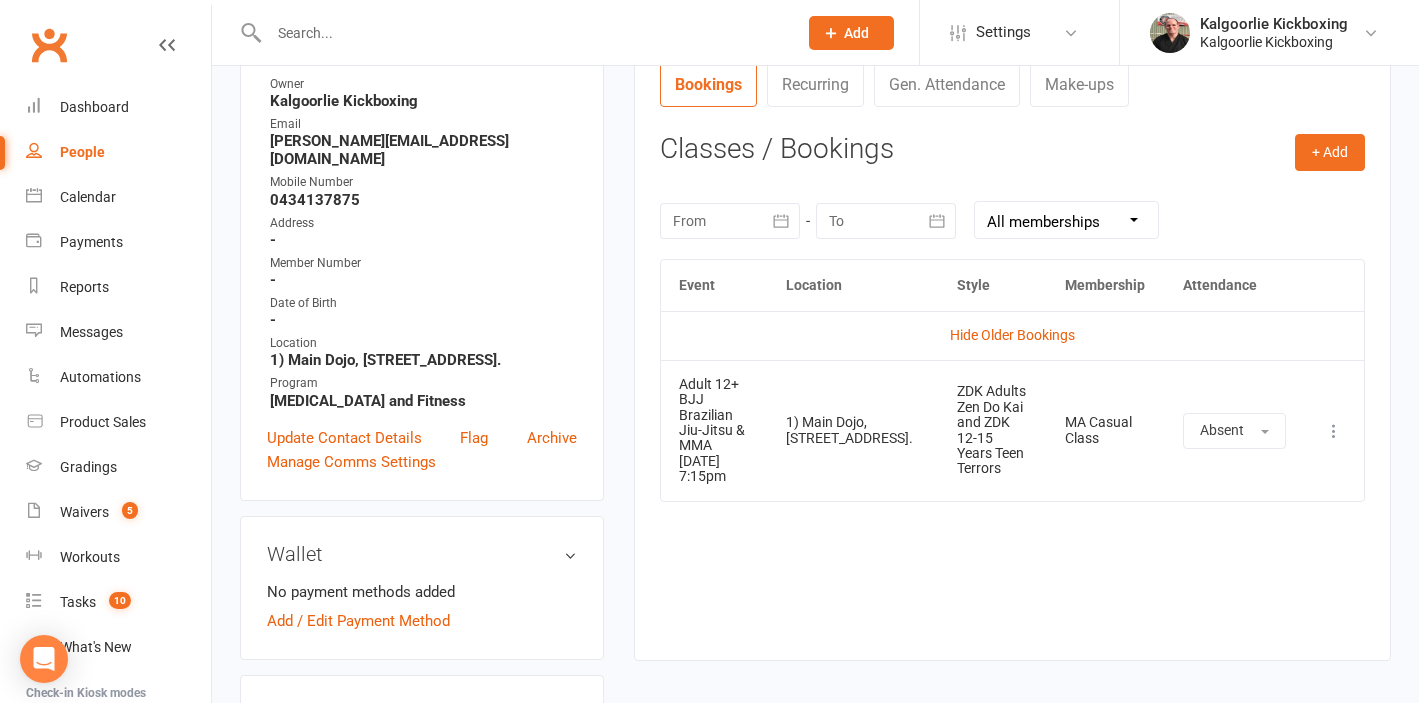 scroll, scrollTop: 273, scrollLeft: 0, axis: vertical 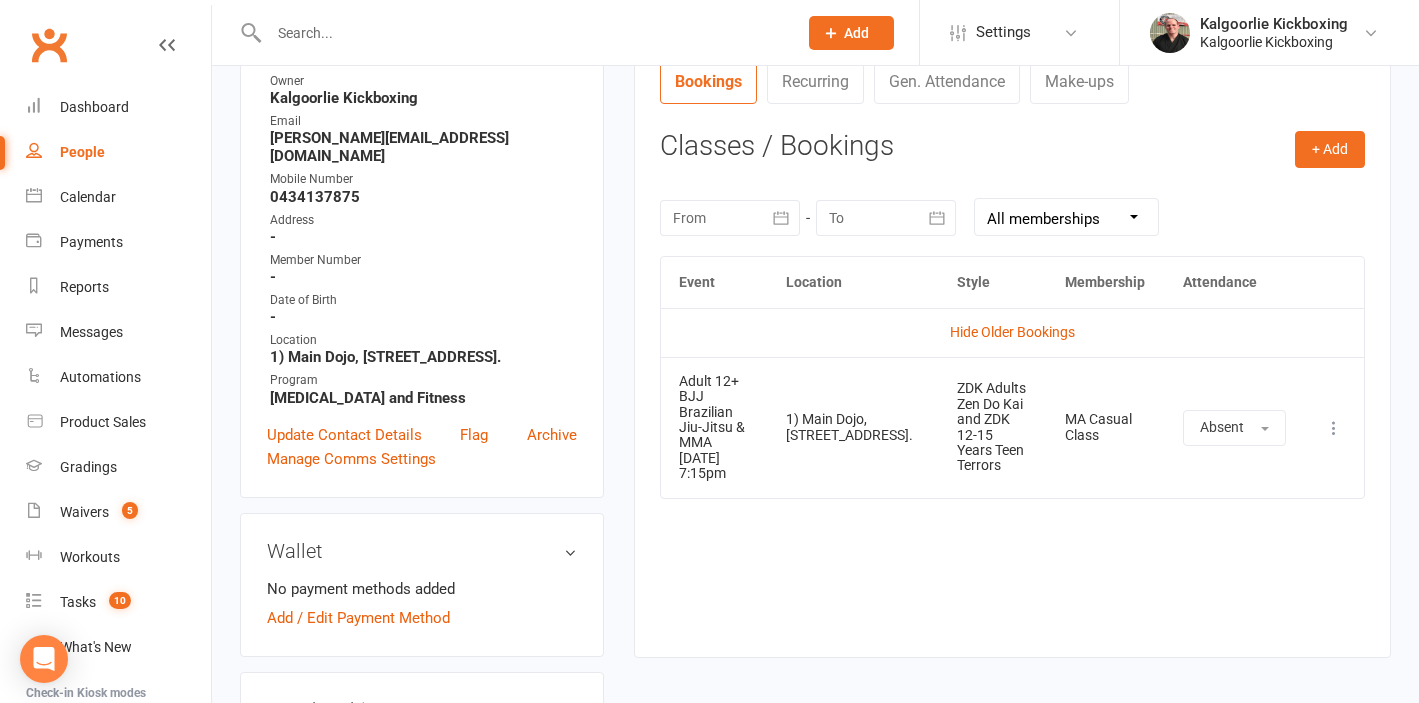 click at bounding box center (1334, 428) 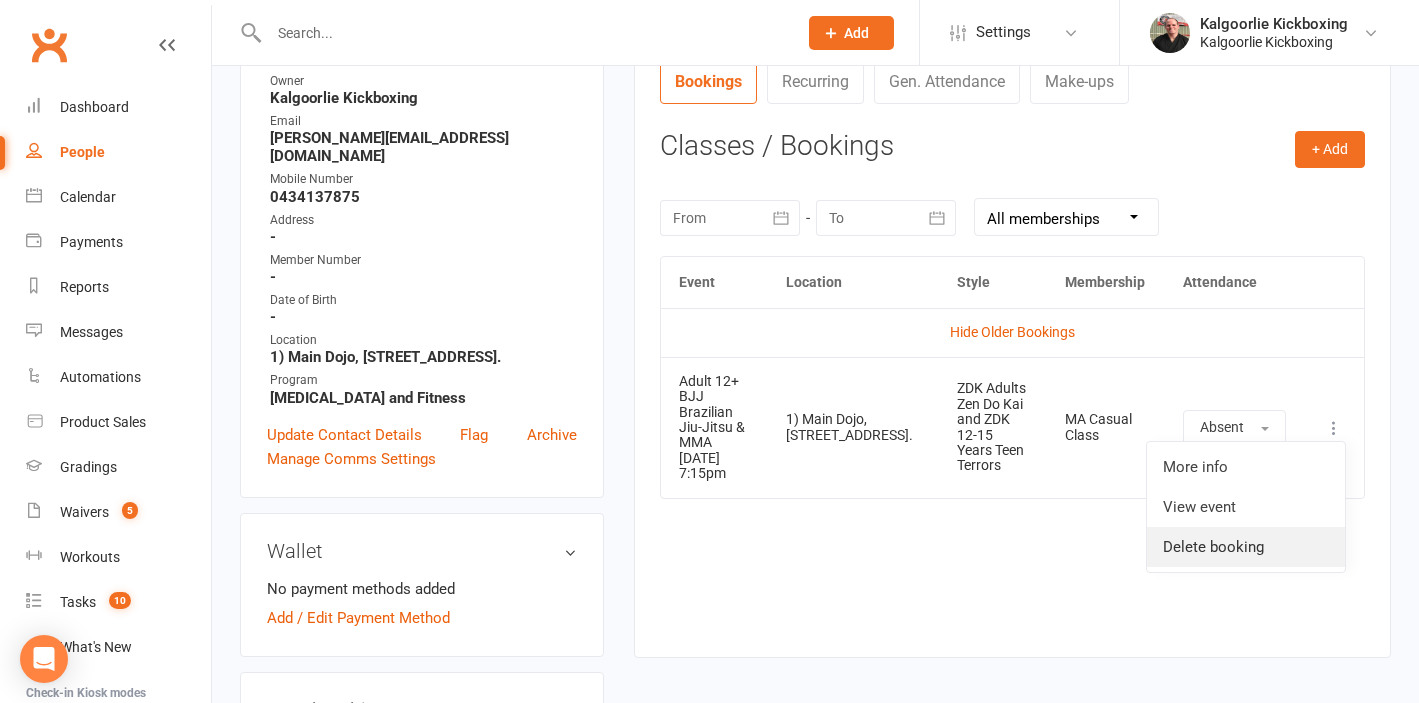 click on "Delete booking" at bounding box center (1246, 547) 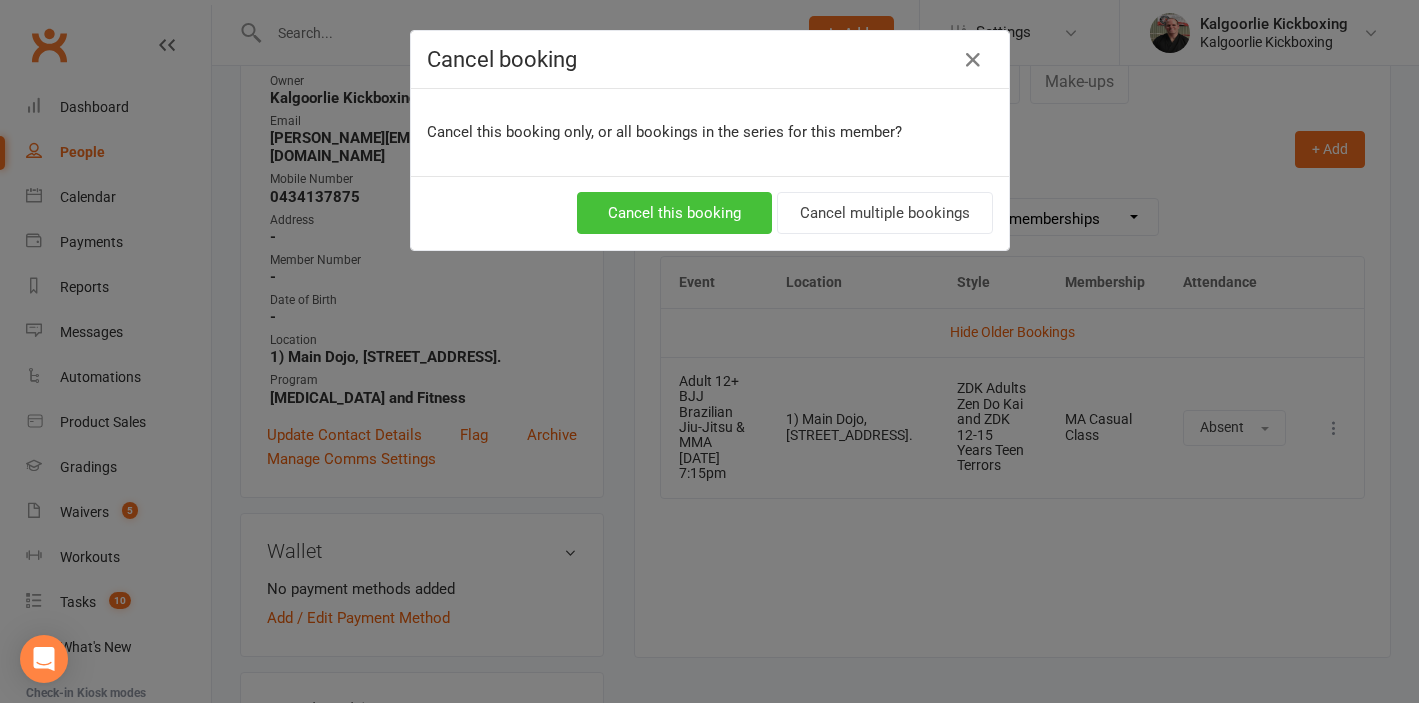 click on "Cancel this booking" at bounding box center [674, 213] 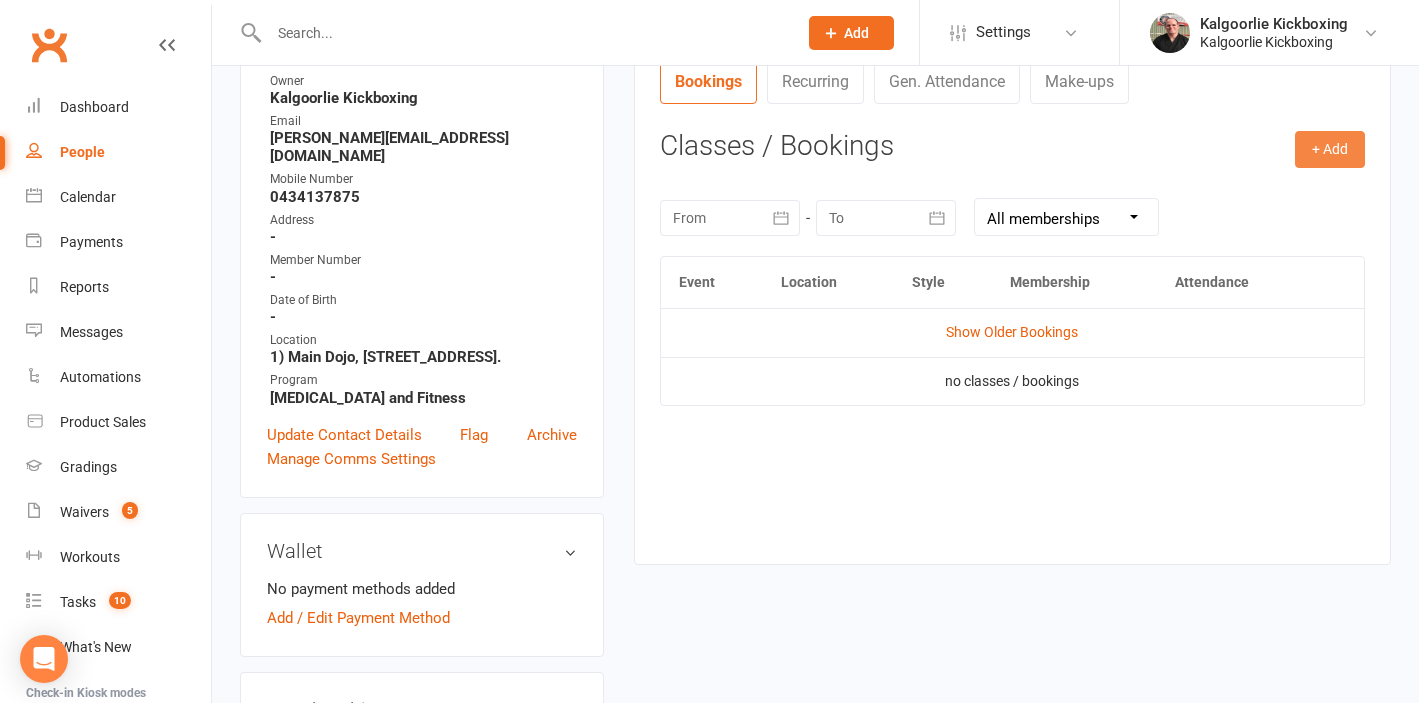 click on "+ Add" at bounding box center [1330, 149] 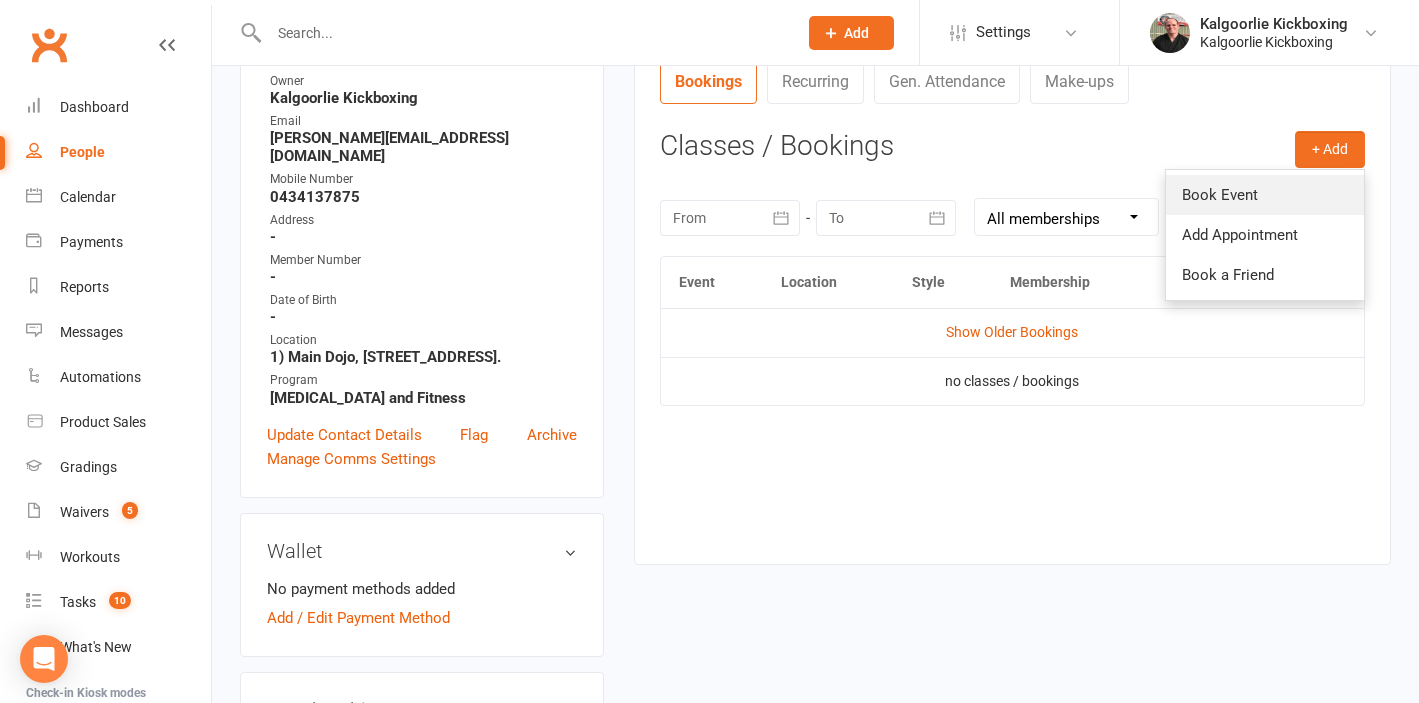 click on "Book Event" at bounding box center (1265, 195) 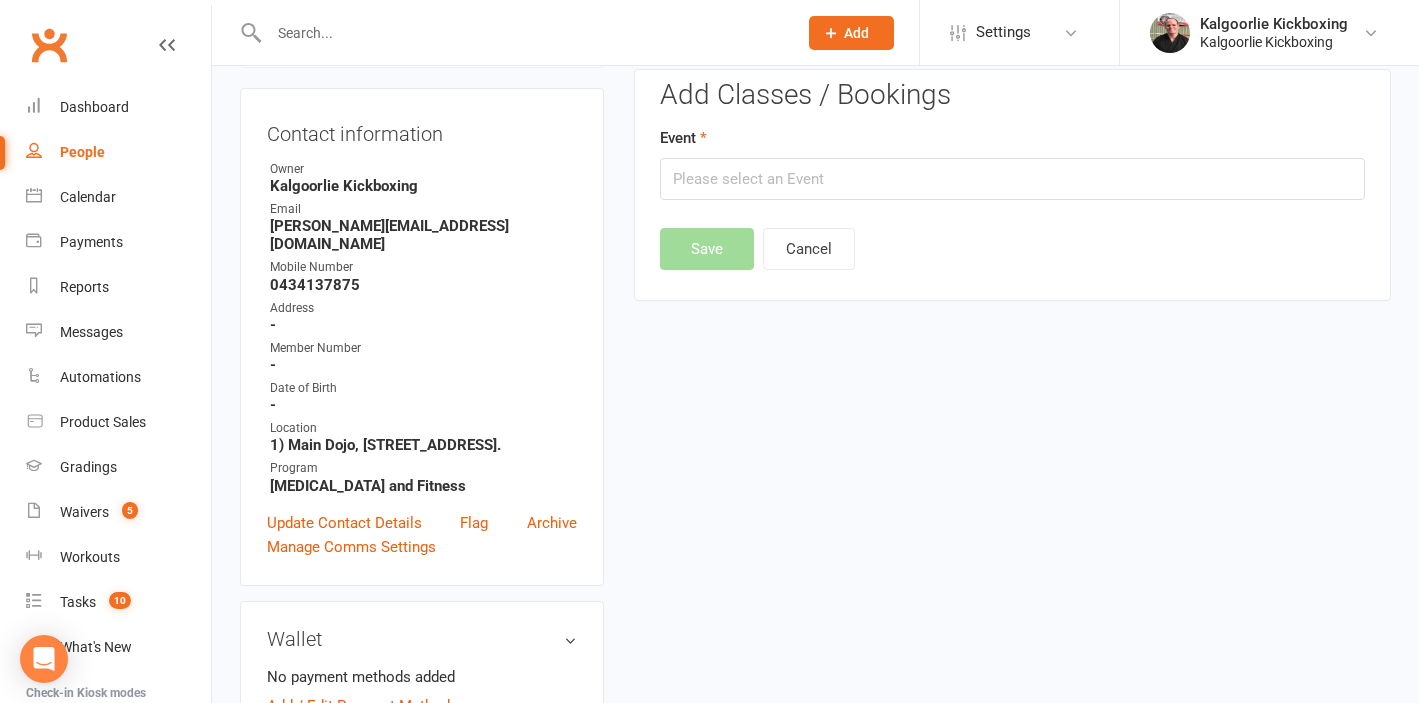 scroll, scrollTop: 154, scrollLeft: 0, axis: vertical 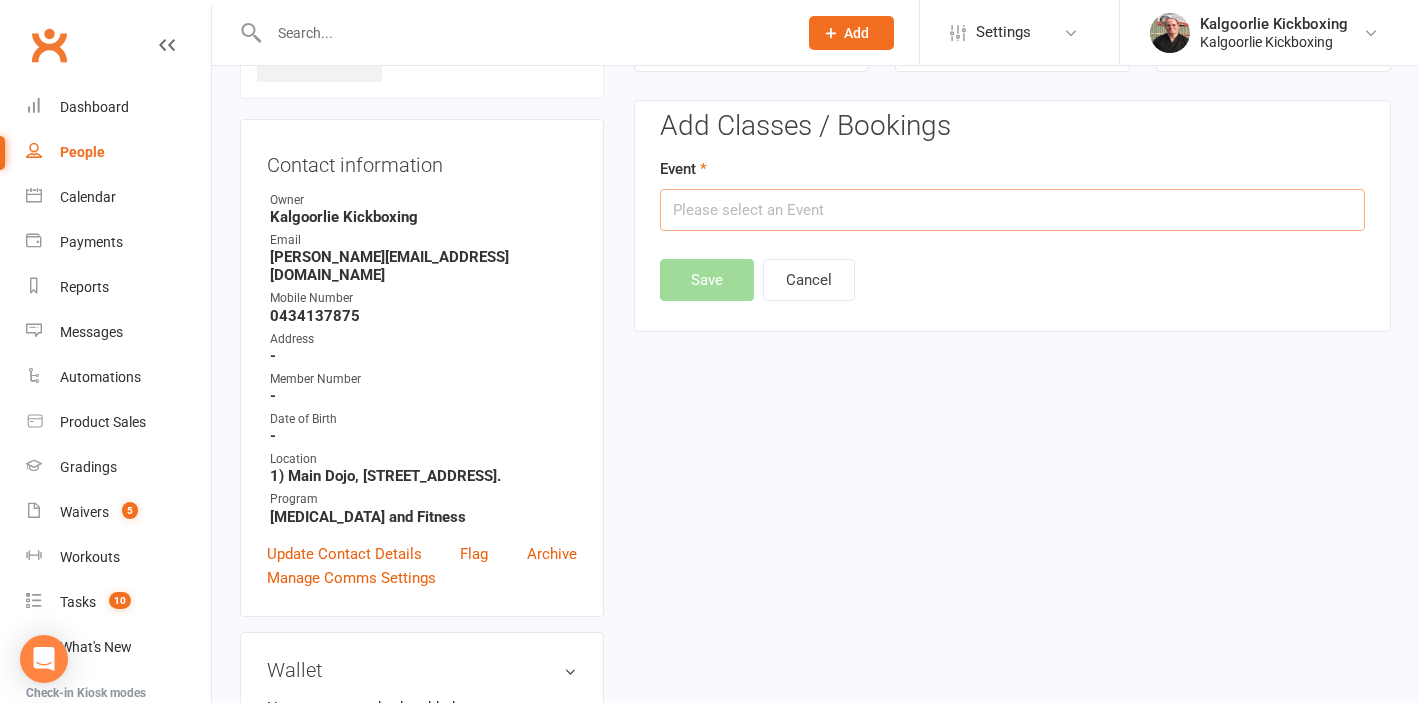 click at bounding box center [1012, 210] 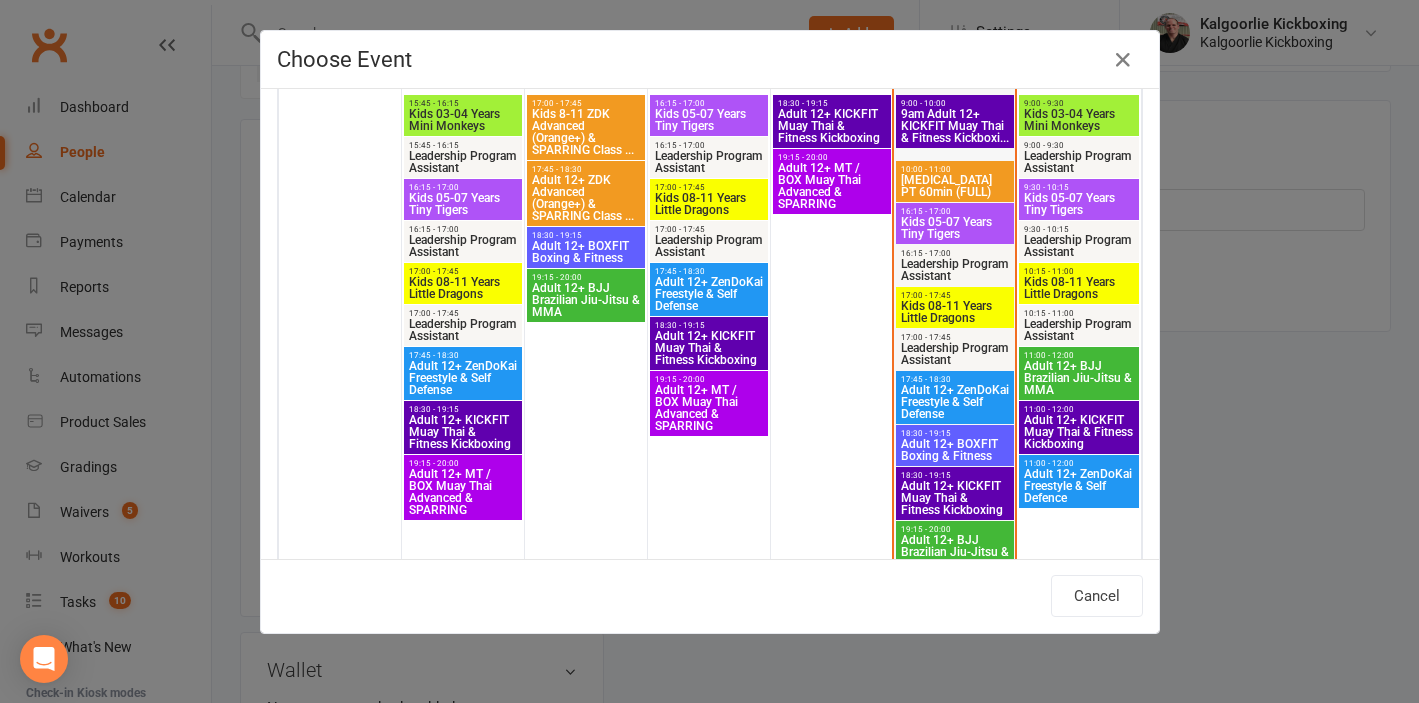 scroll, scrollTop: 683, scrollLeft: 0, axis: vertical 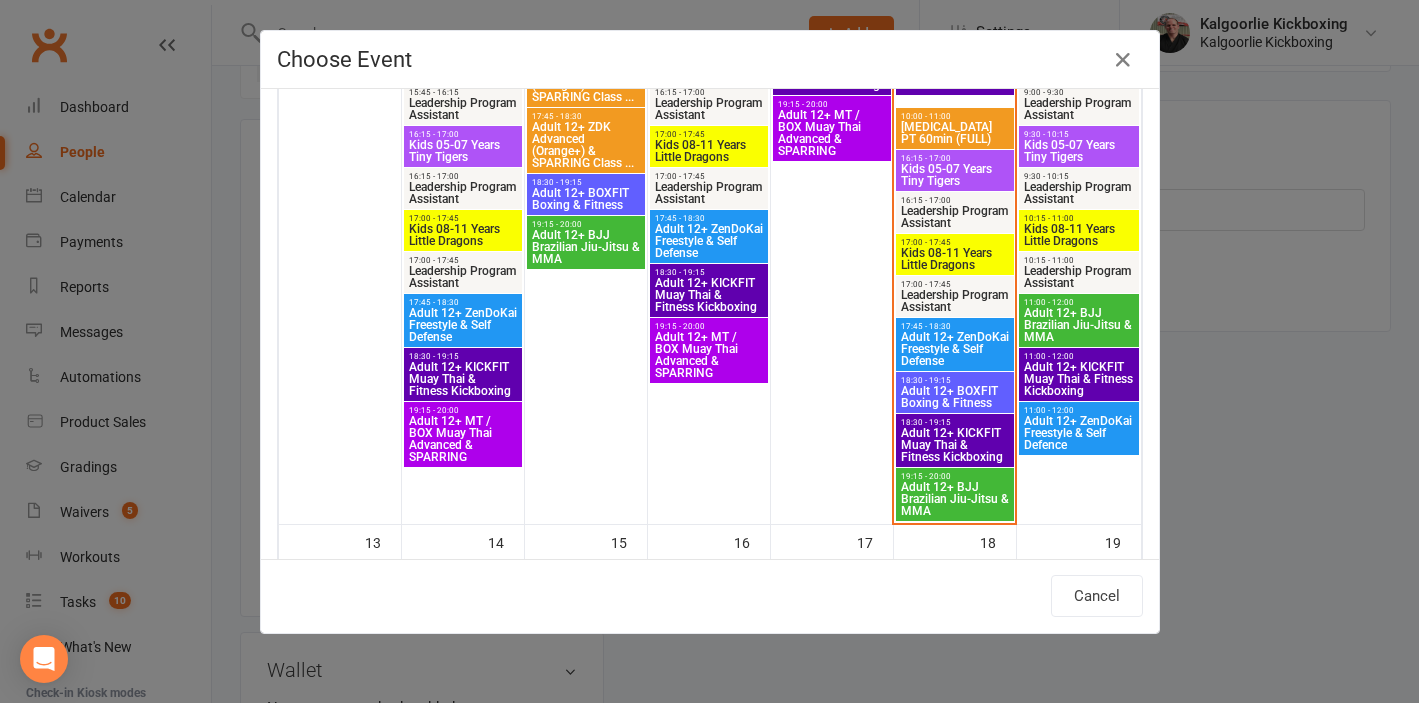 click on "Adult 12+ BJJ Brazilian Jiu-Jitsu & MMA" at bounding box center (955, 499) 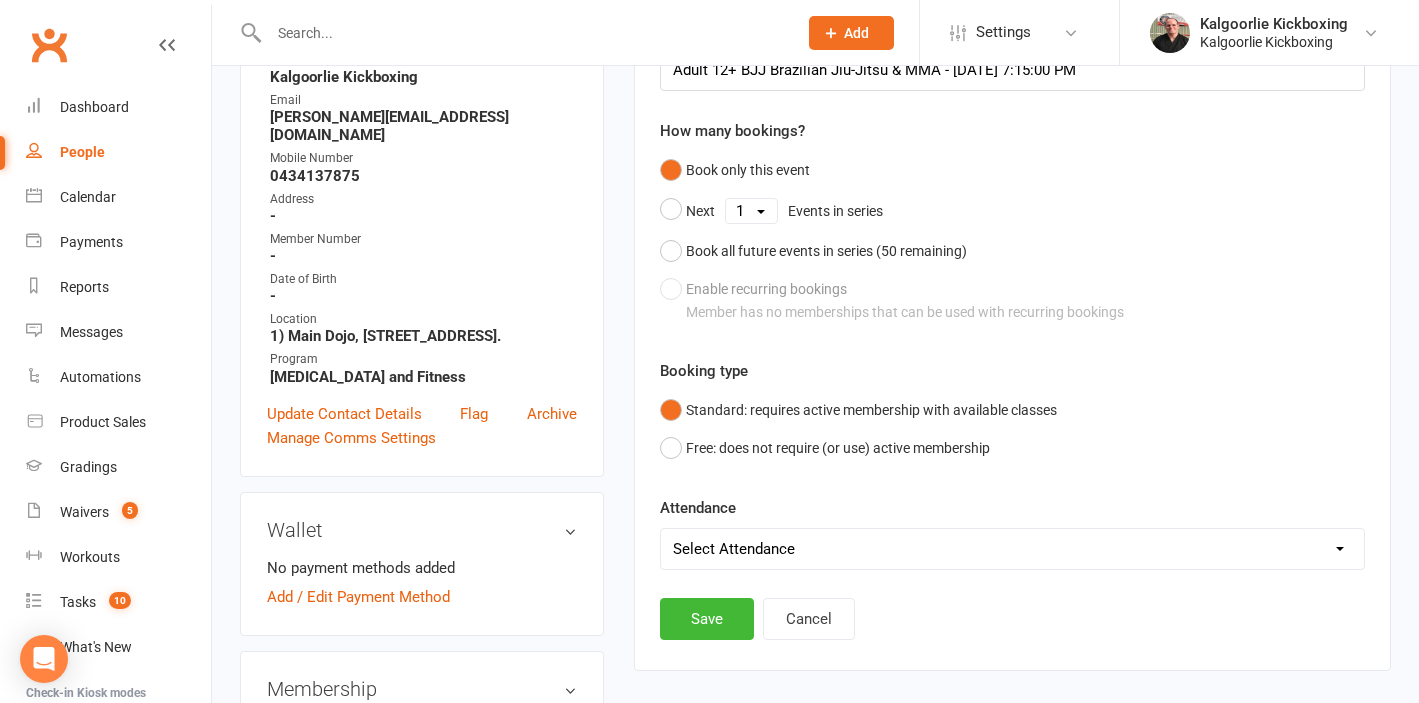 scroll, scrollTop: 302, scrollLeft: 0, axis: vertical 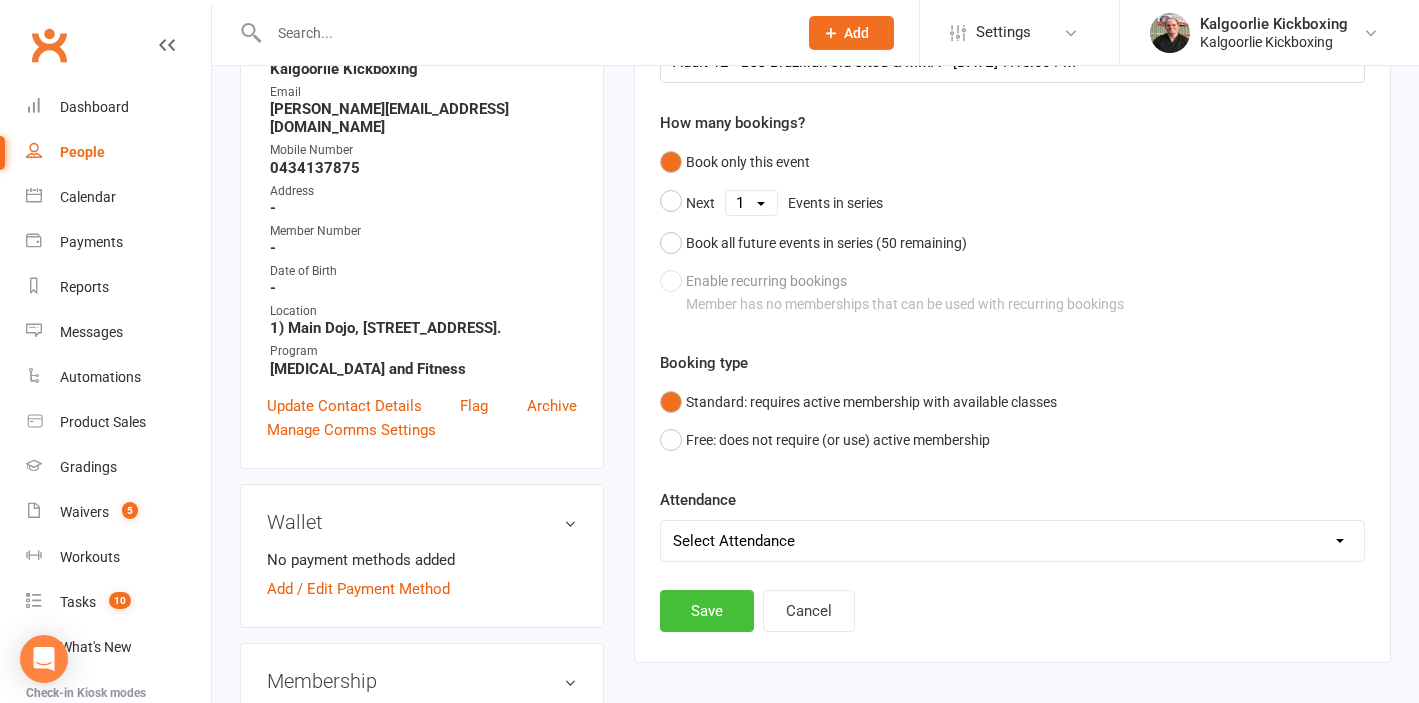 click on "Save" at bounding box center [707, 611] 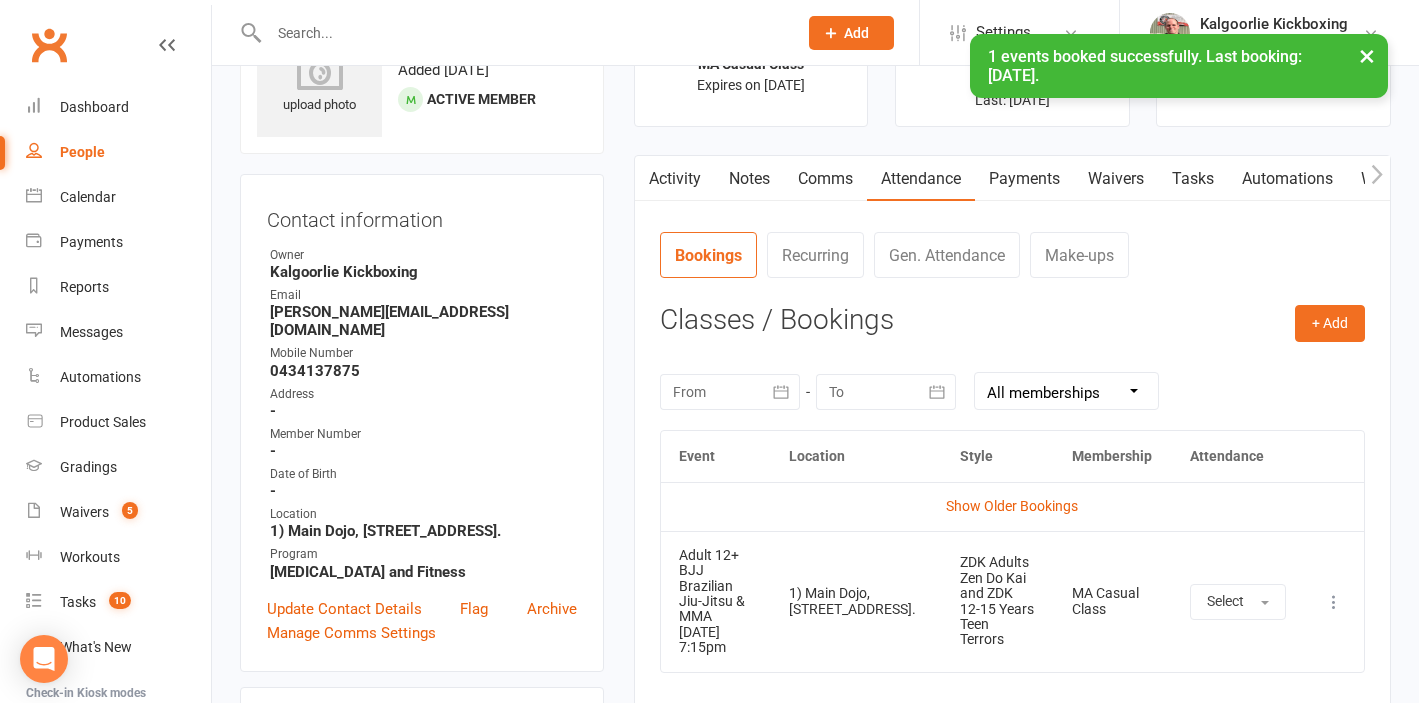 scroll, scrollTop: 0, scrollLeft: 0, axis: both 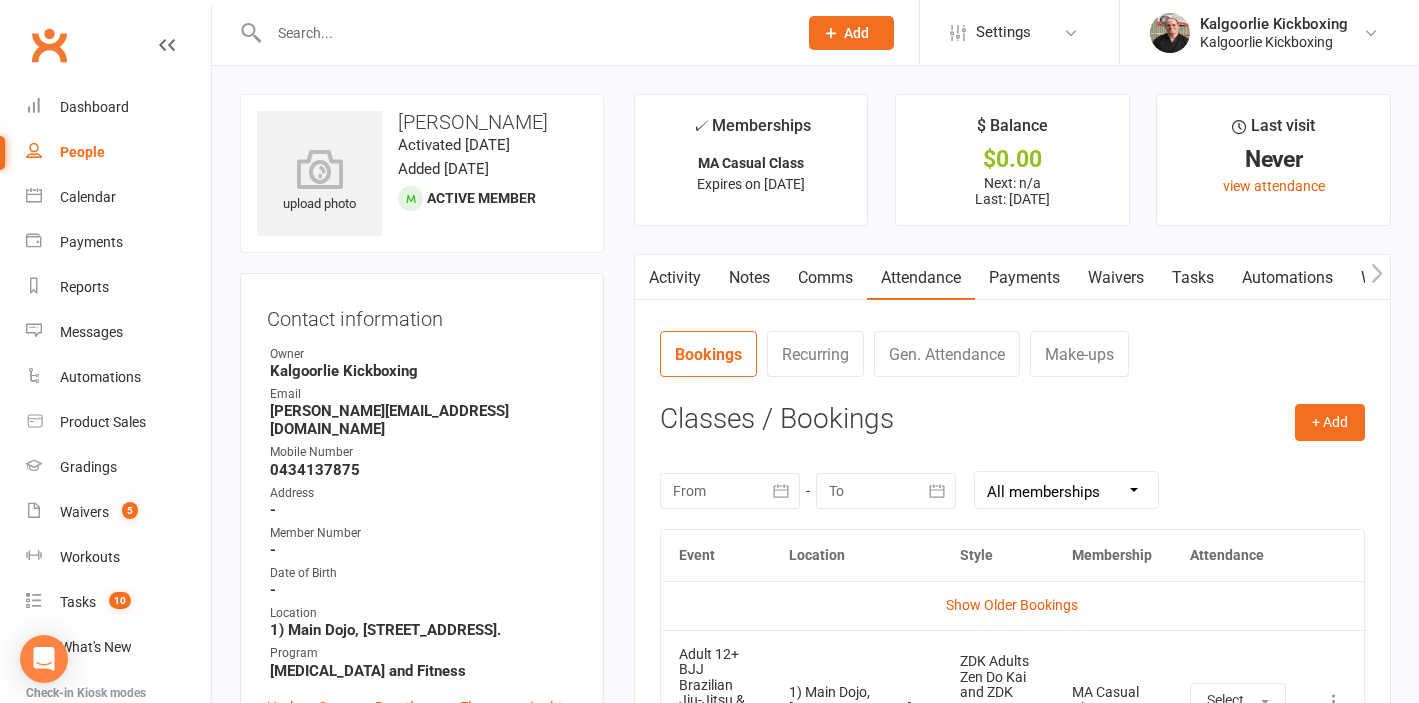 click on "Workouts" at bounding box center (1394, 278) 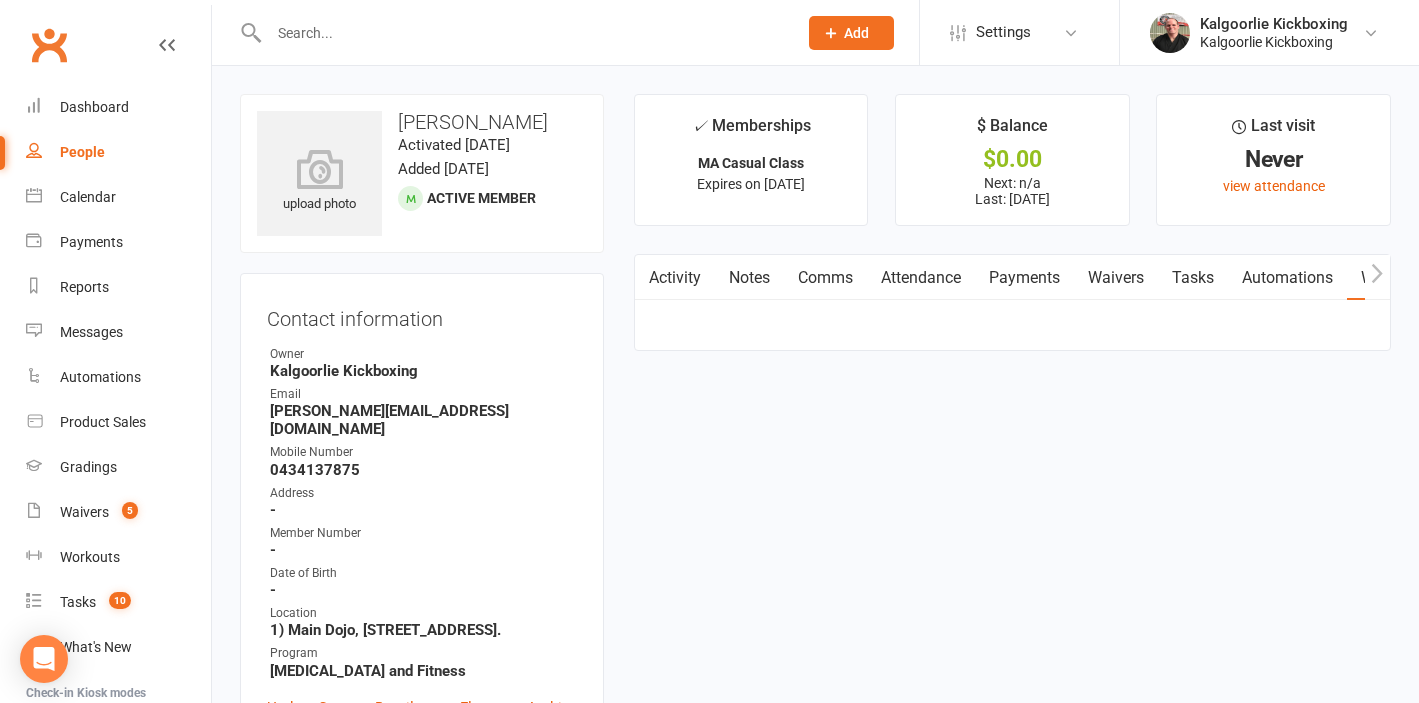 click on "Workouts" at bounding box center (1394, 278) 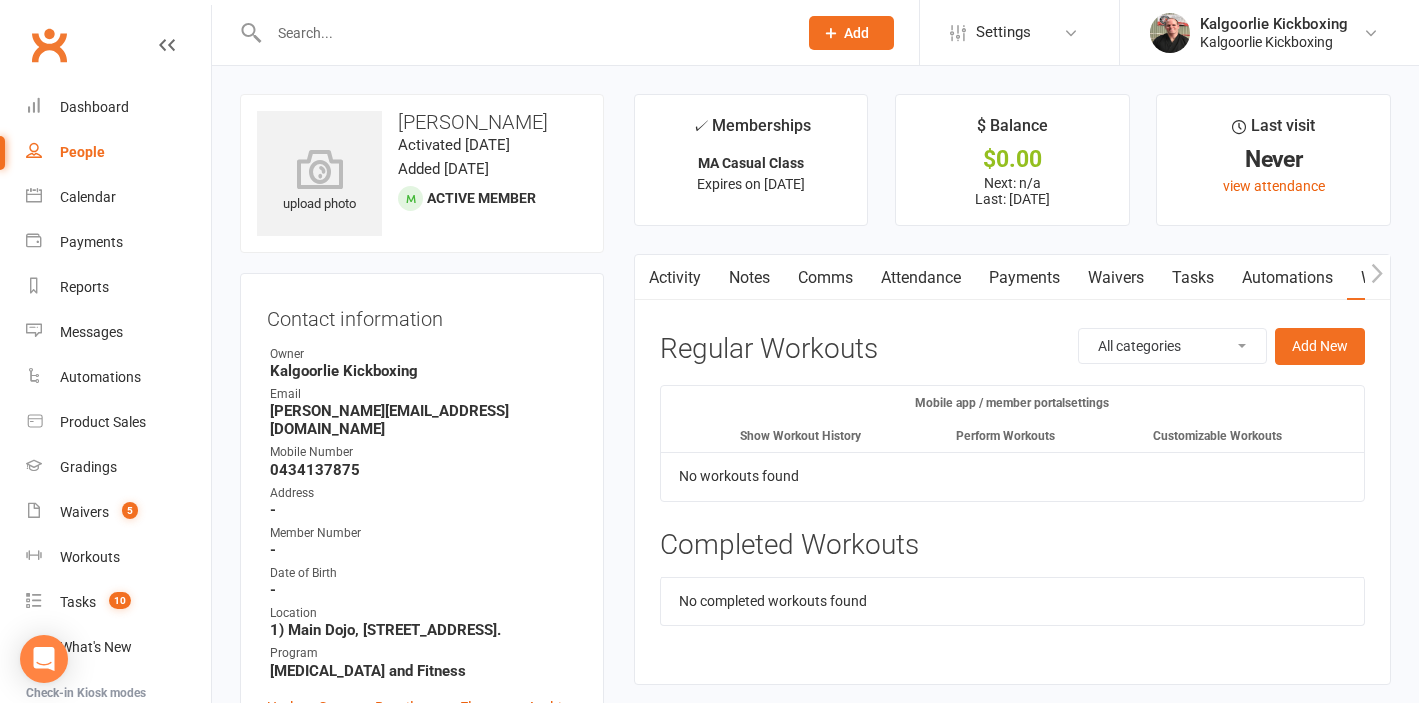 click 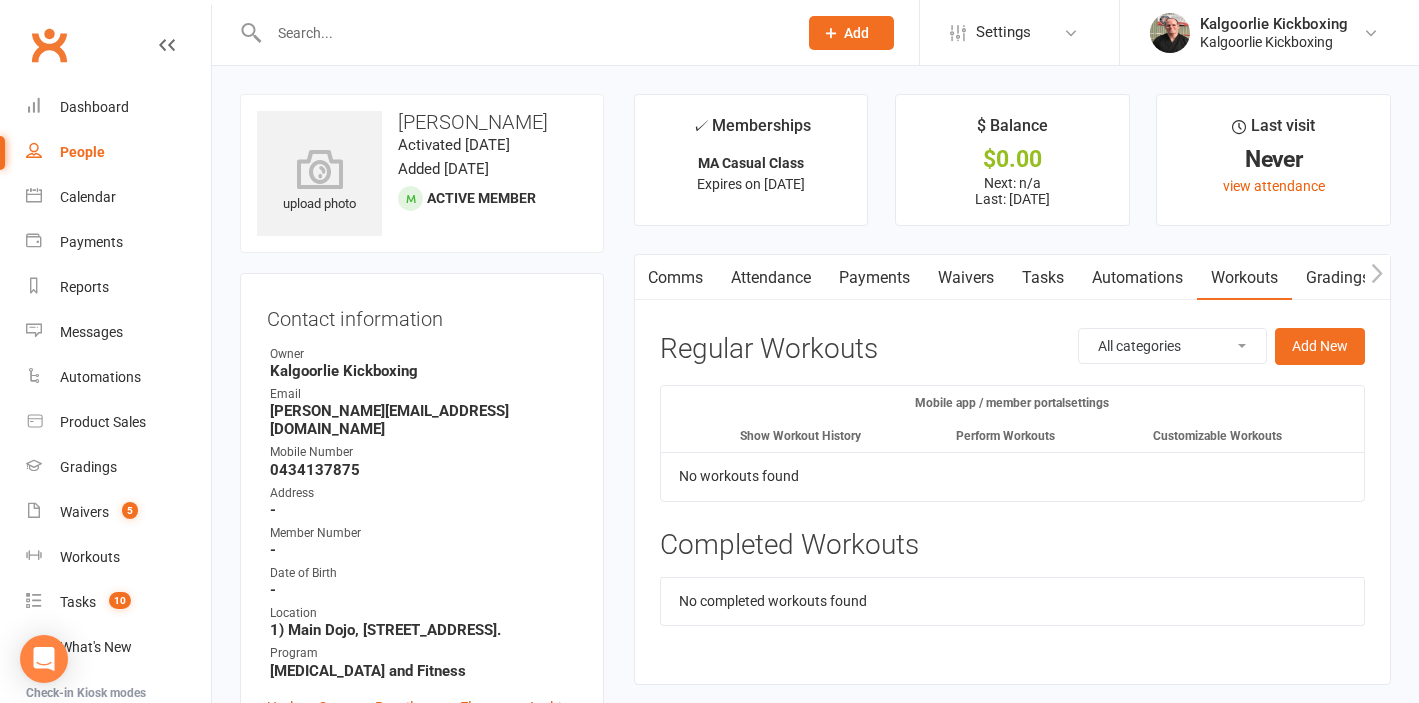 click 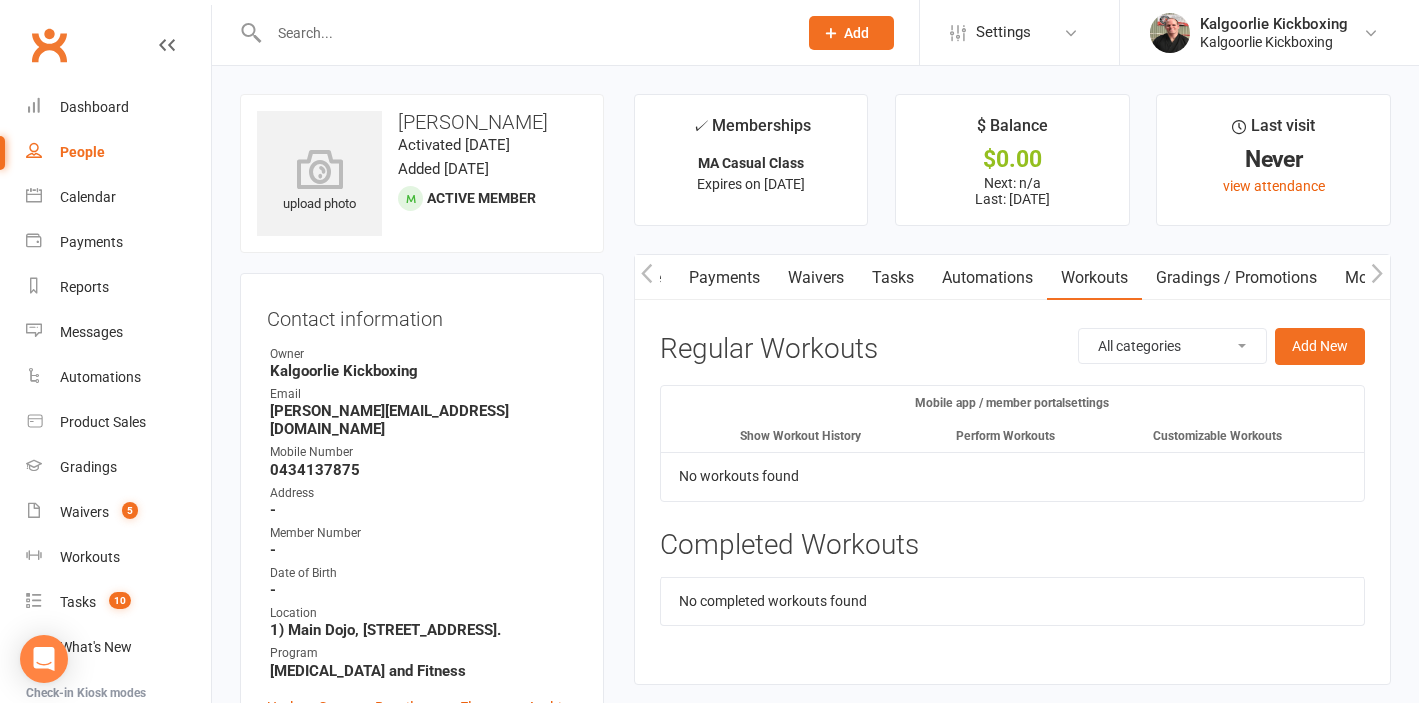 scroll, scrollTop: 0, scrollLeft: 300, axis: horizontal 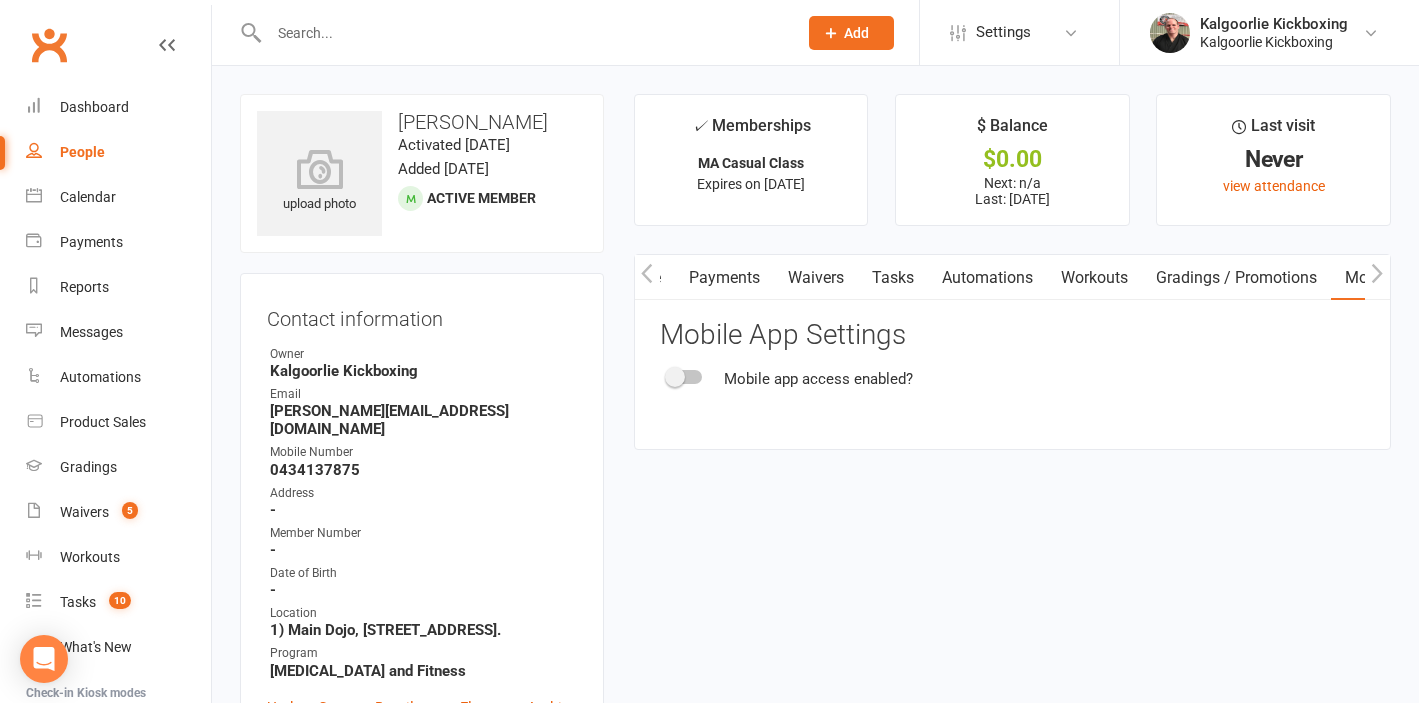 click at bounding box center (685, 377) 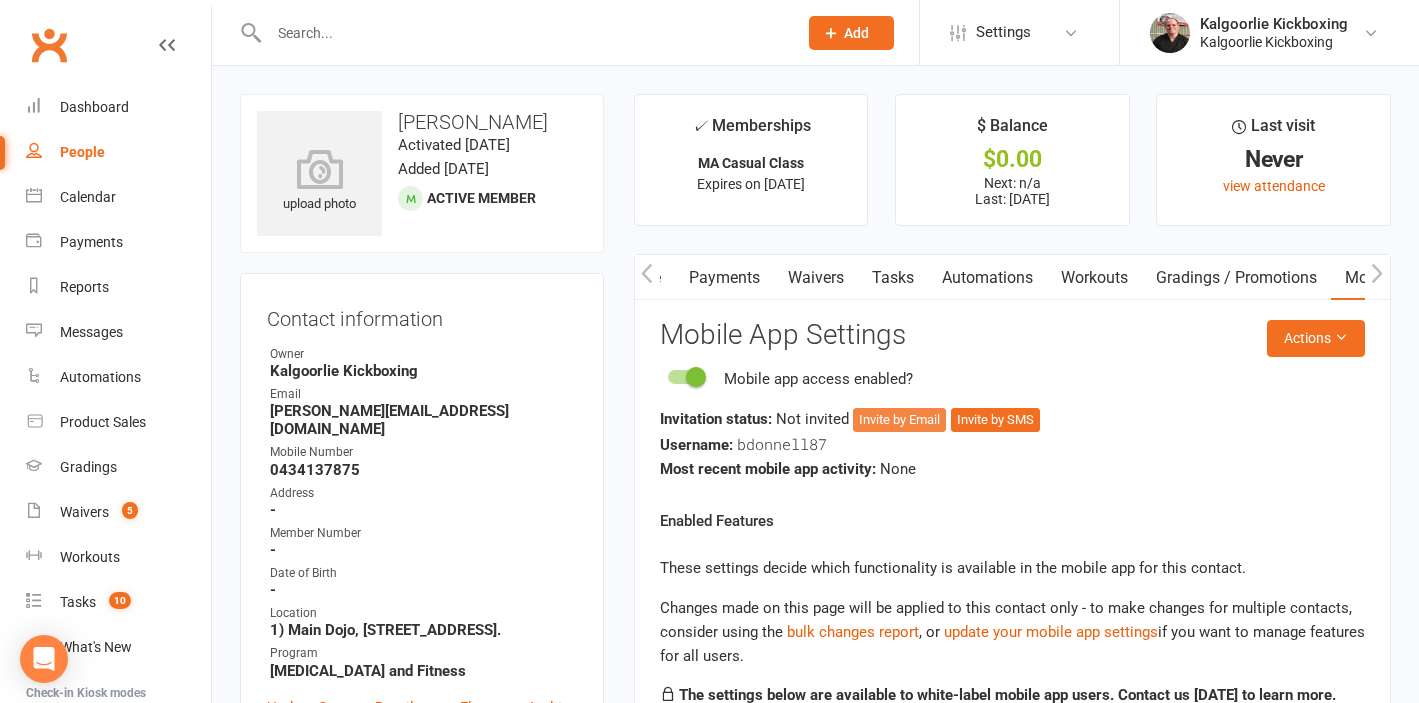 click on "Invite by Email" at bounding box center [899, 420] 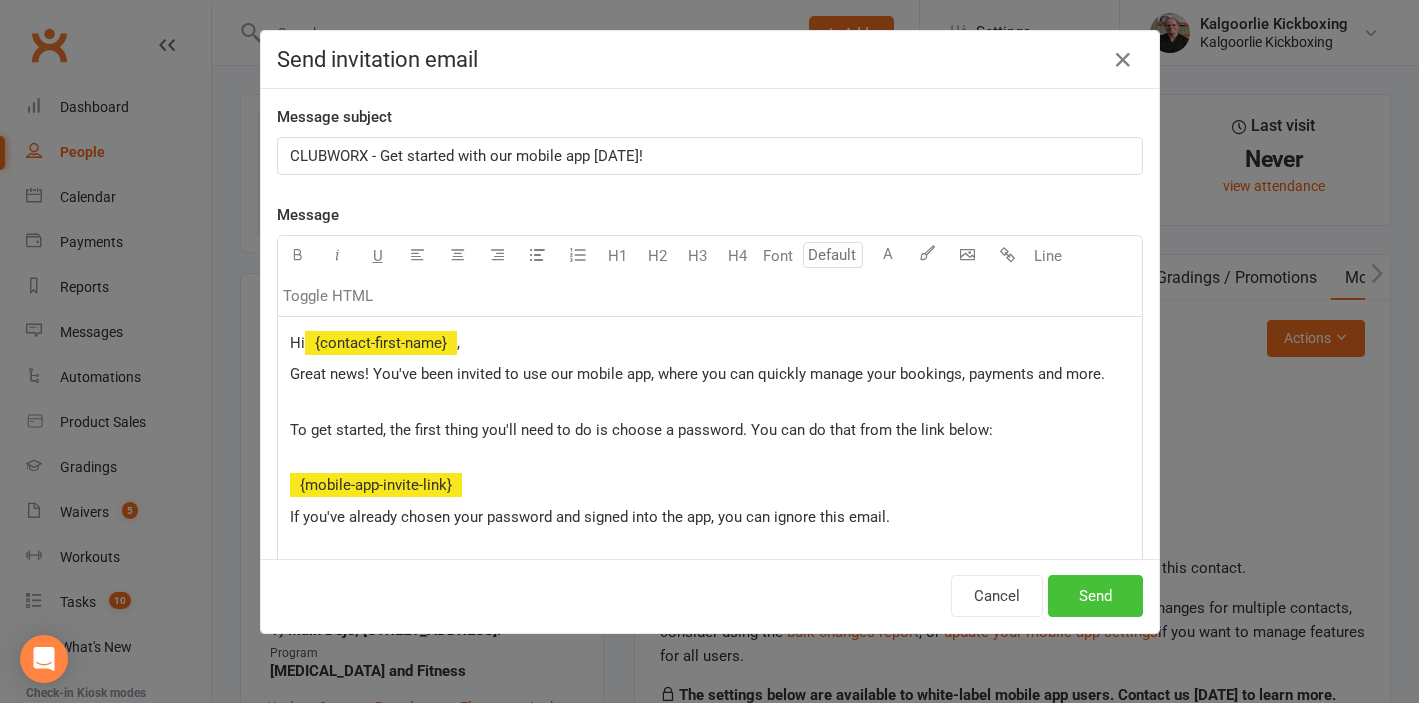 click on "Send" at bounding box center [1095, 596] 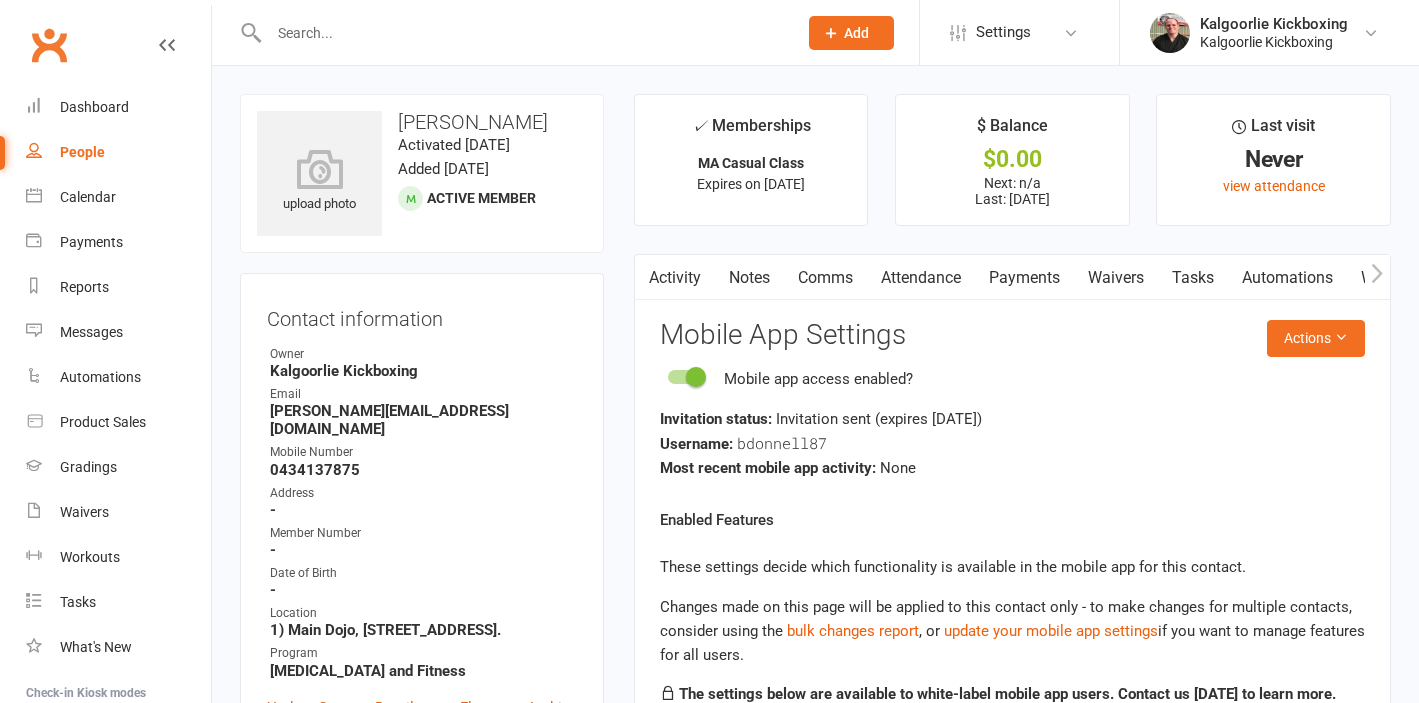 scroll, scrollTop: 0, scrollLeft: 0, axis: both 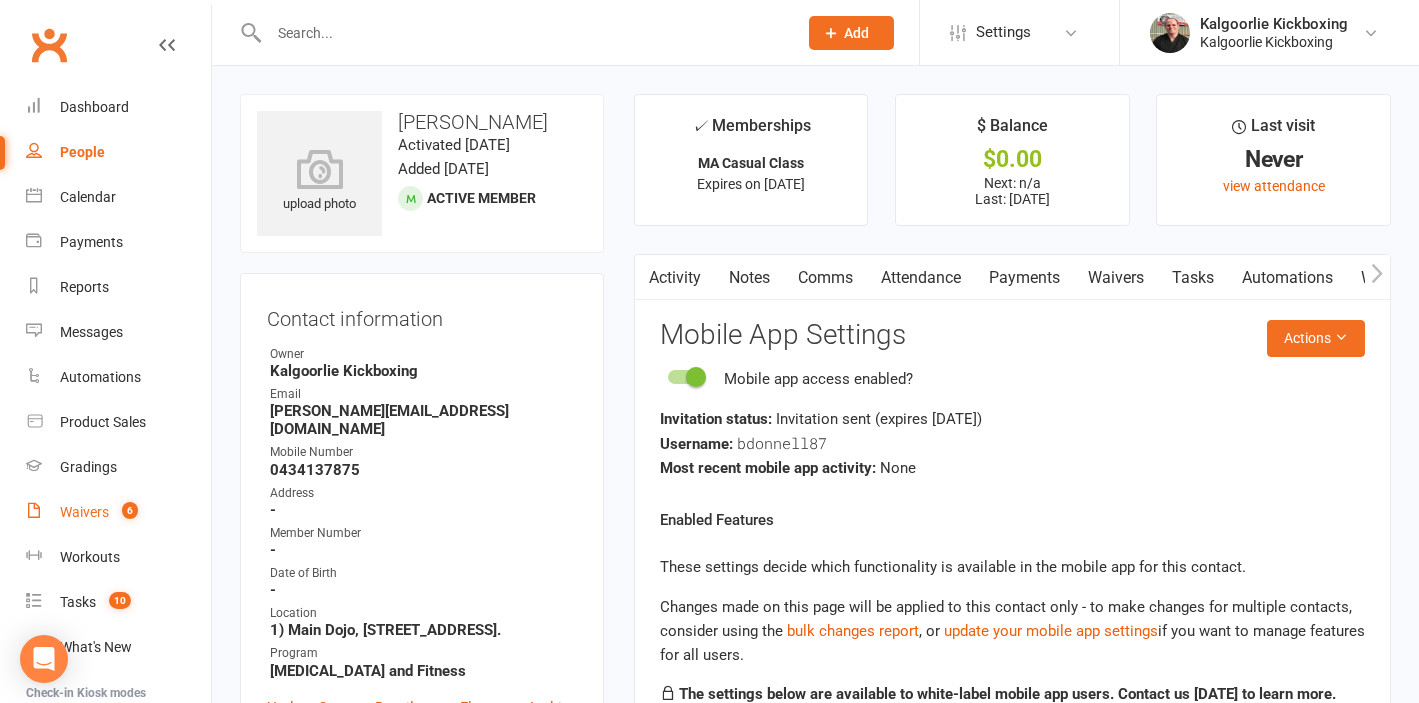 click on "Waivers   6" at bounding box center (118, 512) 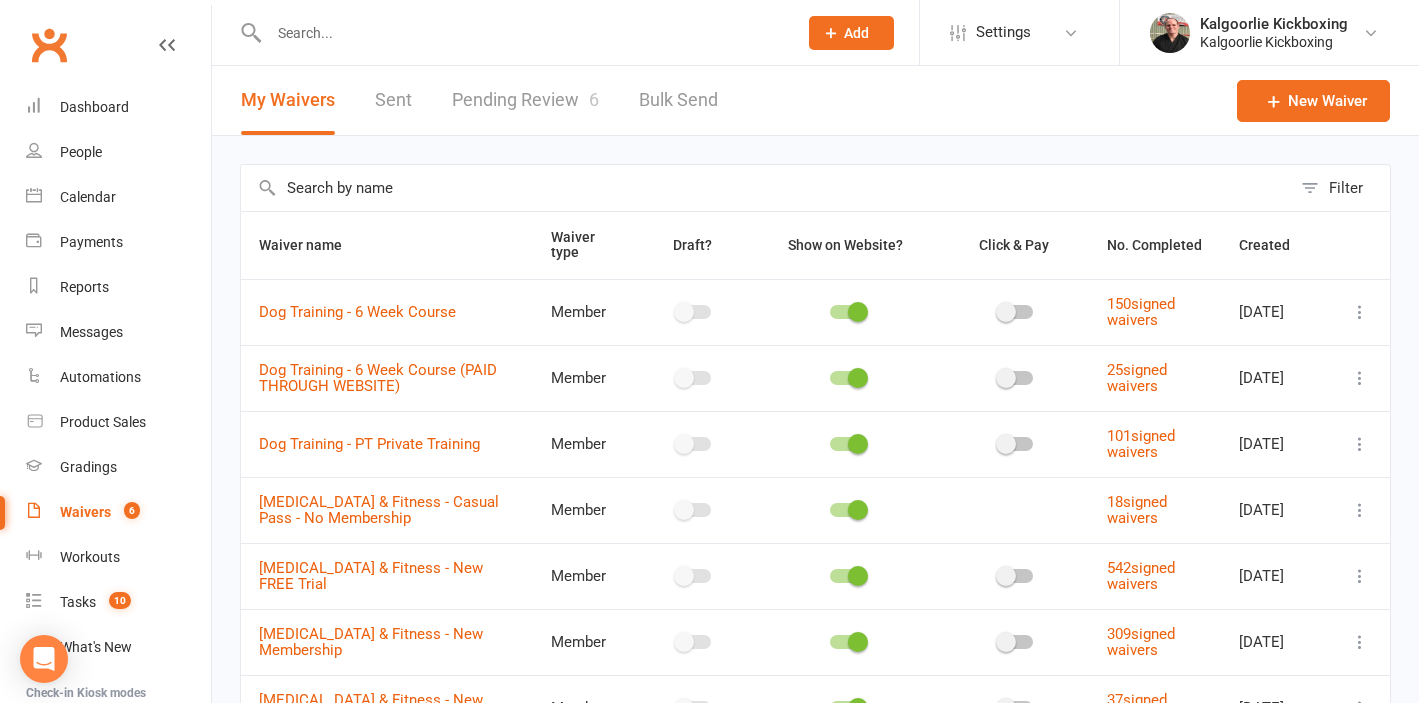 click on "Pending Review 6" at bounding box center (525, 100) 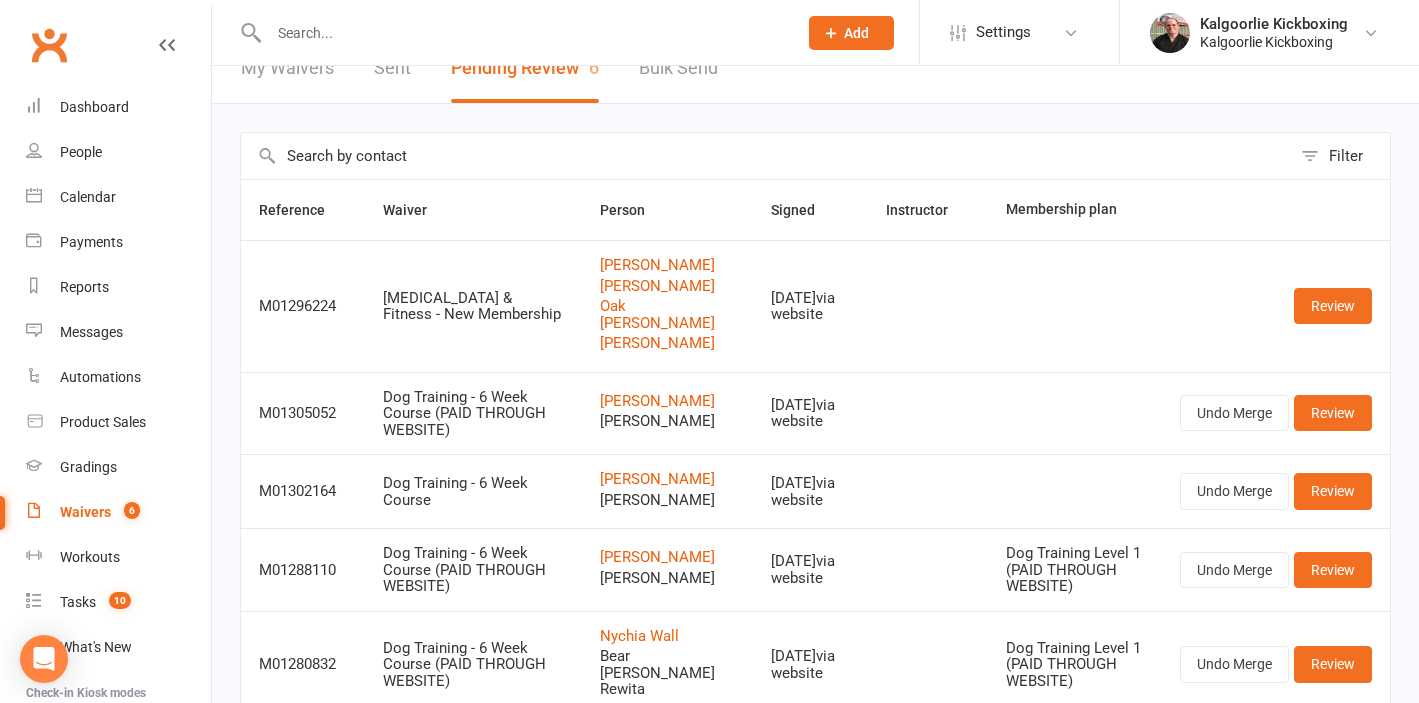 scroll, scrollTop: 36, scrollLeft: 0, axis: vertical 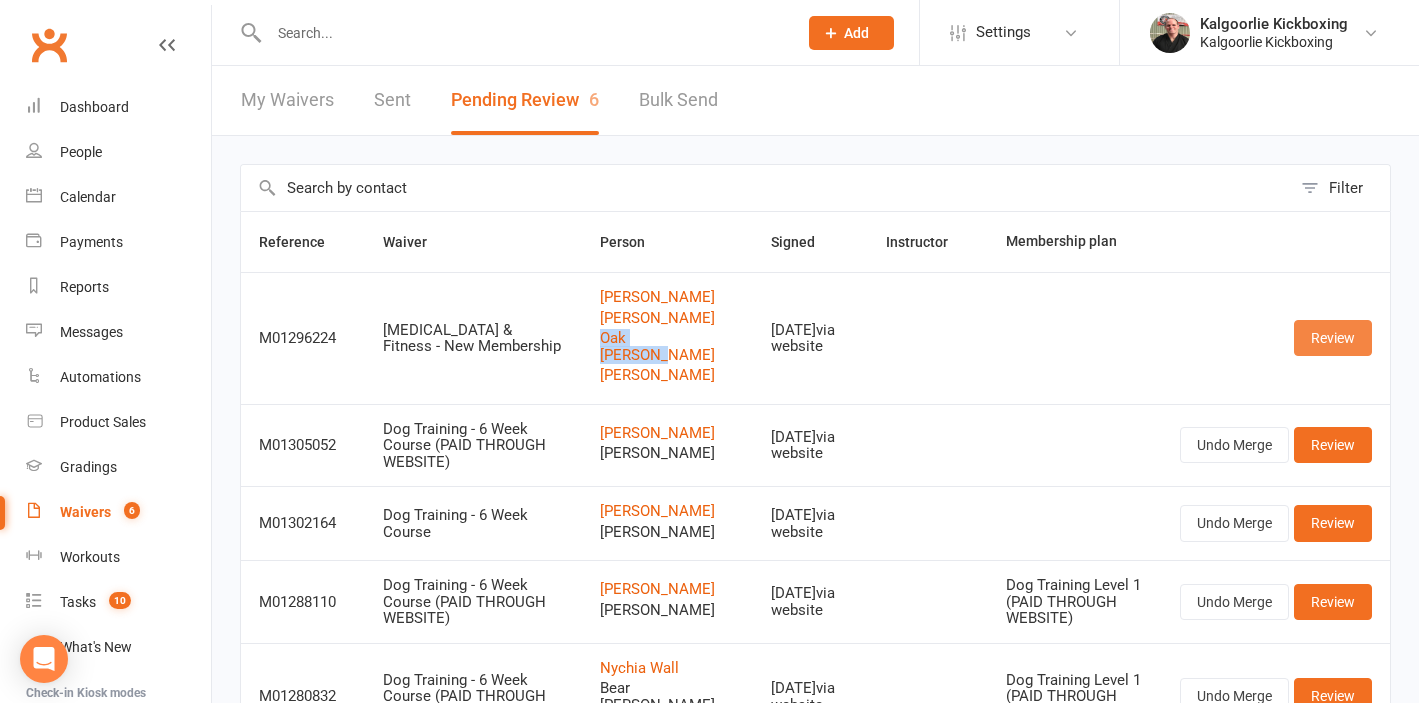 click on "Review" at bounding box center [1333, 338] 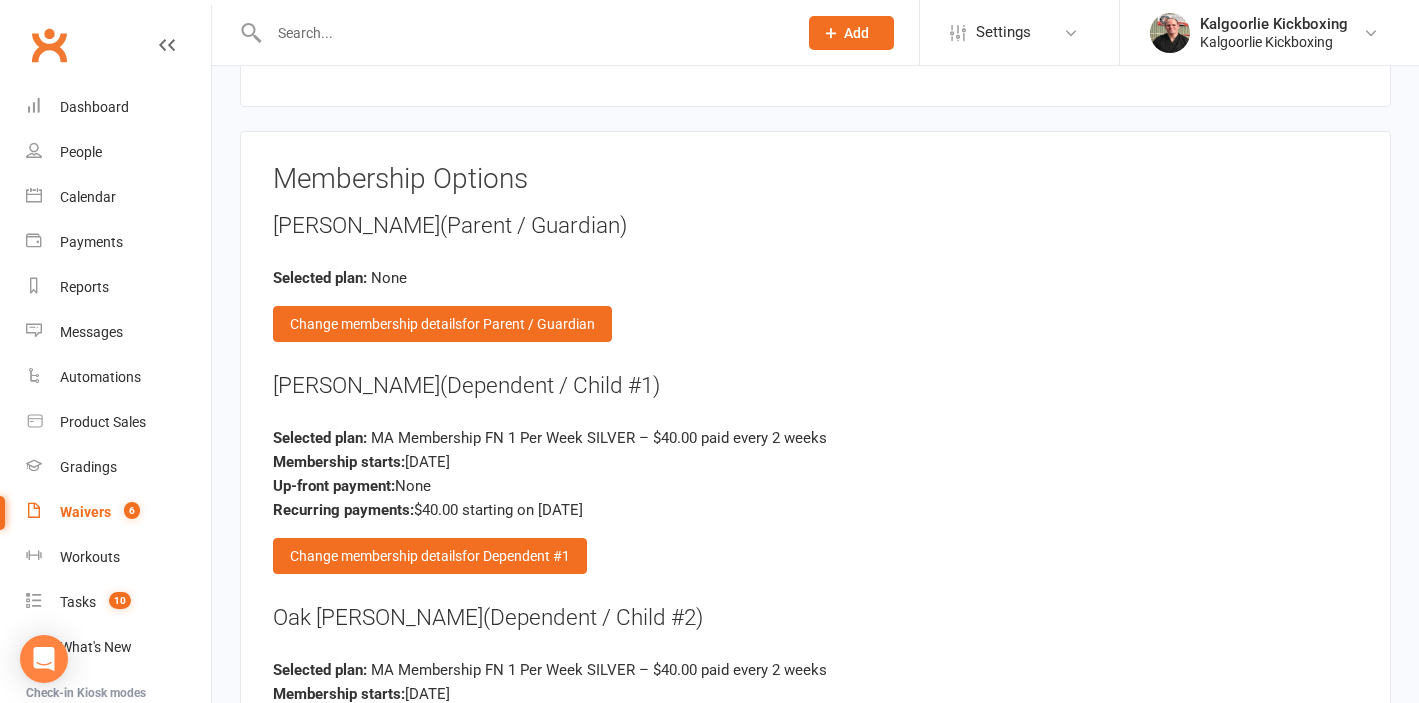 scroll, scrollTop: 3782, scrollLeft: 0, axis: vertical 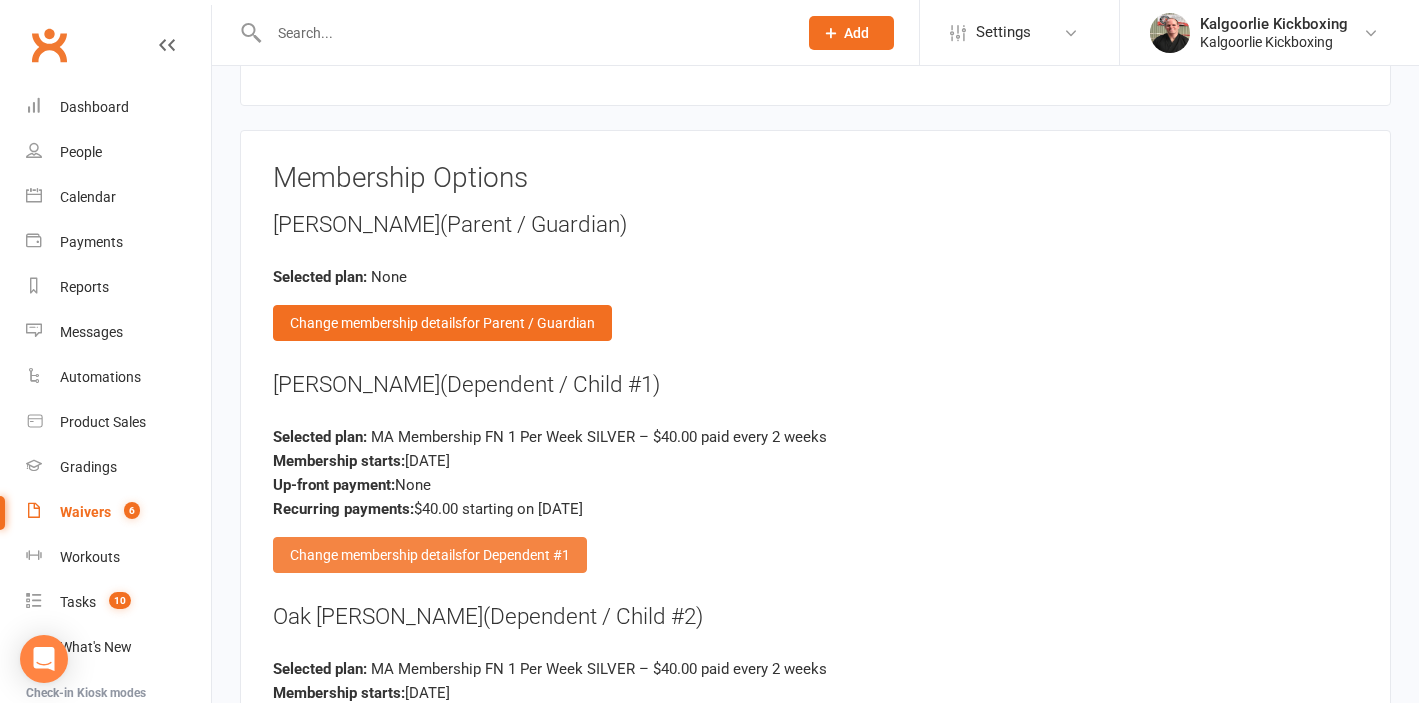 click on "Change membership details  for Dependent #1" at bounding box center [430, 555] 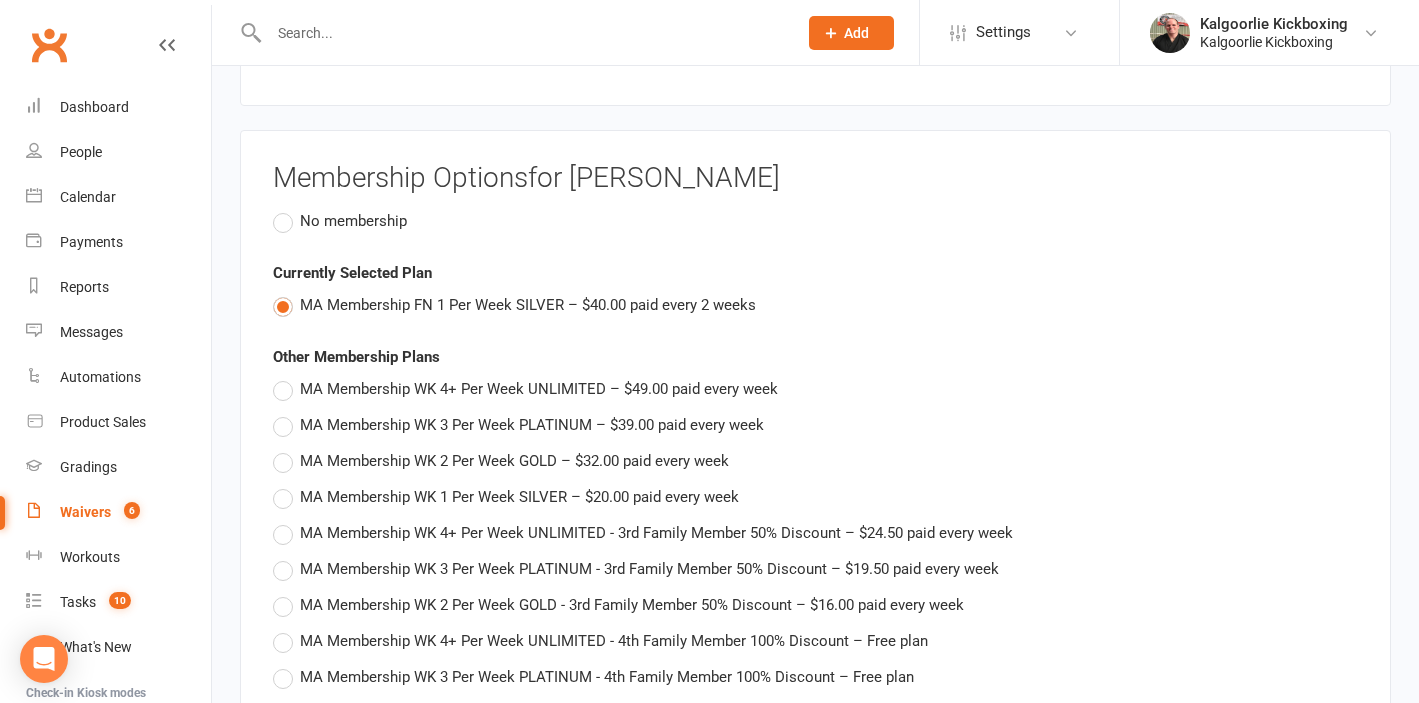 click on "No membership" at bounding box center (340, 221) 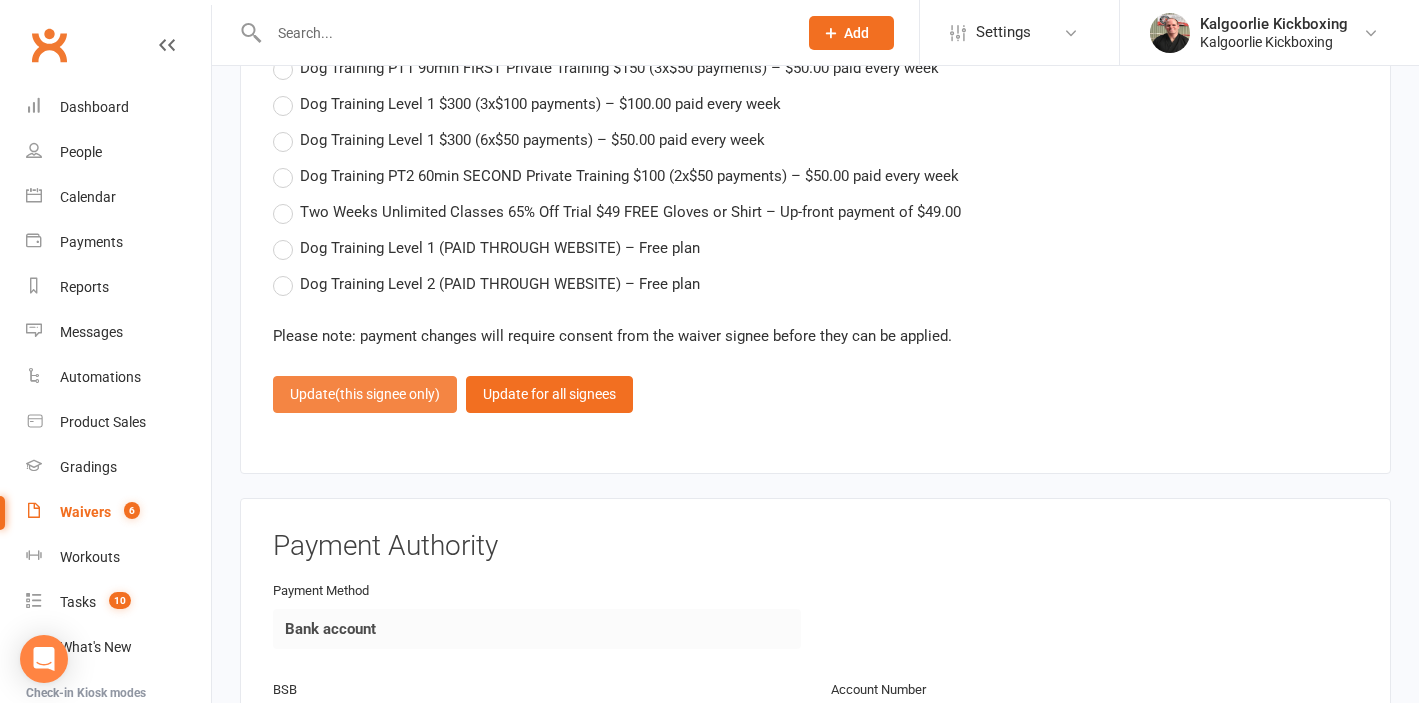 click on "(this signee only)" at bounding box center (387, 394) 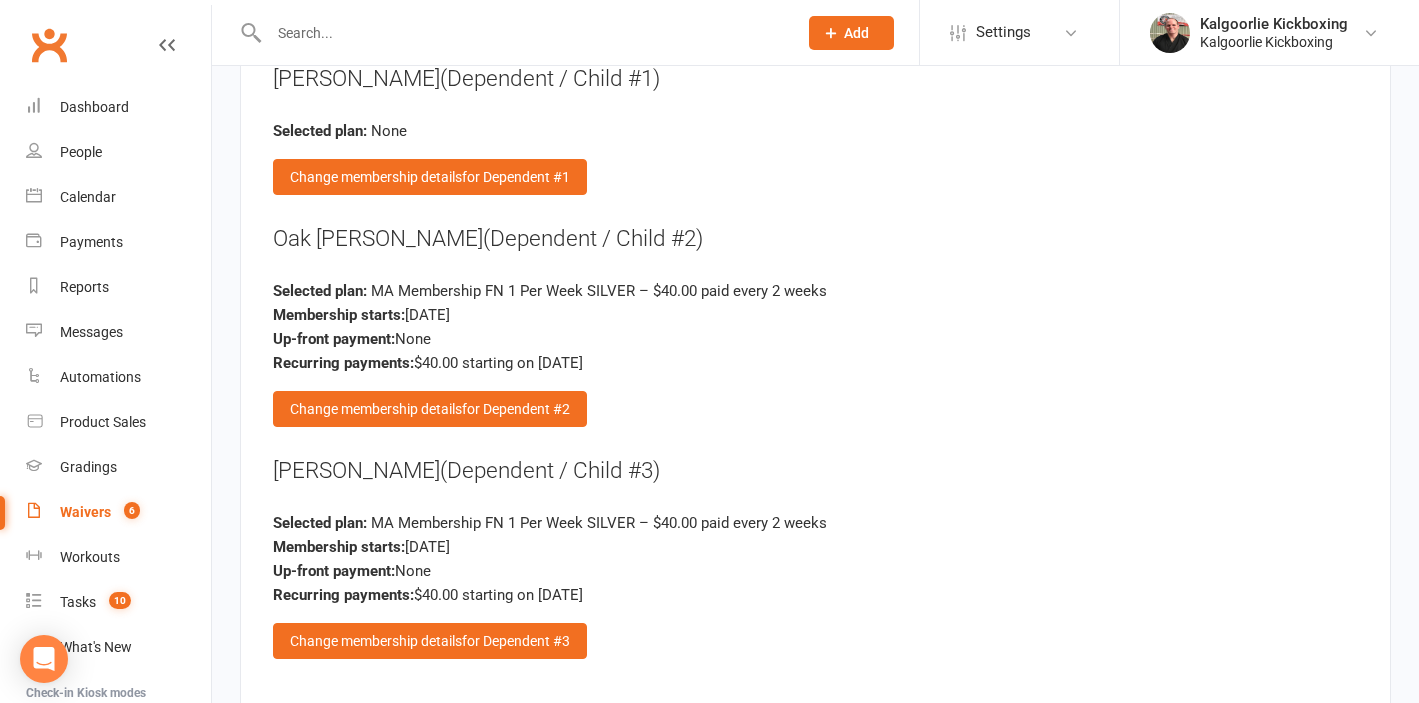 scroll, scrollTop: 4087, scrollLeft: 0, axis: vertical 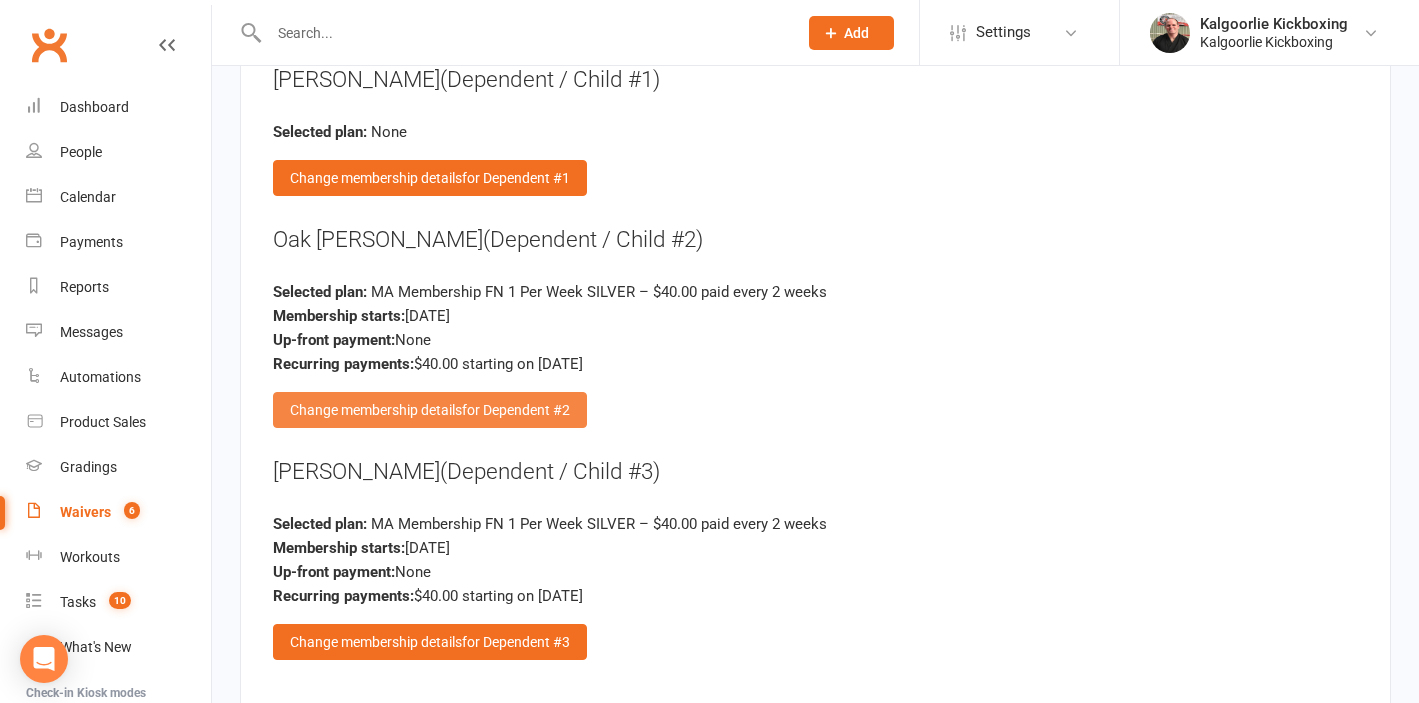 click on "Change membership details  for Dependent #2" at bounding box center (430, 410) 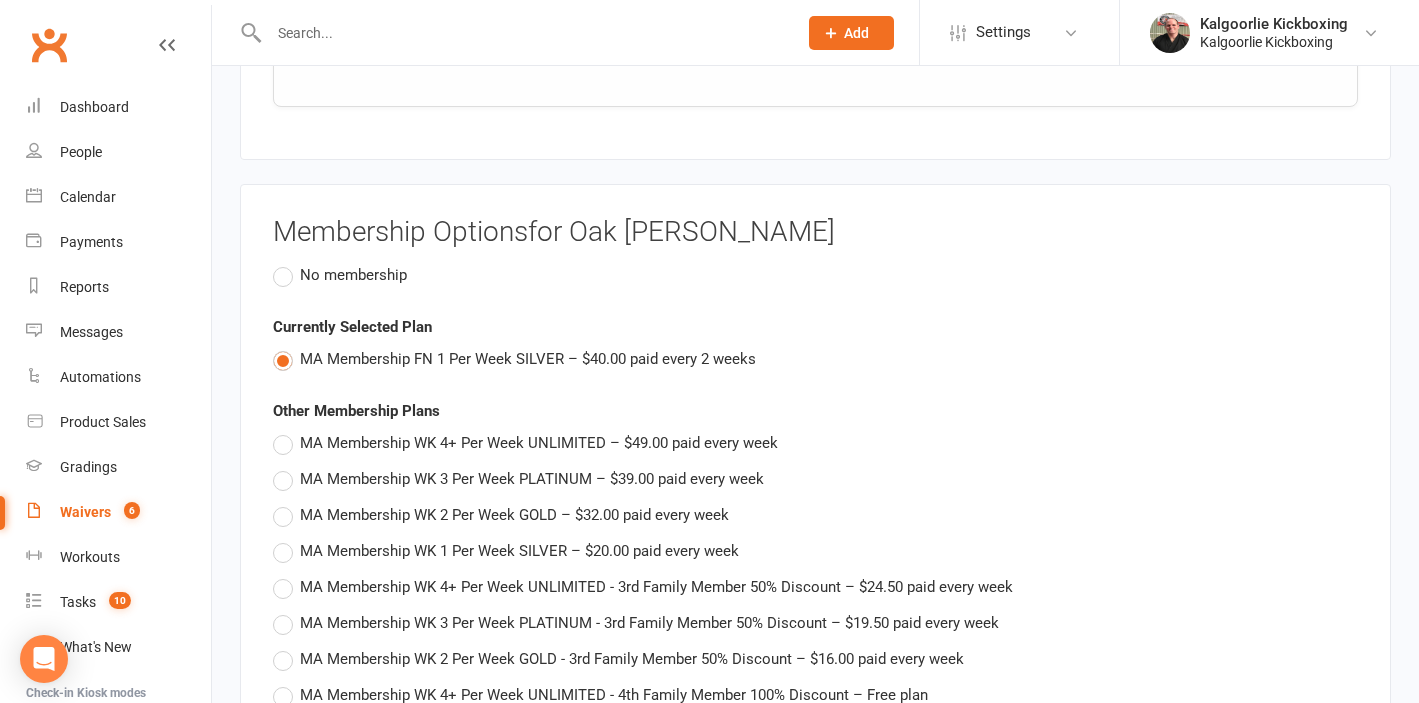scroll, scrollTop: 3670, scrollLeft: 0, axis: vertical 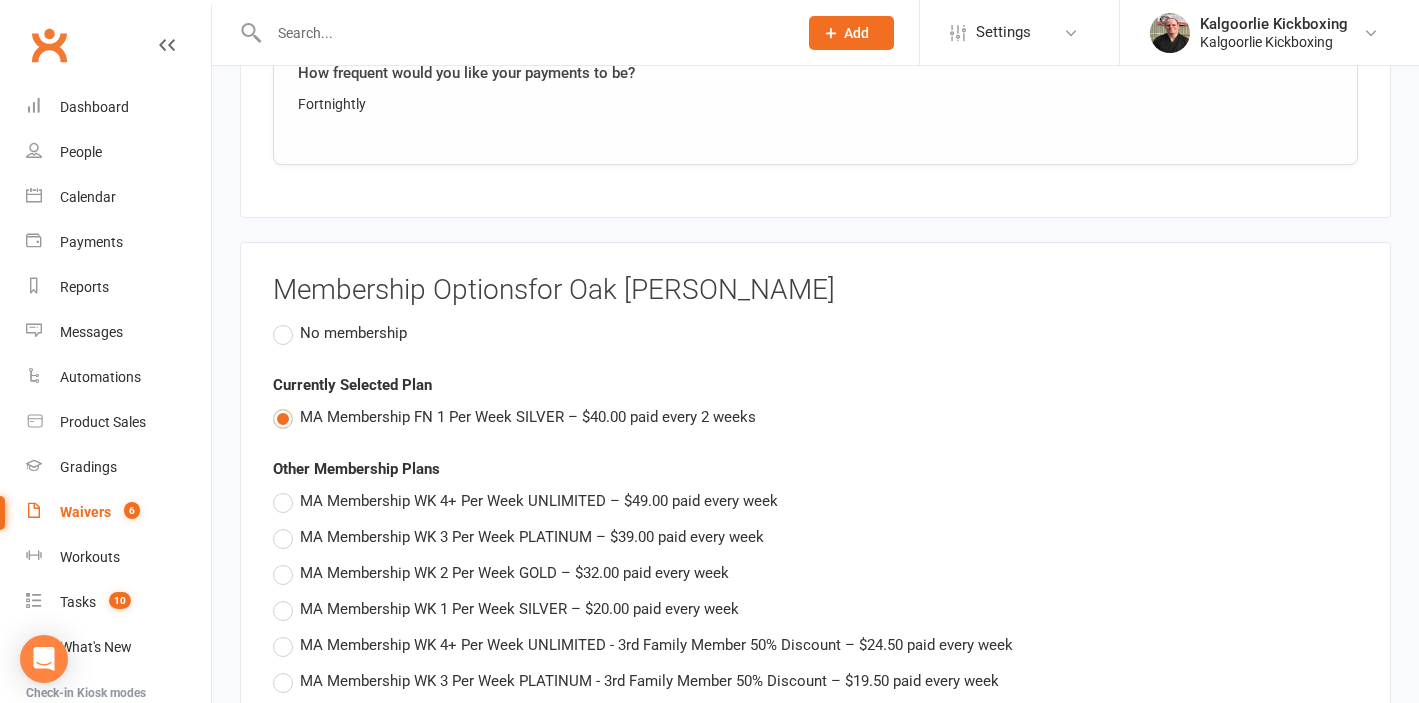 click on "No membership Currently Selected Plan MA Membership FN 1 Per Week SILVER – $40.00 paid every 2 weeks Other Membership Plans MA Membership WK 4+ Per Week UNLIMITED – $49.00 paid every week MA Membership WK 3 Per Week PLATINUM – $39.00 paid every week MA Membership WK 2 Per Week GOLD – $32.00 paid every week MA Membership WK 1 Per Week SILVER – $20.00 paid every week MA Membership WK 4+ Per Week UNLIMITED - 3rd Family Member 50% Discount – $24.50 paid every week MA Membership WK 3 Per Week PLATINUM - 3rd Family Member 50% Discount – $19.50 paid every week MA Membership WK 2 Per Week GOLD - 3rd Family Member 50% Discount – $16.00 paid every week MA Membership WK 4+ Per Week UNLIMITED - 4th Family Member 100% Discount – Free plan MA Membership WK 3 Per Week PLATINUM - 4th Family Member 100% Discount – Free plan MA Membership WK 2 Per Week GOLD - 4th Family Member 100% Discount – Free plan Dog Training Level 1 $300 – Up-front payment of $300.00 MA Casual Class – Up-front payment of $25.00" at bounding box center [815, 1501] 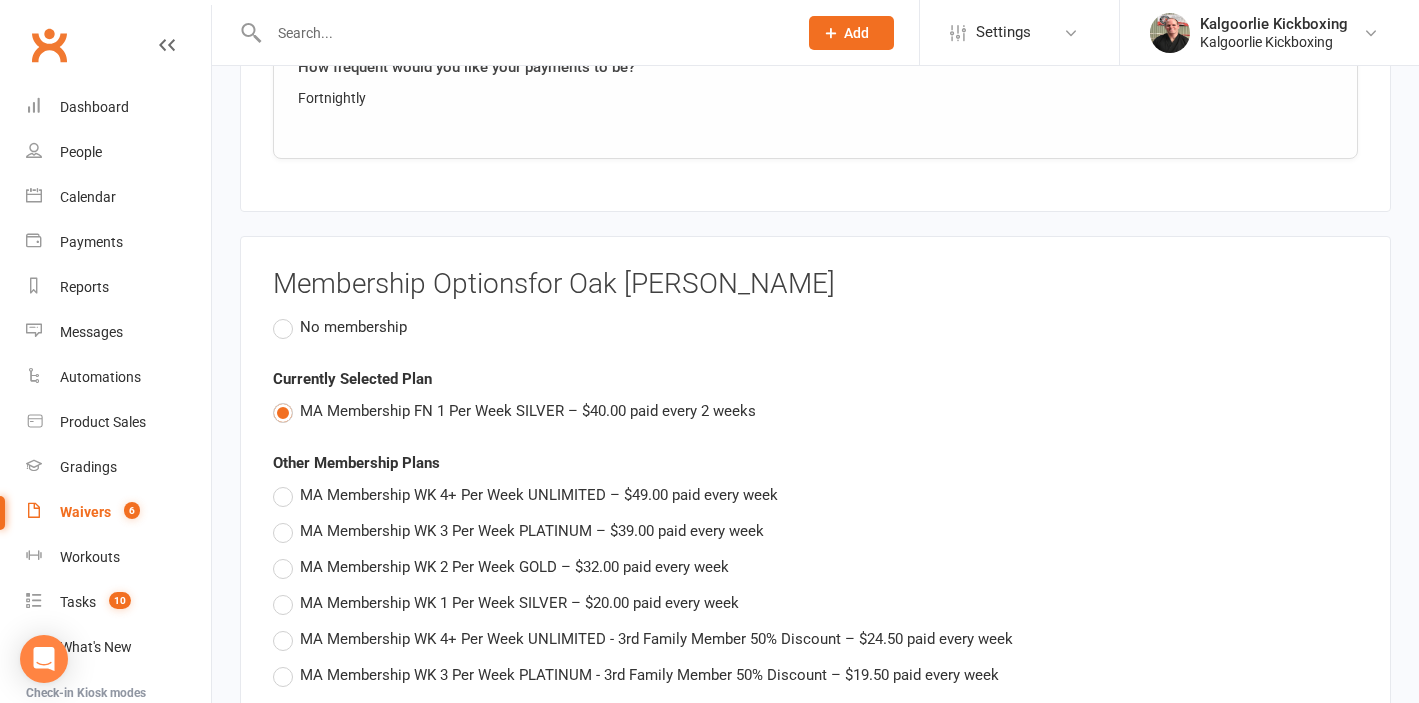 click on "No membership" at bounding box center (340, 327) 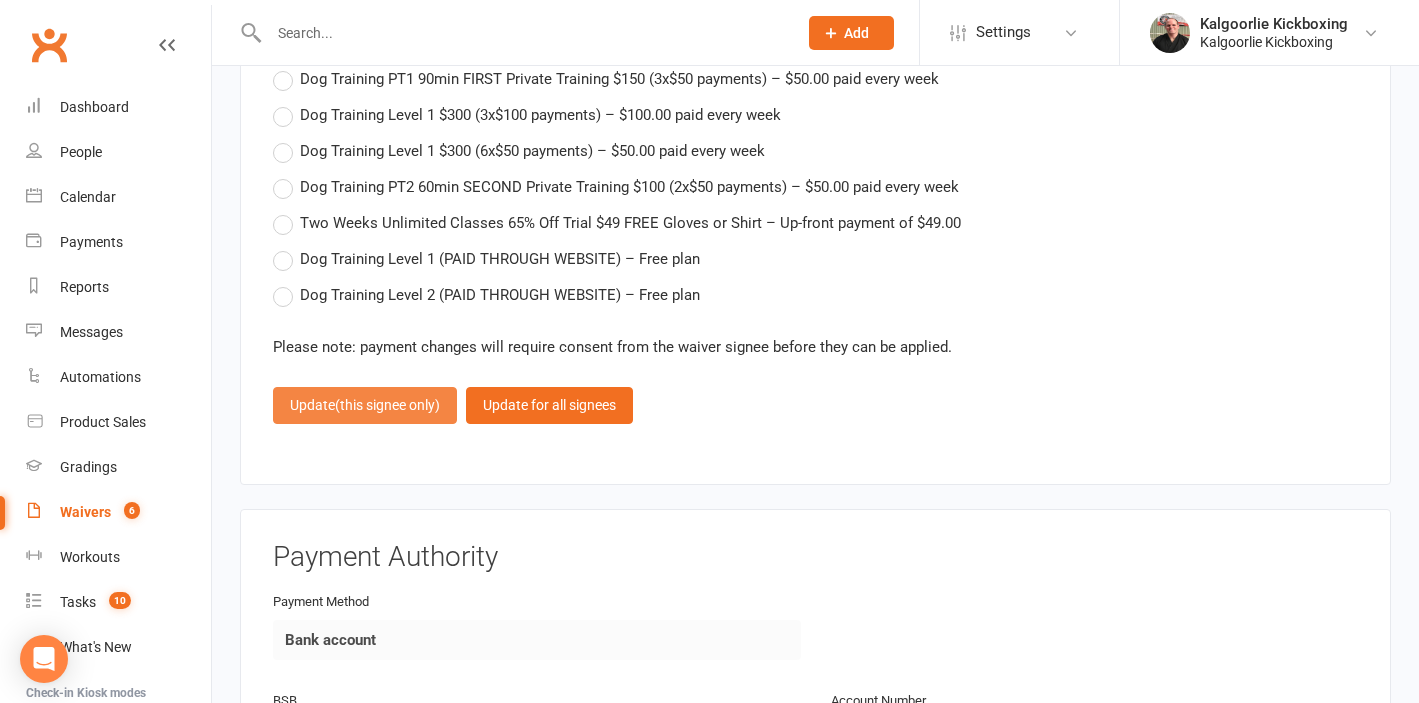 click on "(this signee only)" at bounding box center [387, 405] 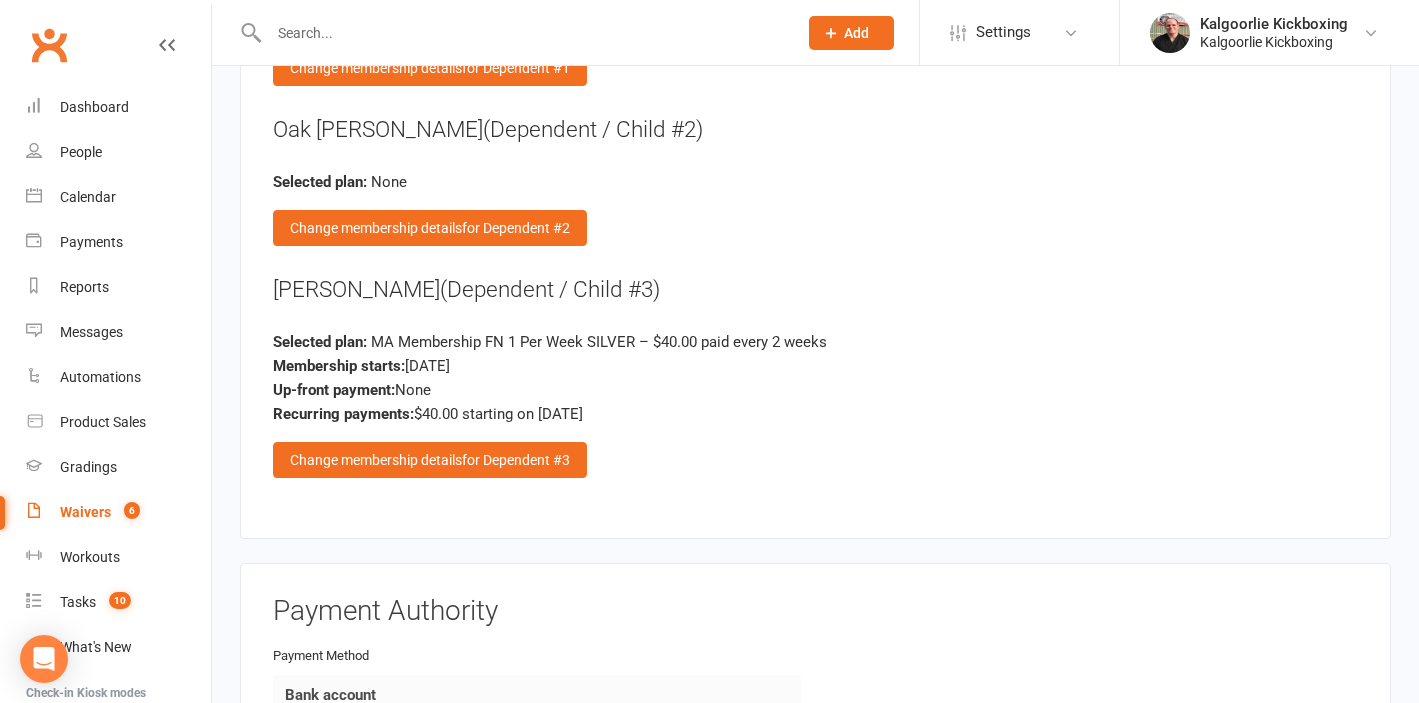 scroll, scrollTop: 4196, scrollLeft: 0, axis: vertical 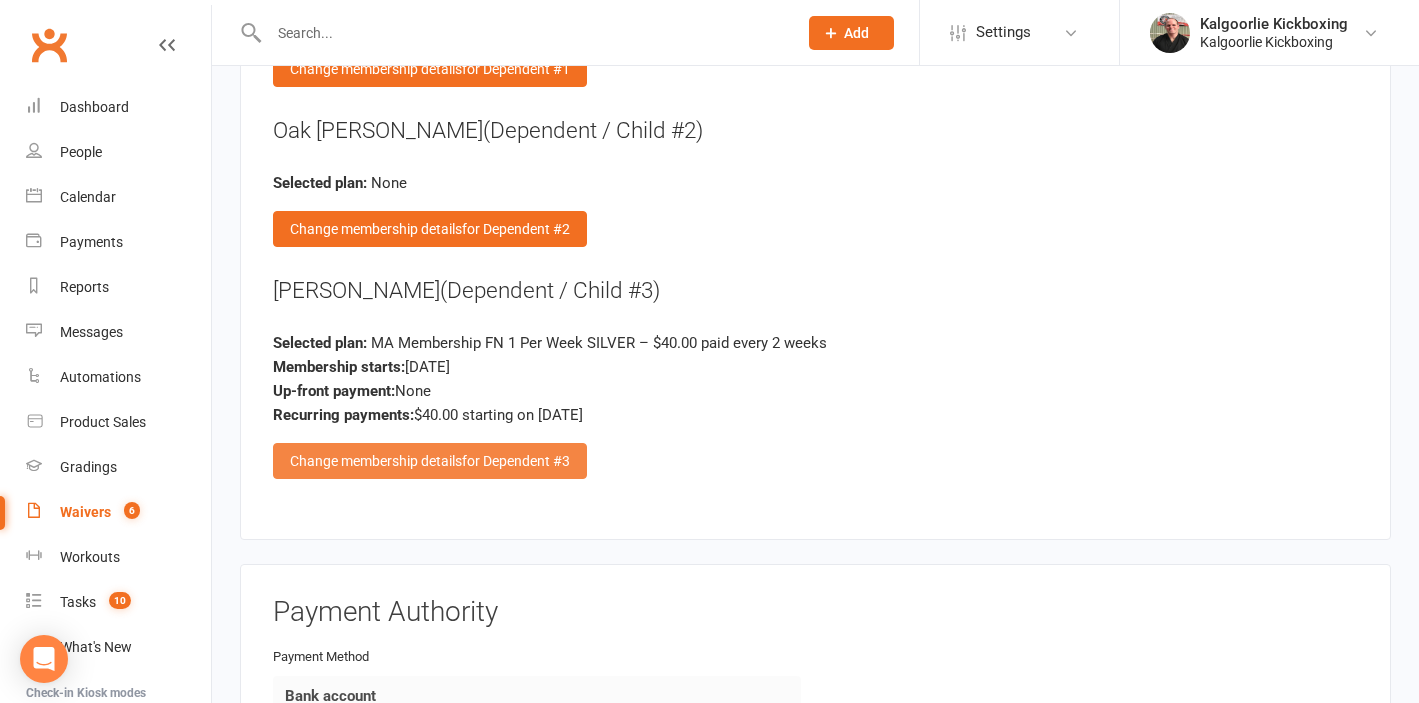 click on "Change membership details  for Dependent #3" at bounding box center (430, 461) 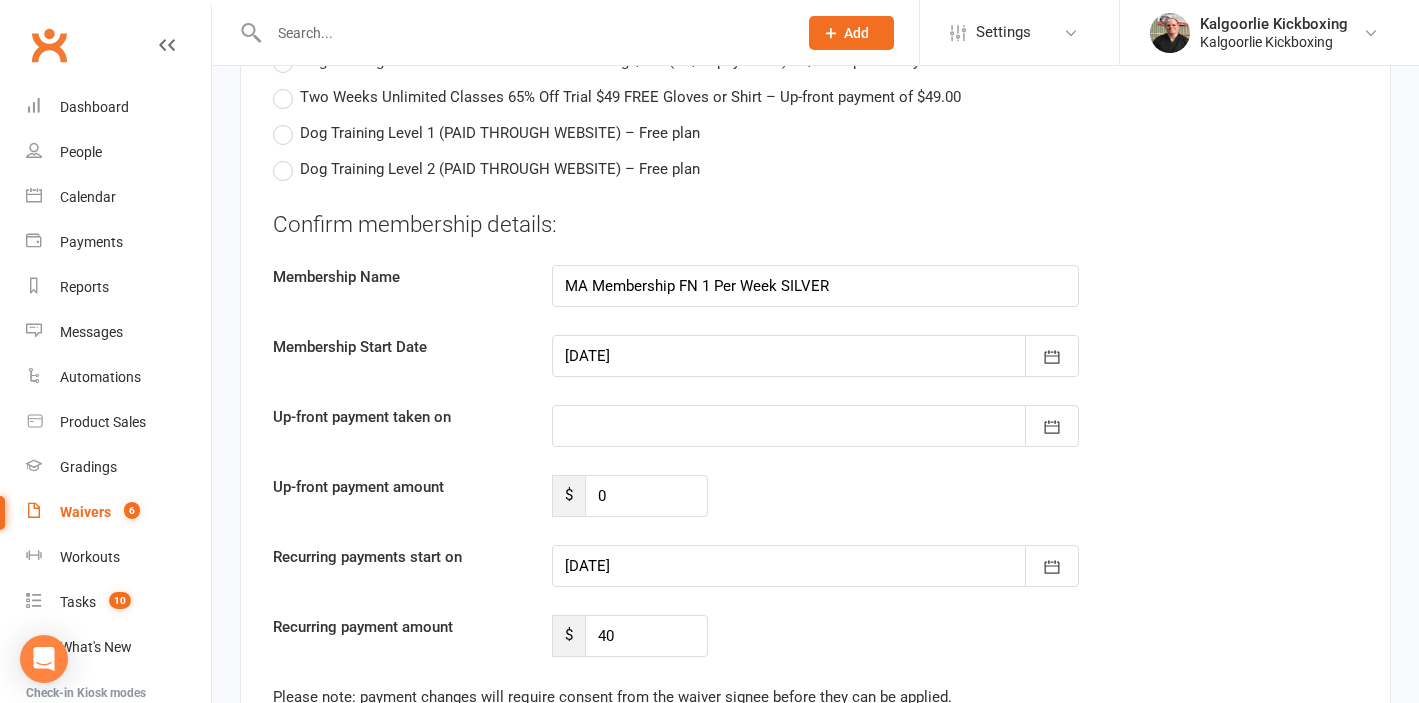 scroll, scrollTop: 5585, scrollLeft: 0, axis: vertical 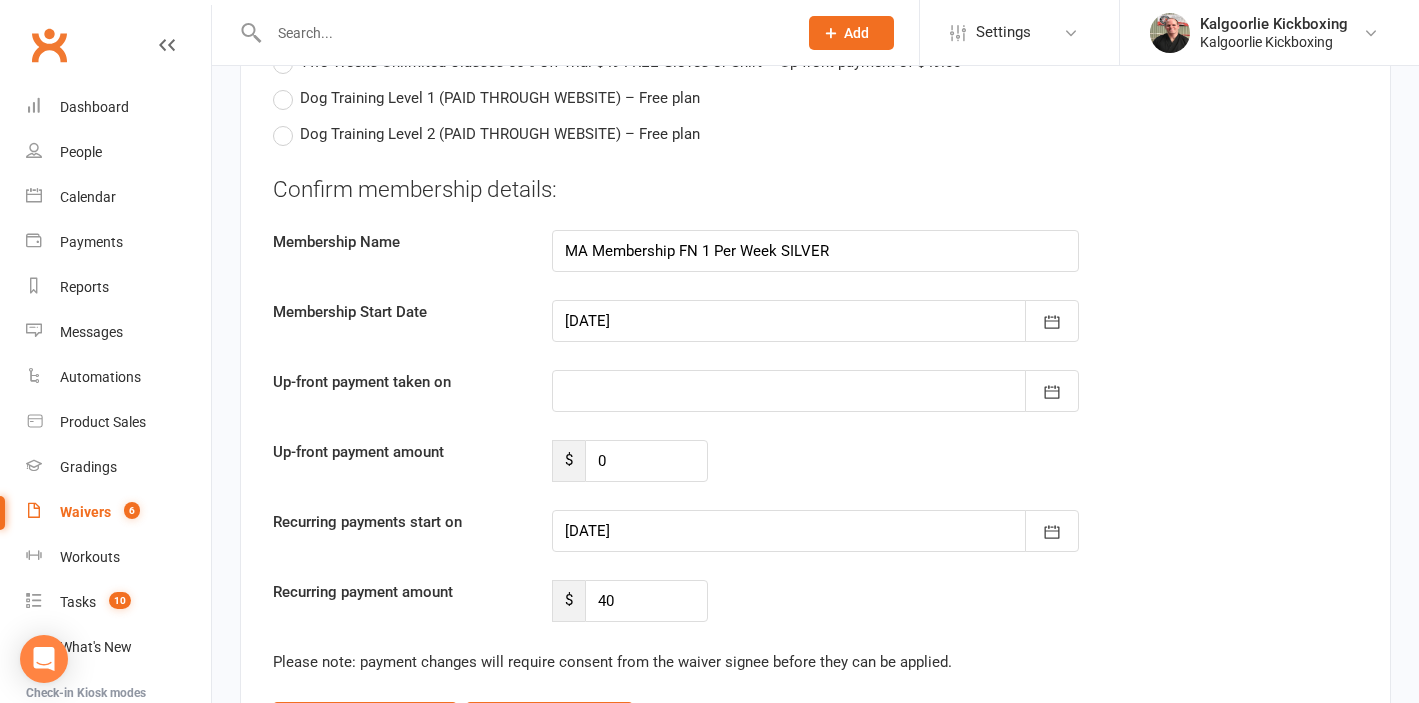 click at bounding box center (816, 321) 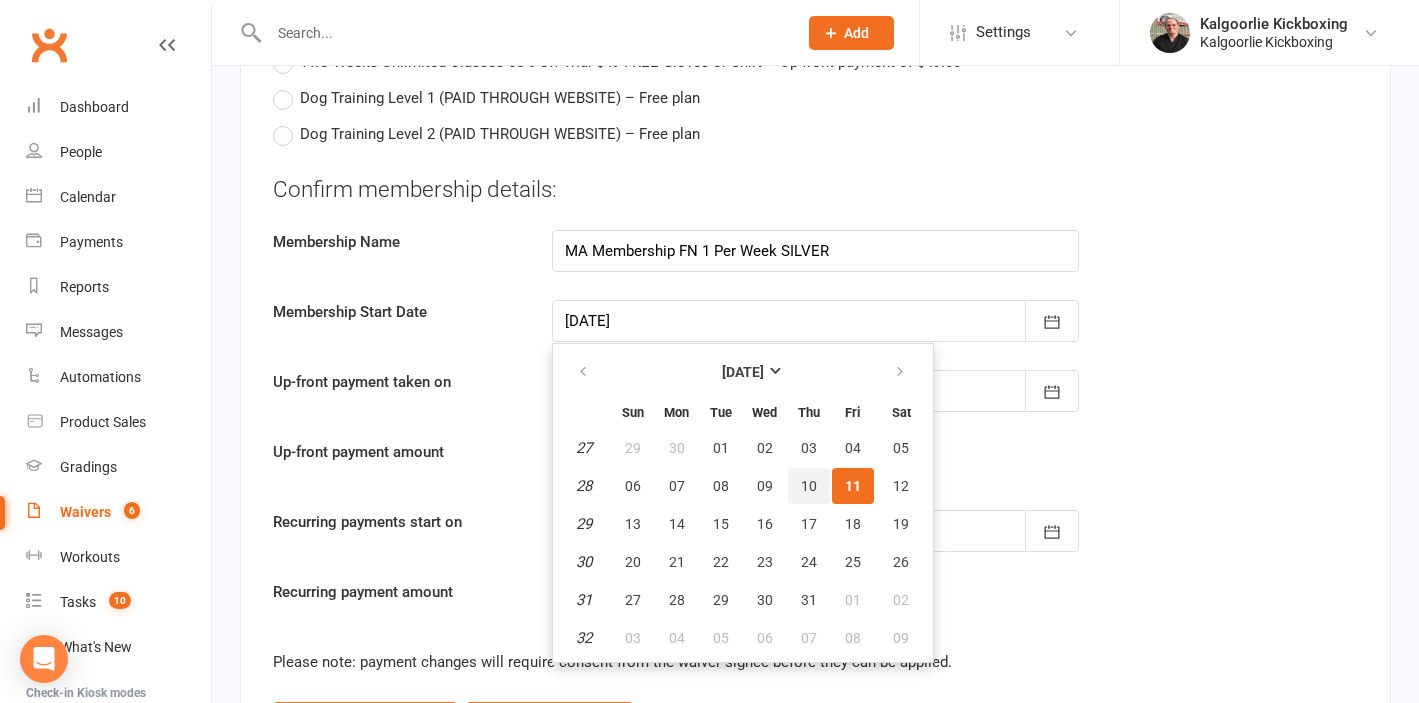 click on "10" at bounding box center (809, 486) 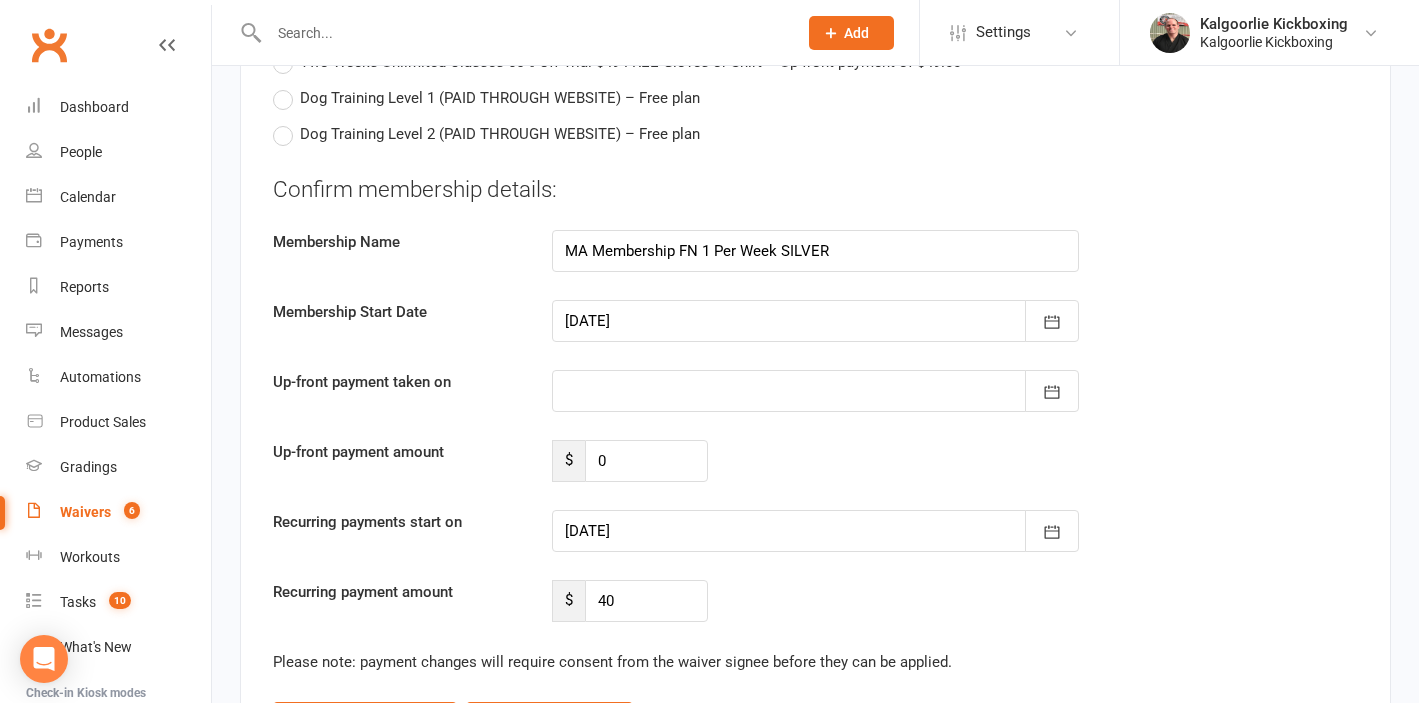 type on "10 Jul 2025" 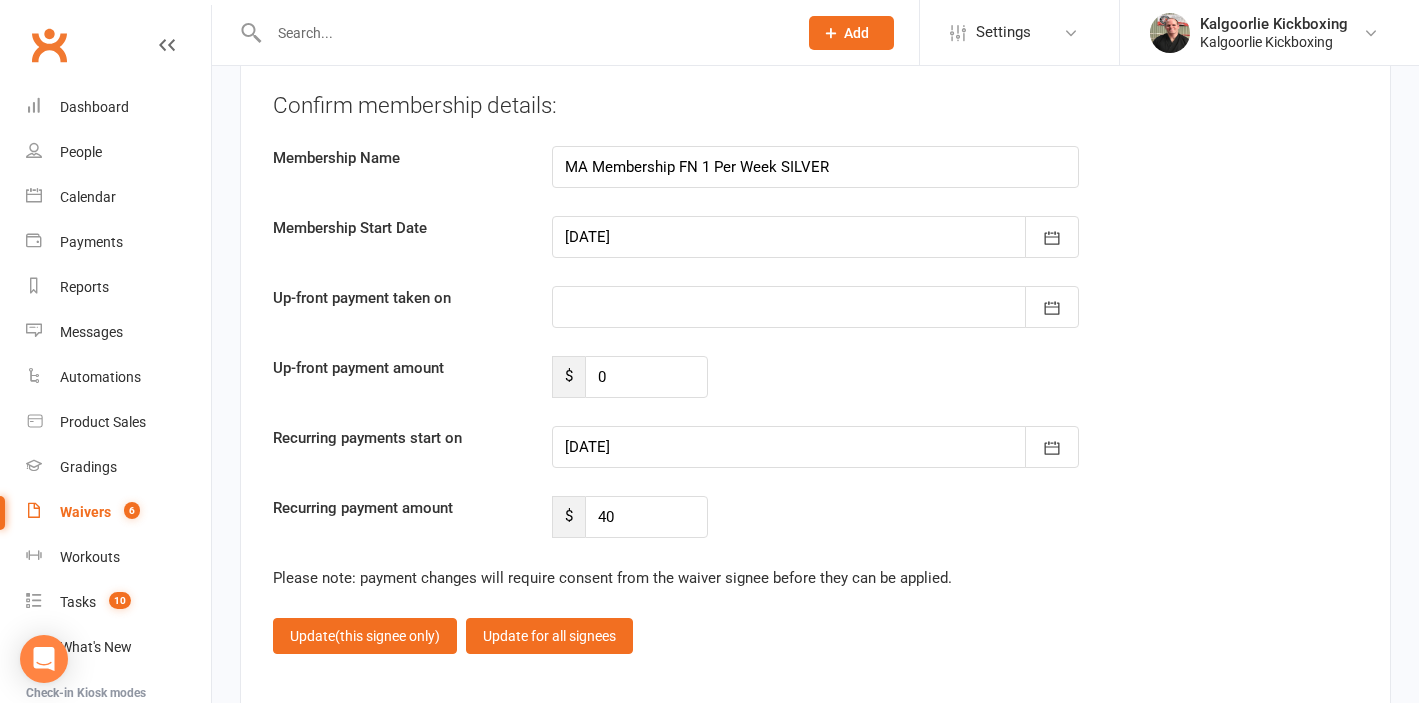 scroll, scrollTop: 5750, scrollLeft: 0, axis: vertical 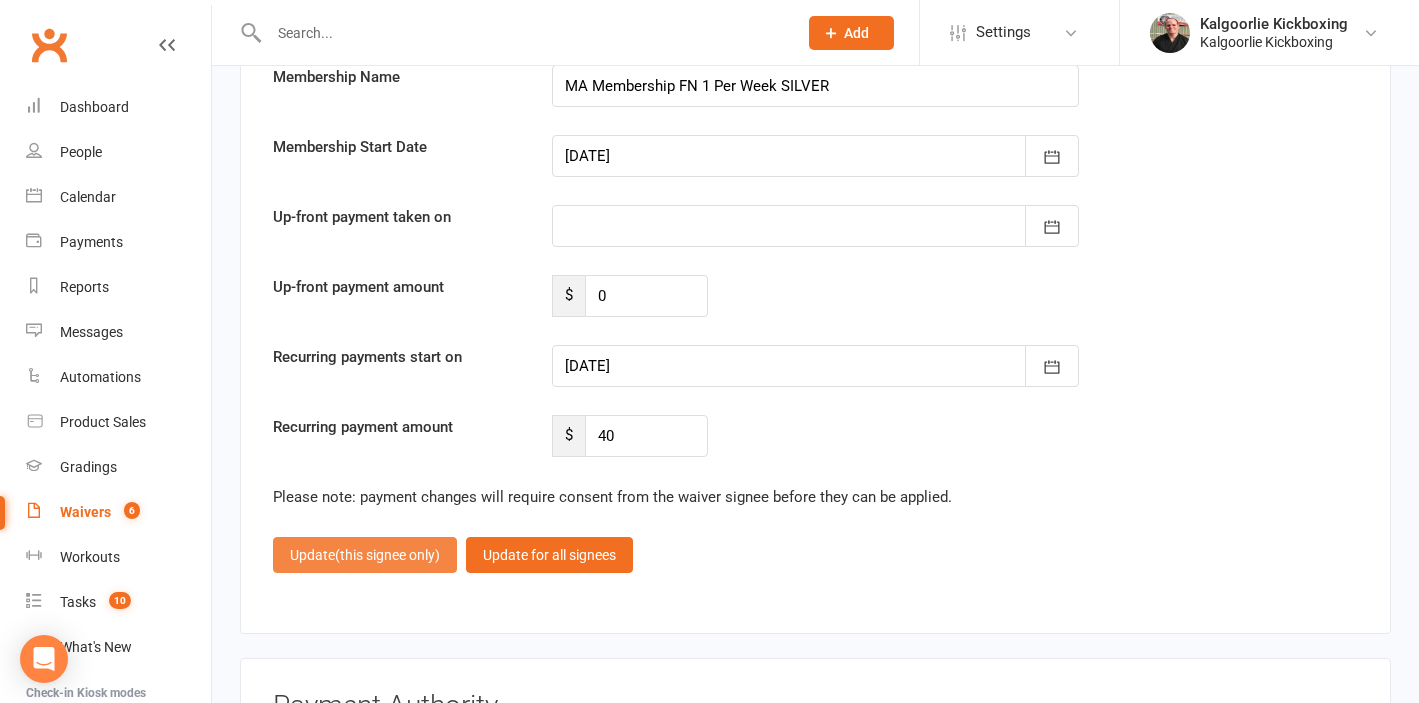 click on "(this signee only)" at bounding box center (387, 555) 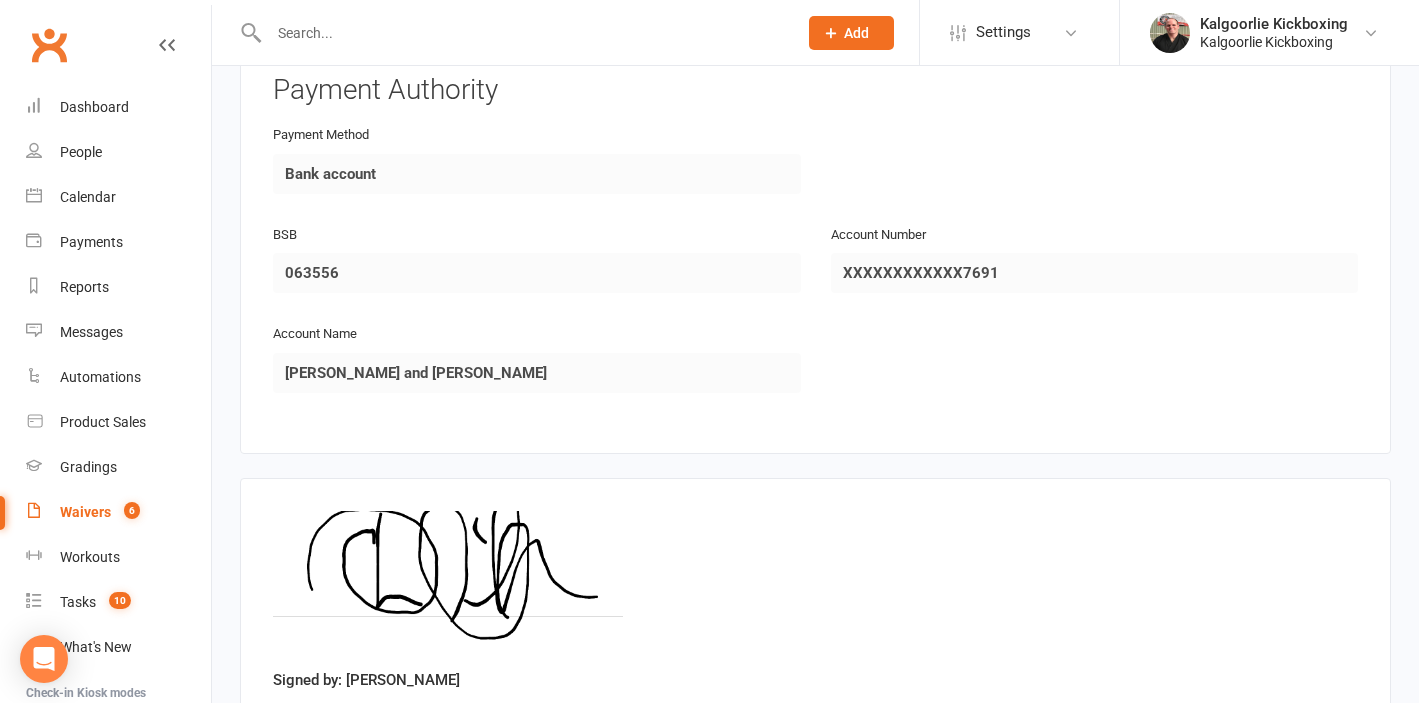 scroll, scrollTop: 4871, scrollLeft: 0, axis: vertical 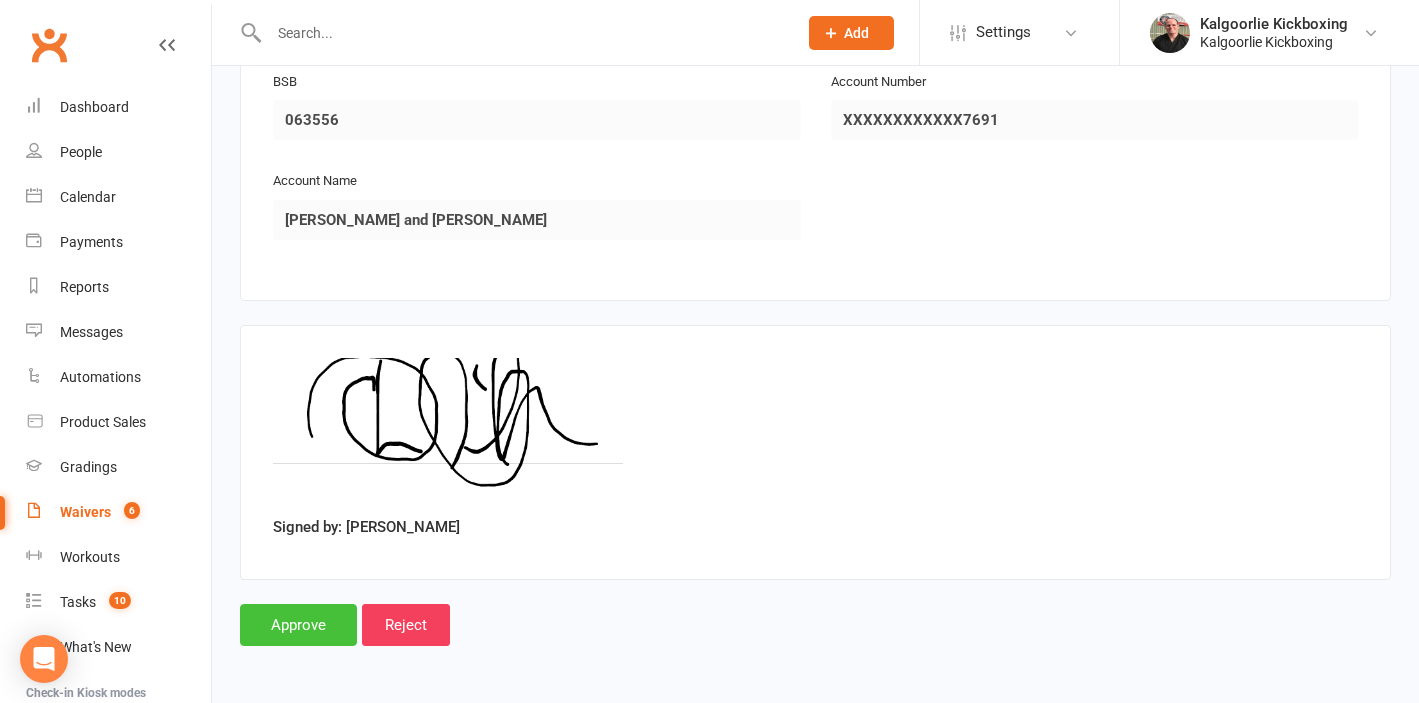 click on "Approve" at bounding box center (298, 625) 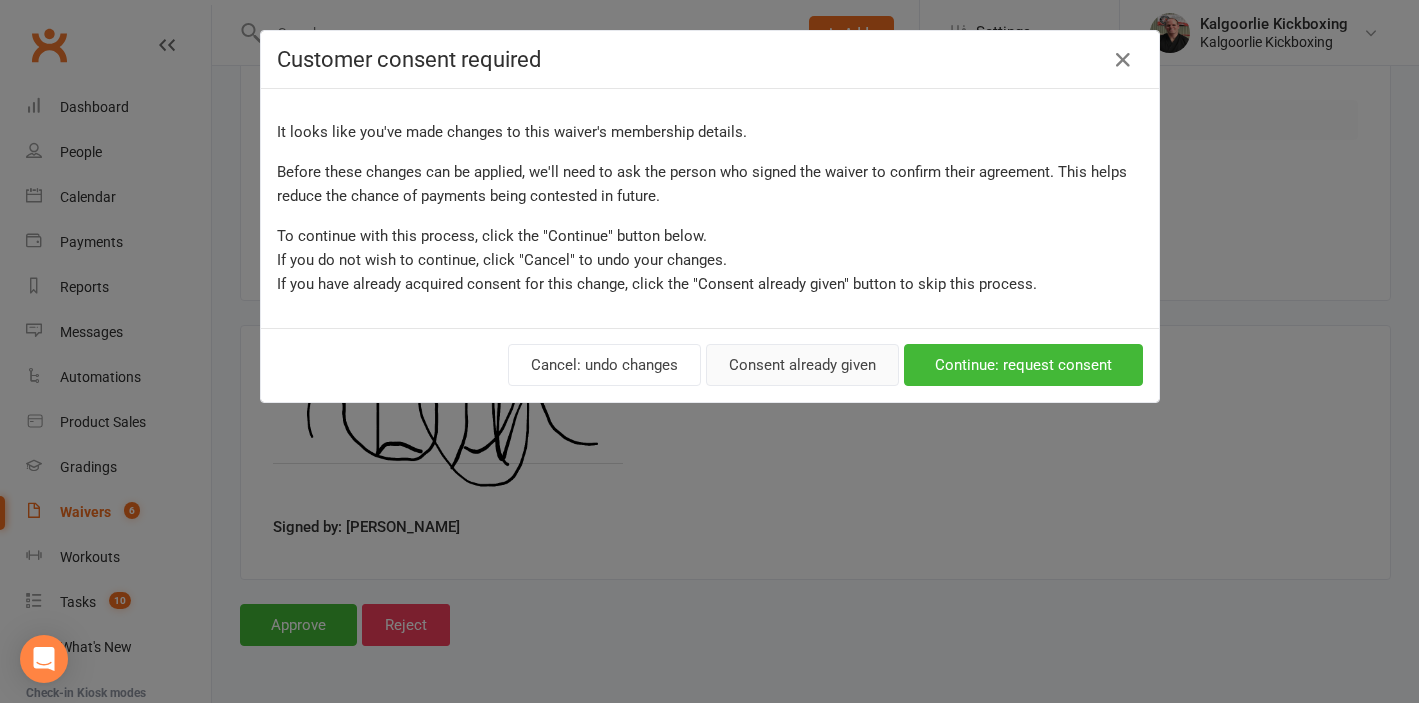 click on "Consent already given" at bounding box center (802, 365) 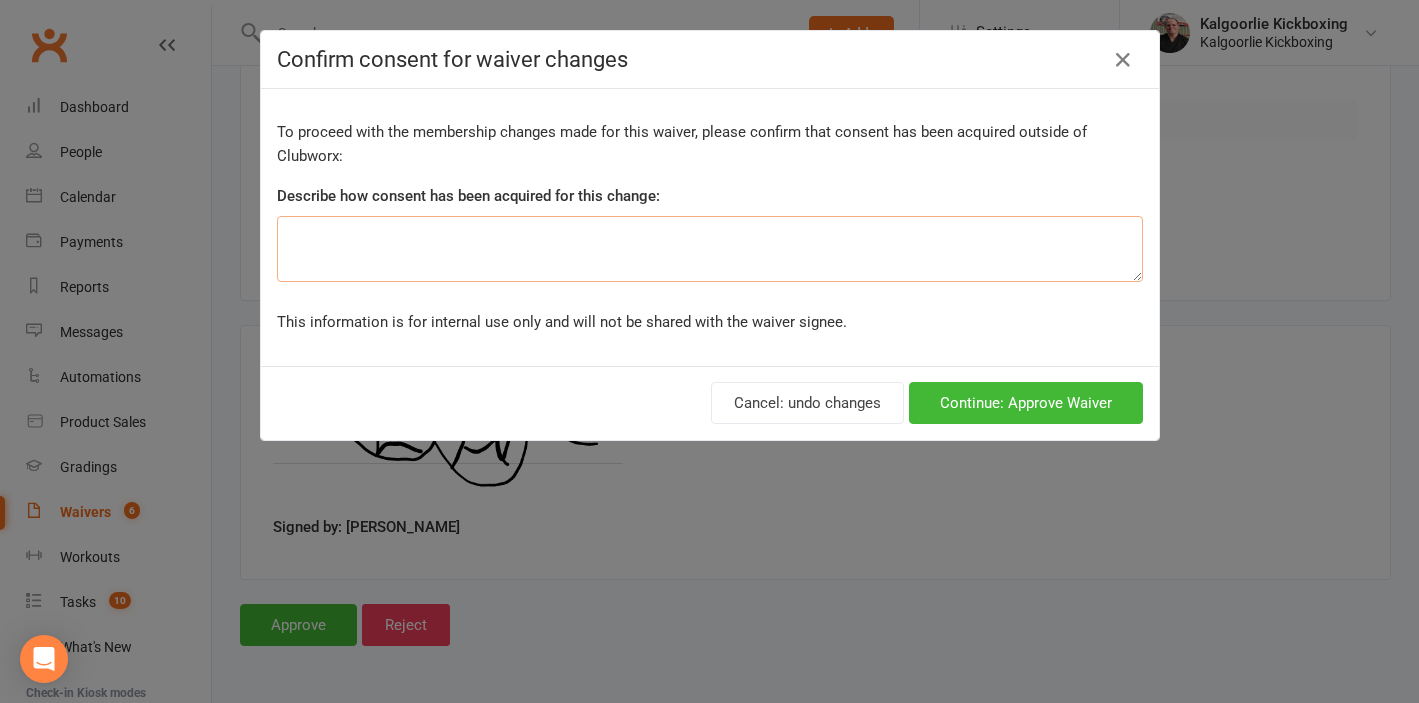 click at bounding box center (710, 249) 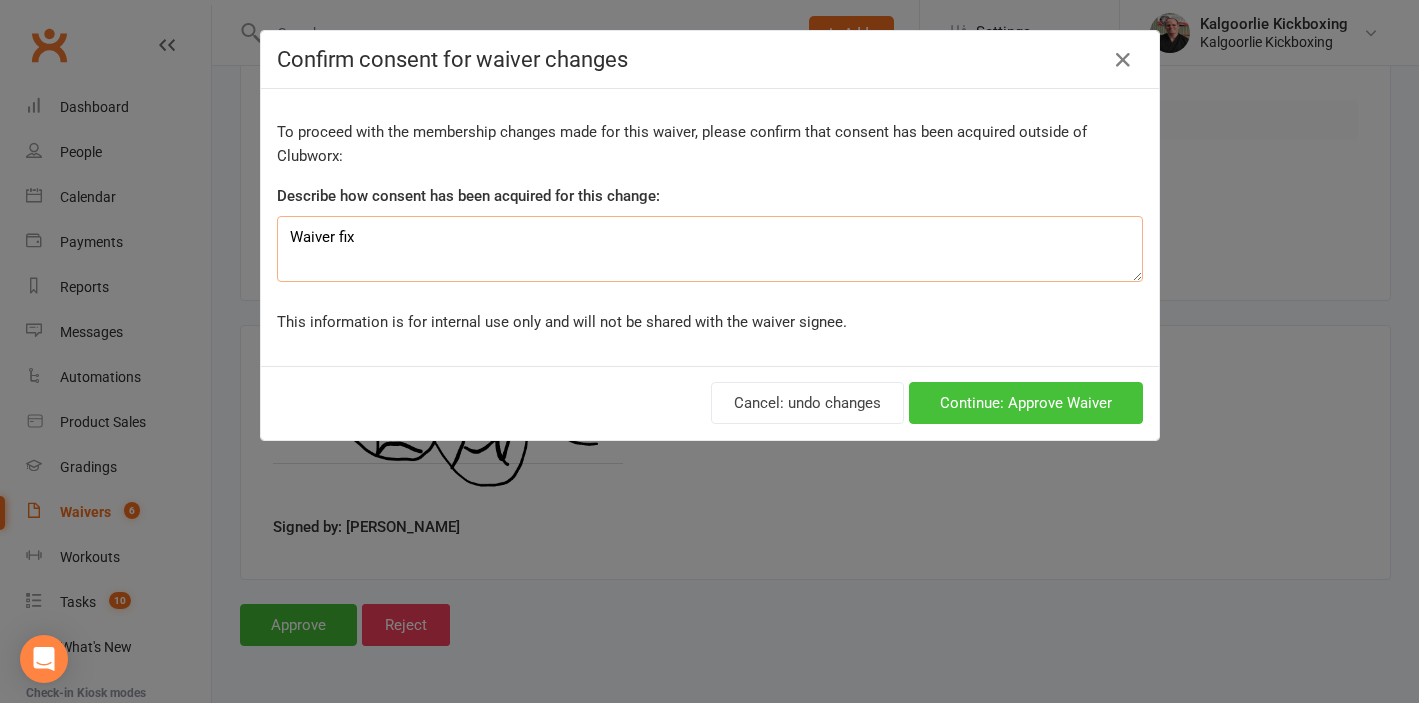 type on "Waiver fix" 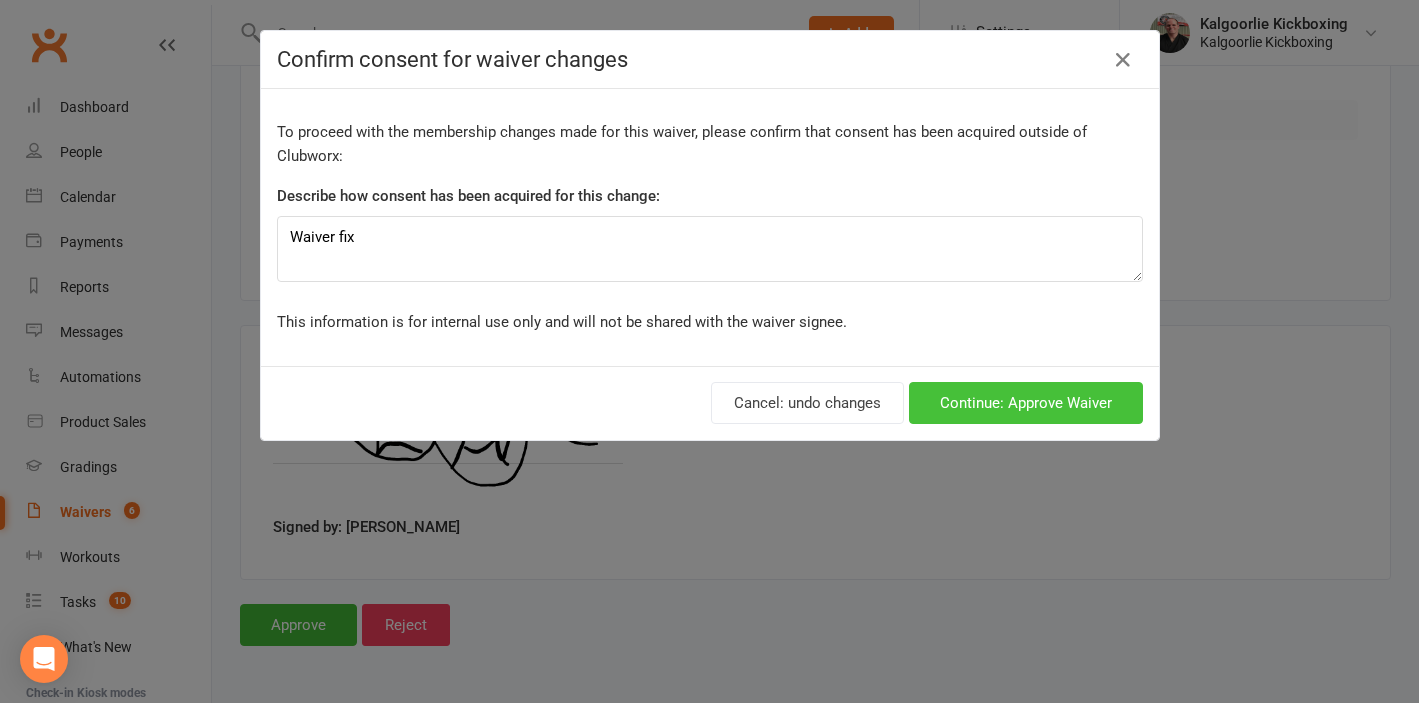 click on "Continue: Approve Waiver" at bounding box center (1026, 403) 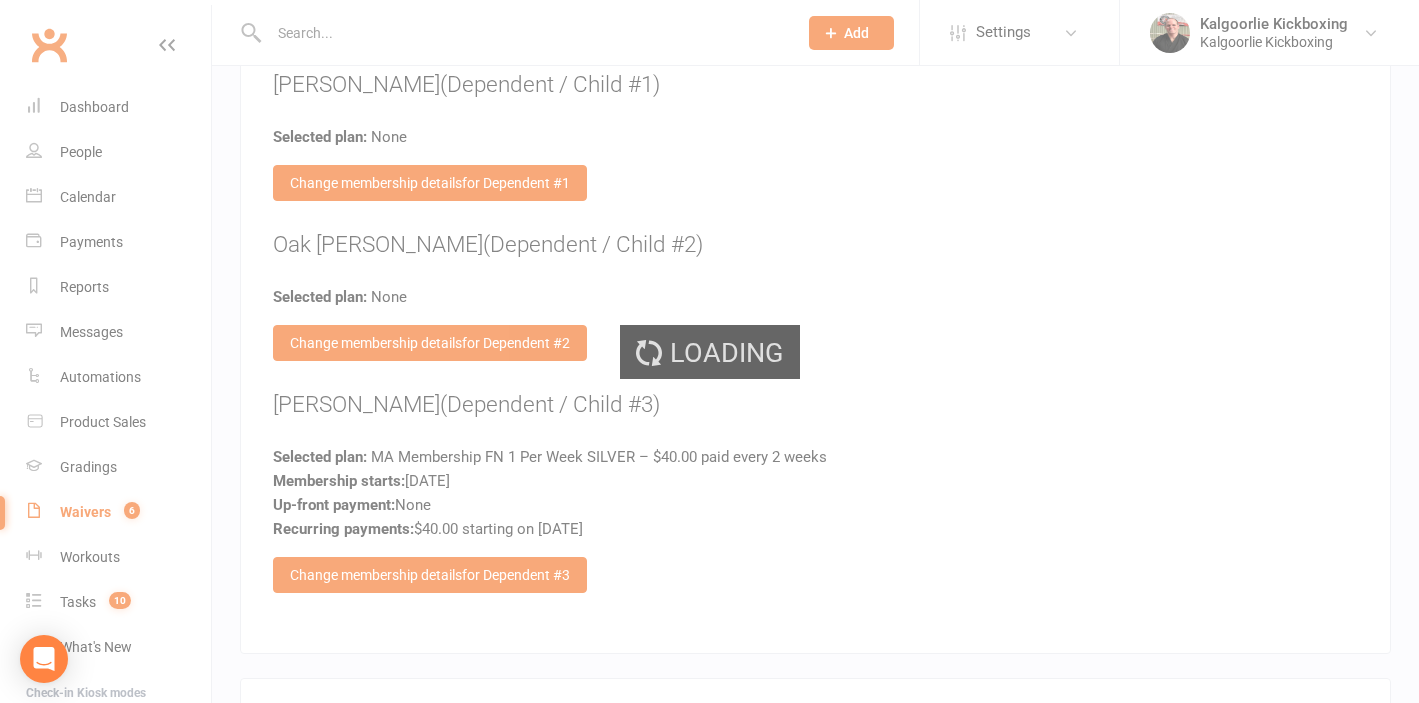 scroll, scrollTop: 3862, scrollLeft: 0, axis: vertical 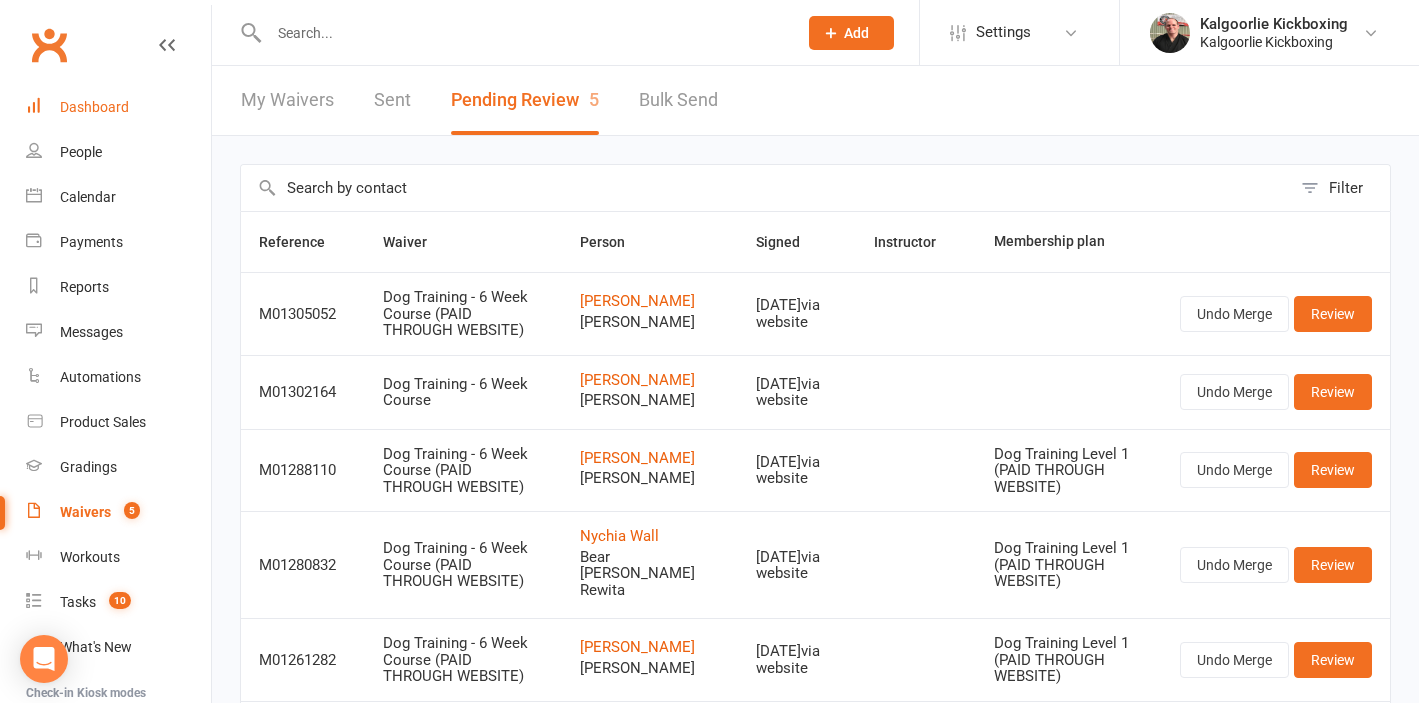 click on "Dashboard" at bounding box center [118, 107] 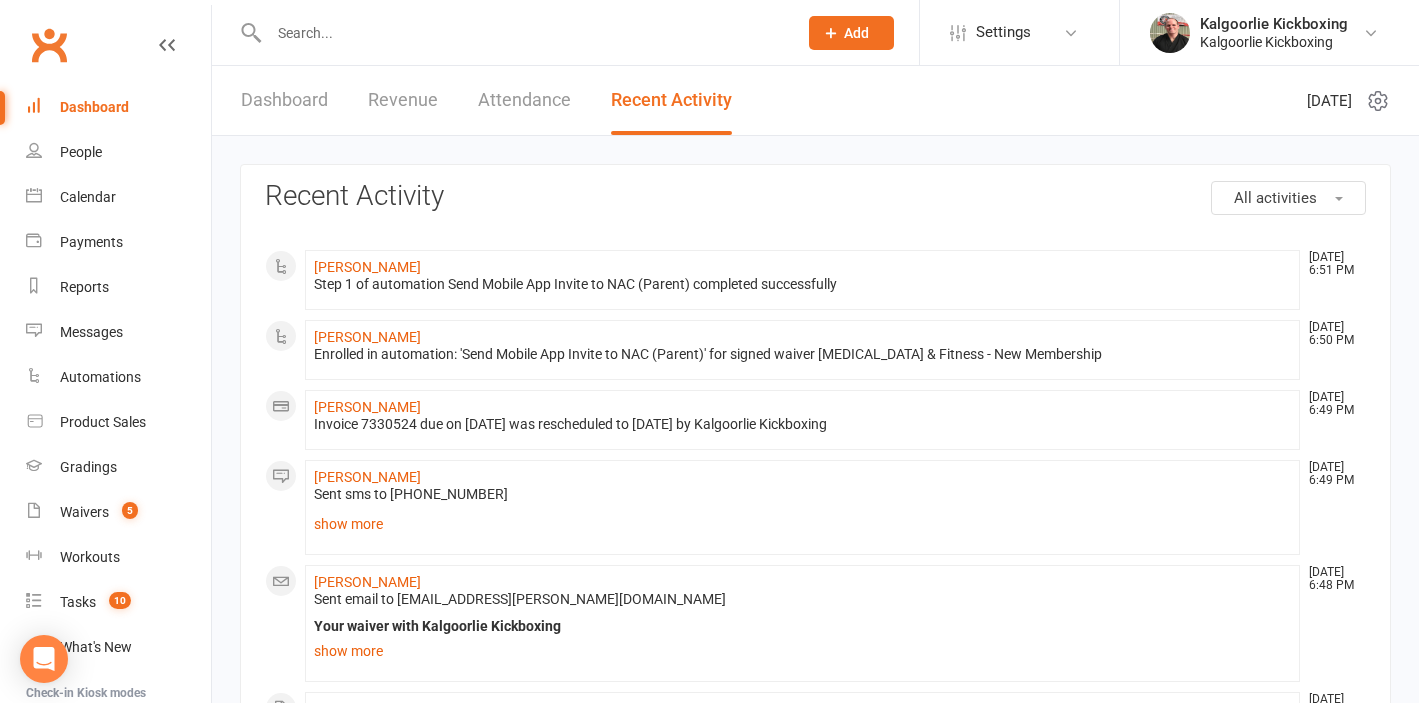 click at bounding box center (523, 33) 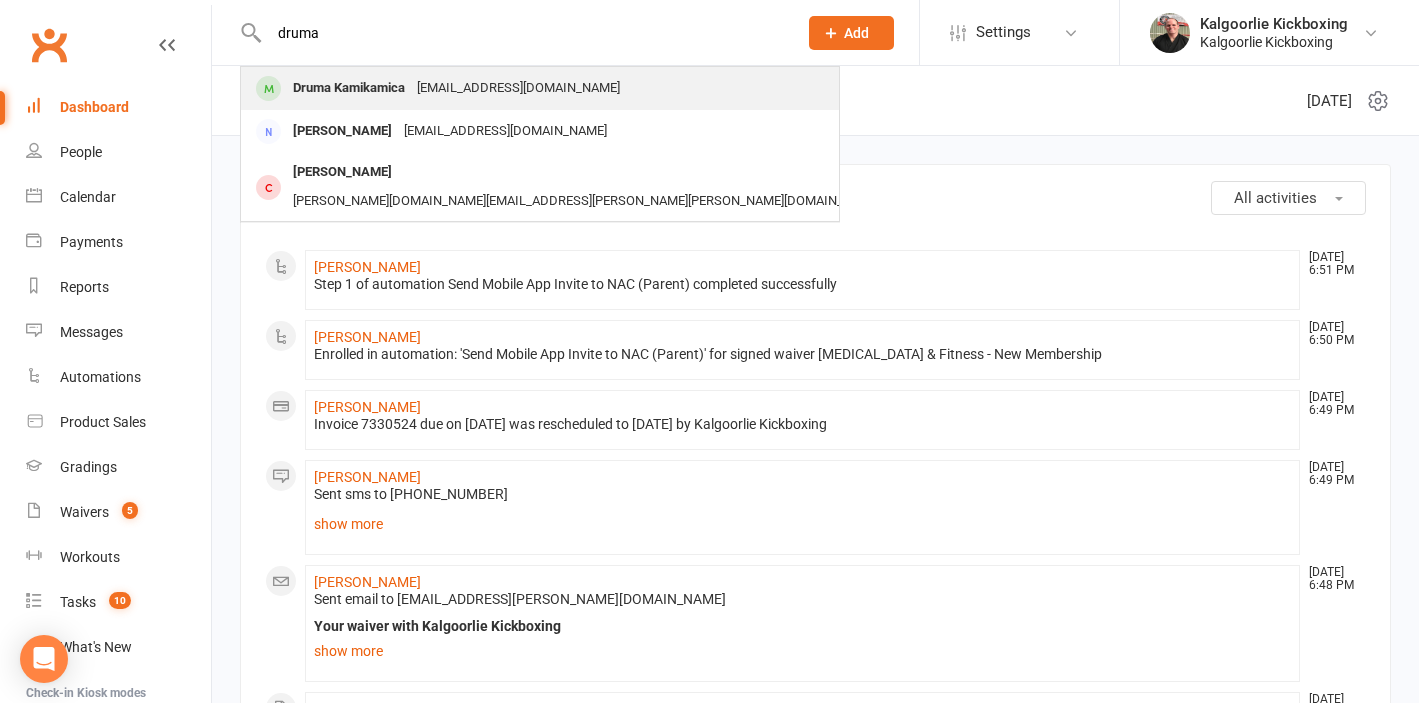 type on "druma" 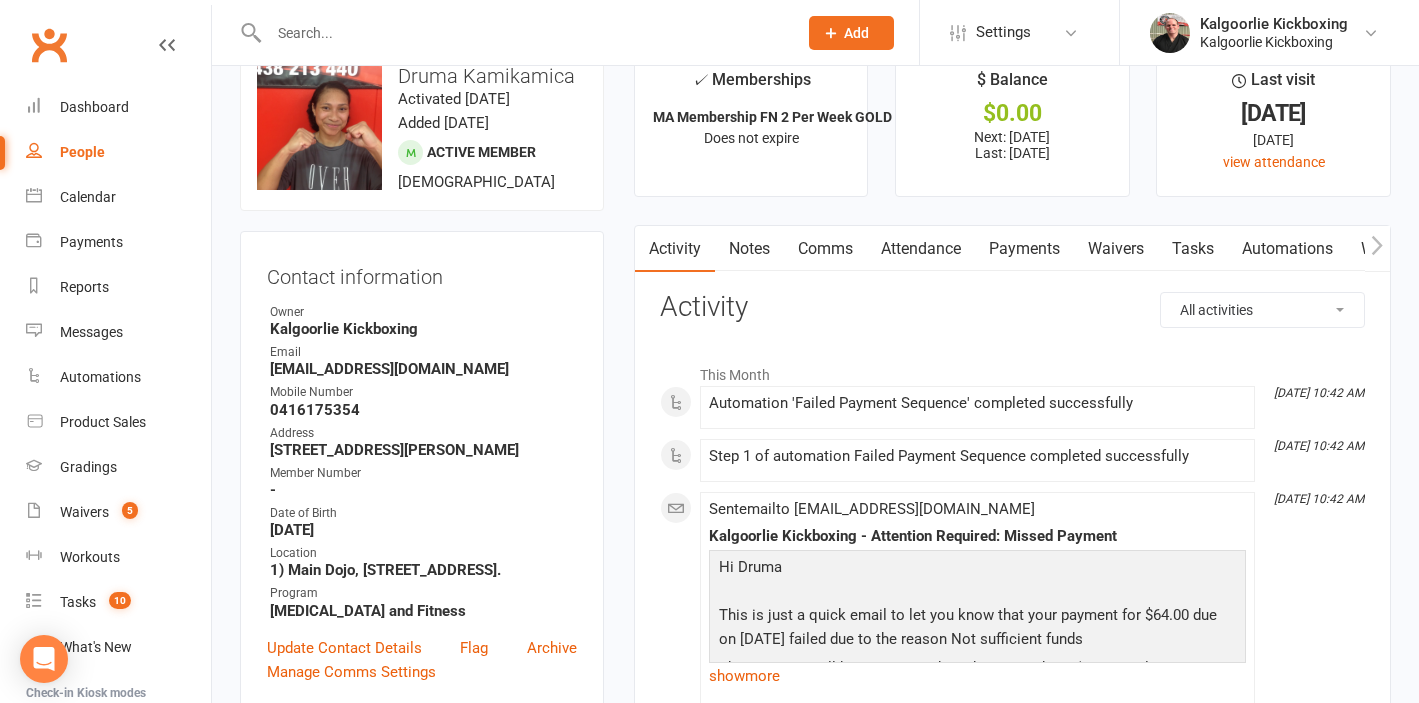 scroll, scrollTop: 30, scrollLeft: 0, axis: vertical 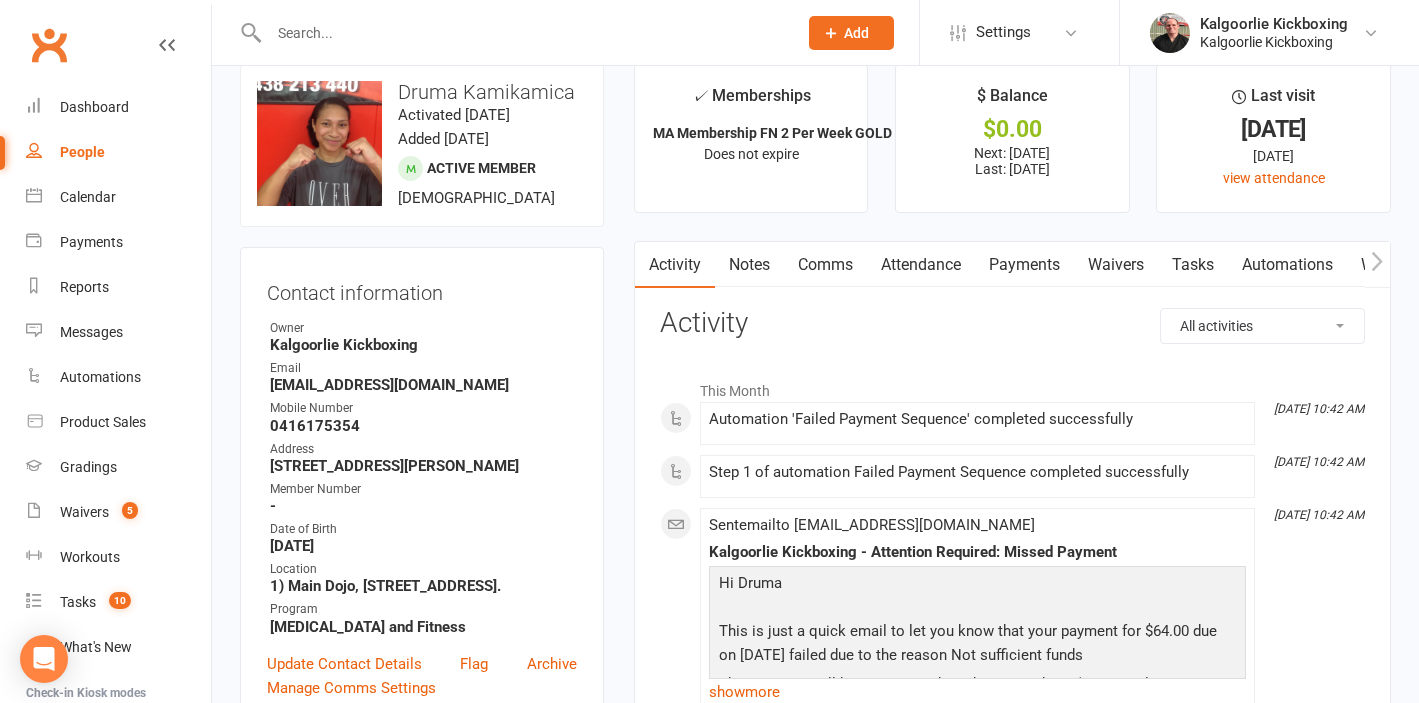 click on "Payments" at bounding box center (1024, 265) 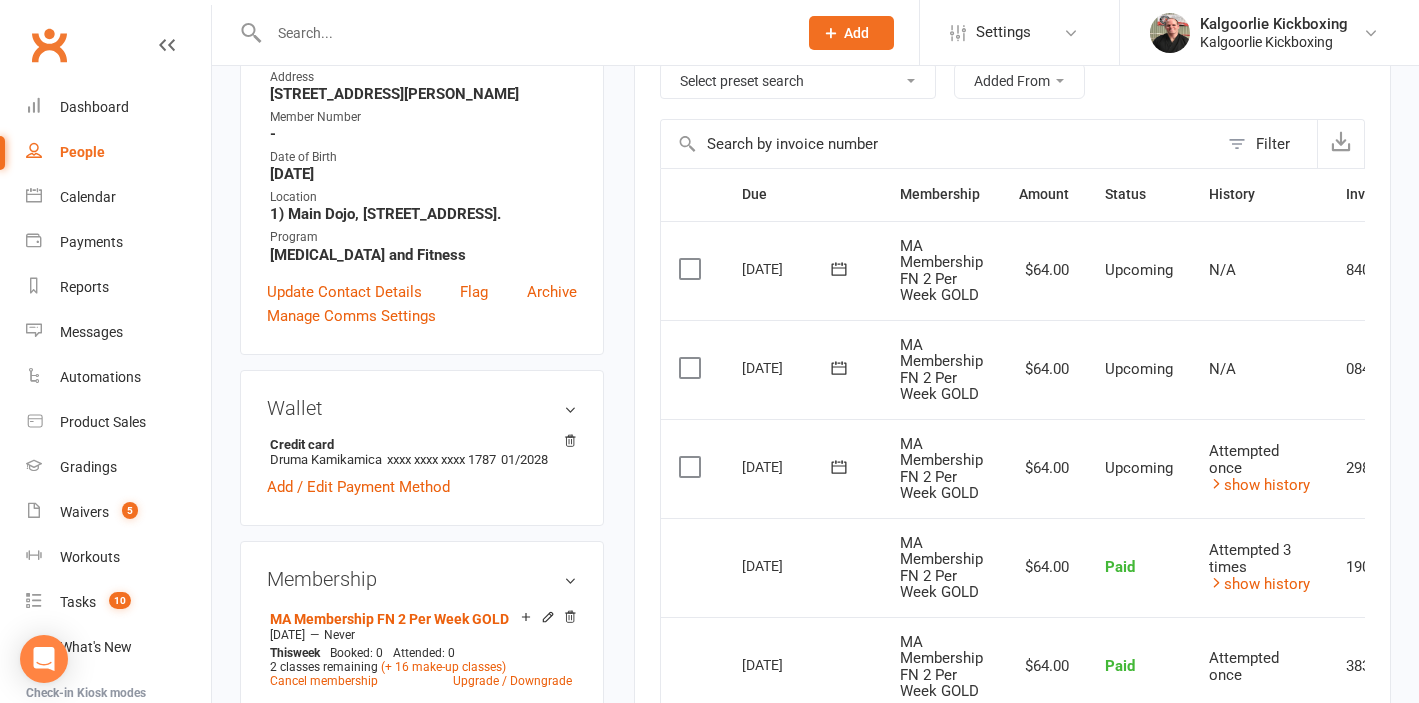 scroll, scrollTop: 399, scrollLeft: 0, axis: vertical 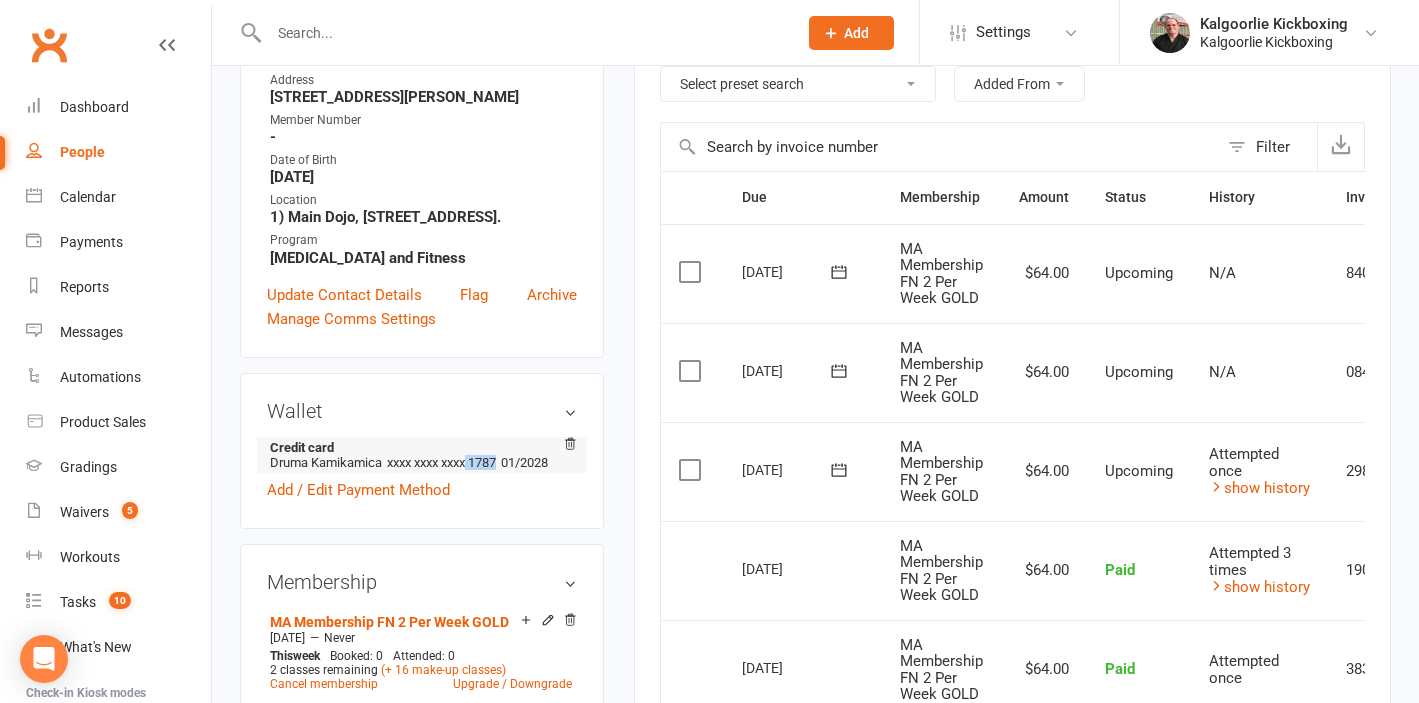 drag, startPoint x: 509, startPoint y: 462, endPoint x: 478, endPoint y: 462, distance: 31 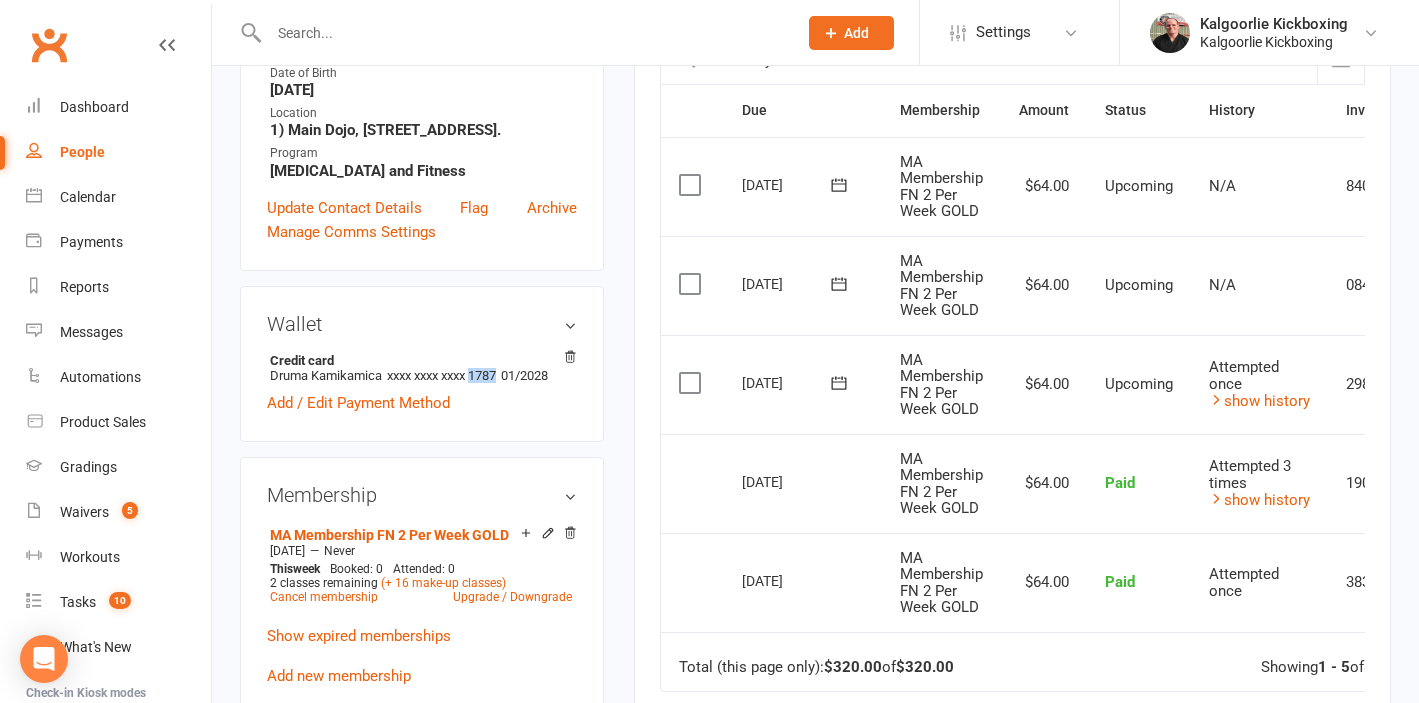 scroll, scrollTop: 489, scrollLeft: 0, axis: vertical 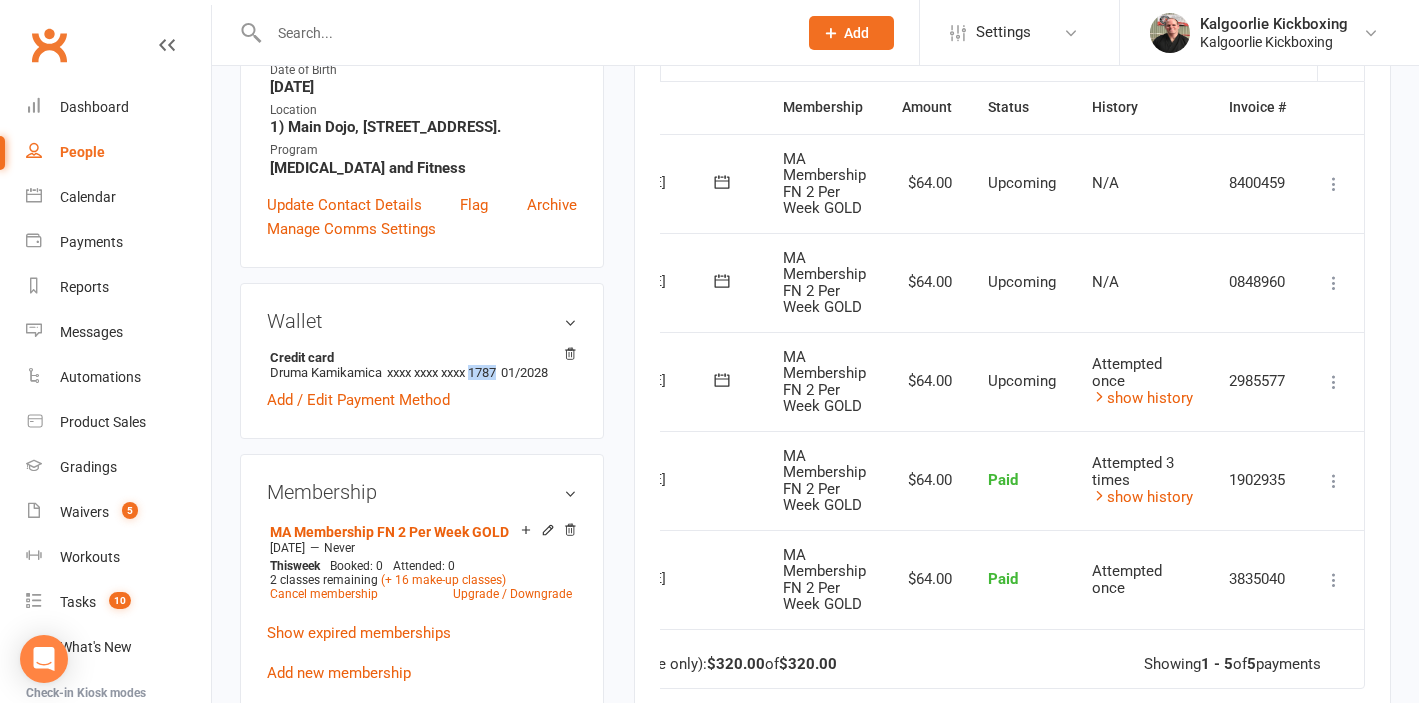 click at bounding box center [1334, 382] 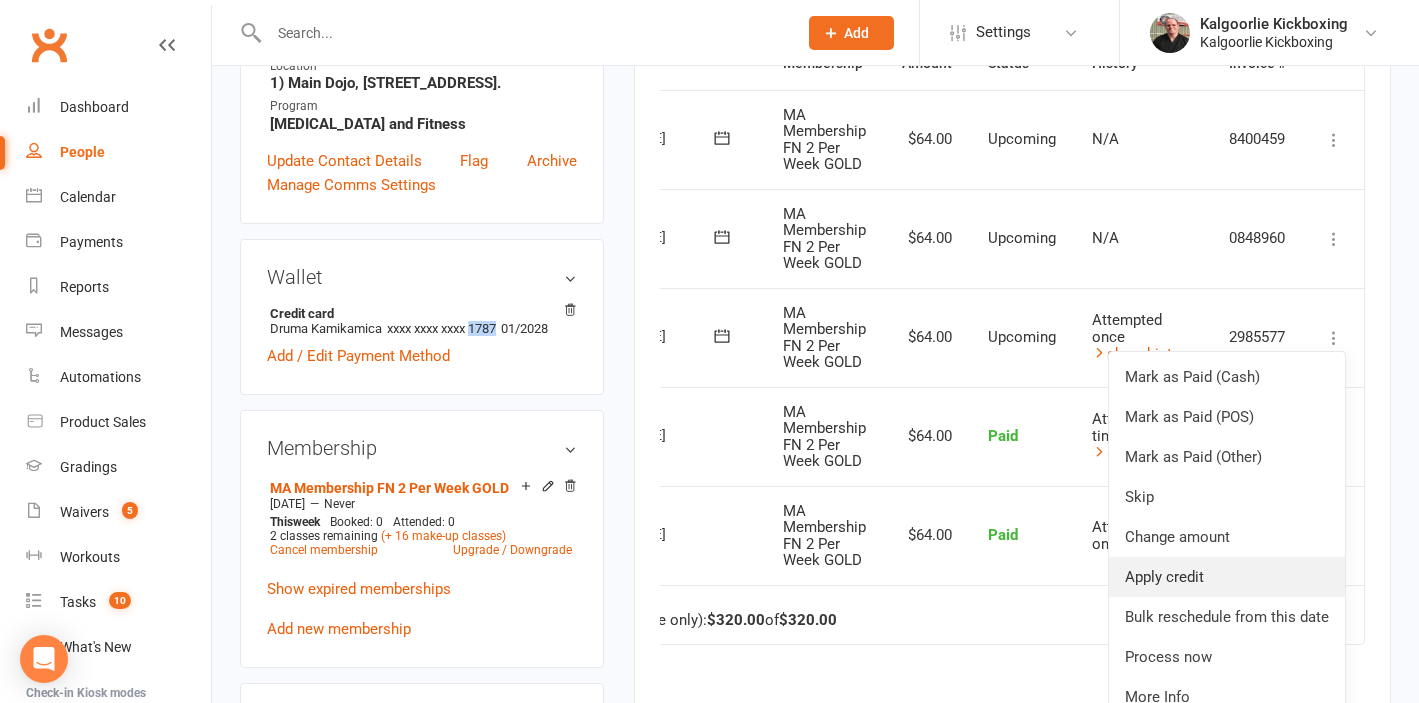 scroll, scrollTop: 534, scrollLeft: 0, axis: vertical 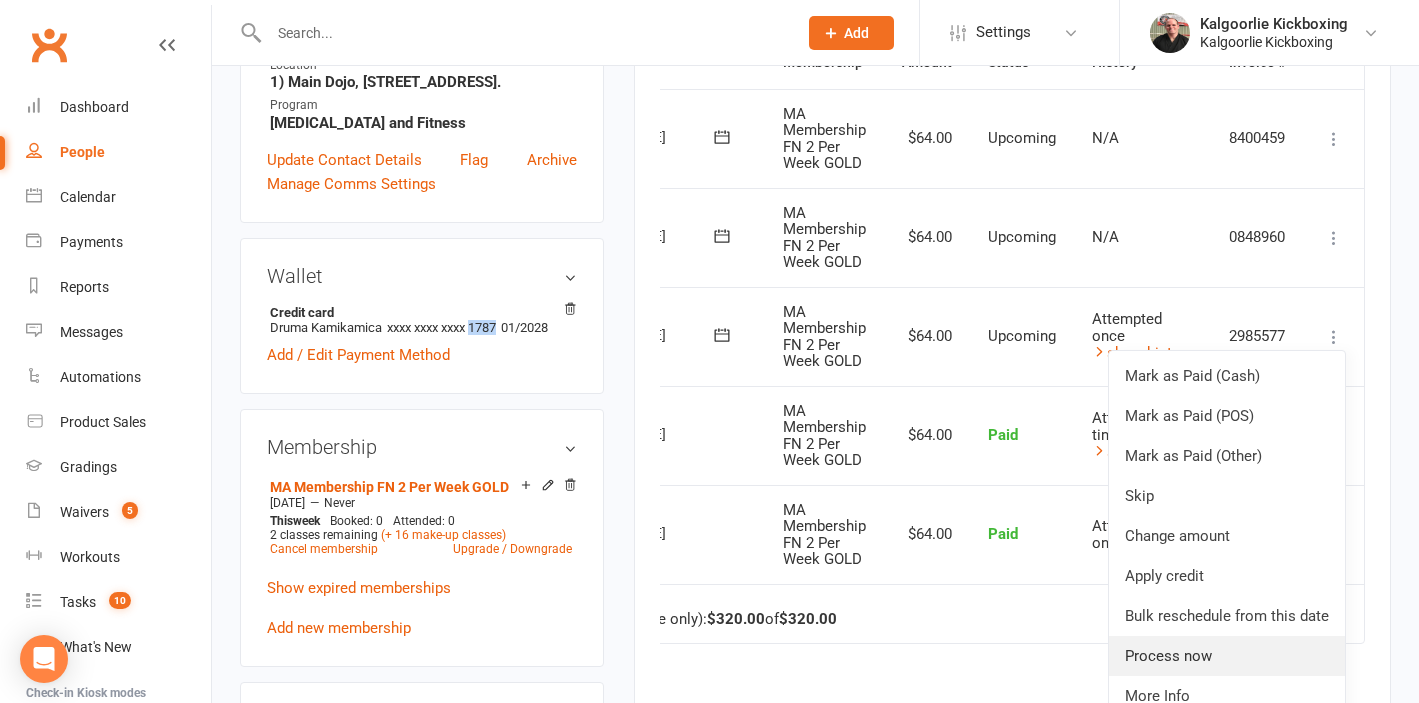 click on "Process now" at bounding box center [1227, 656] 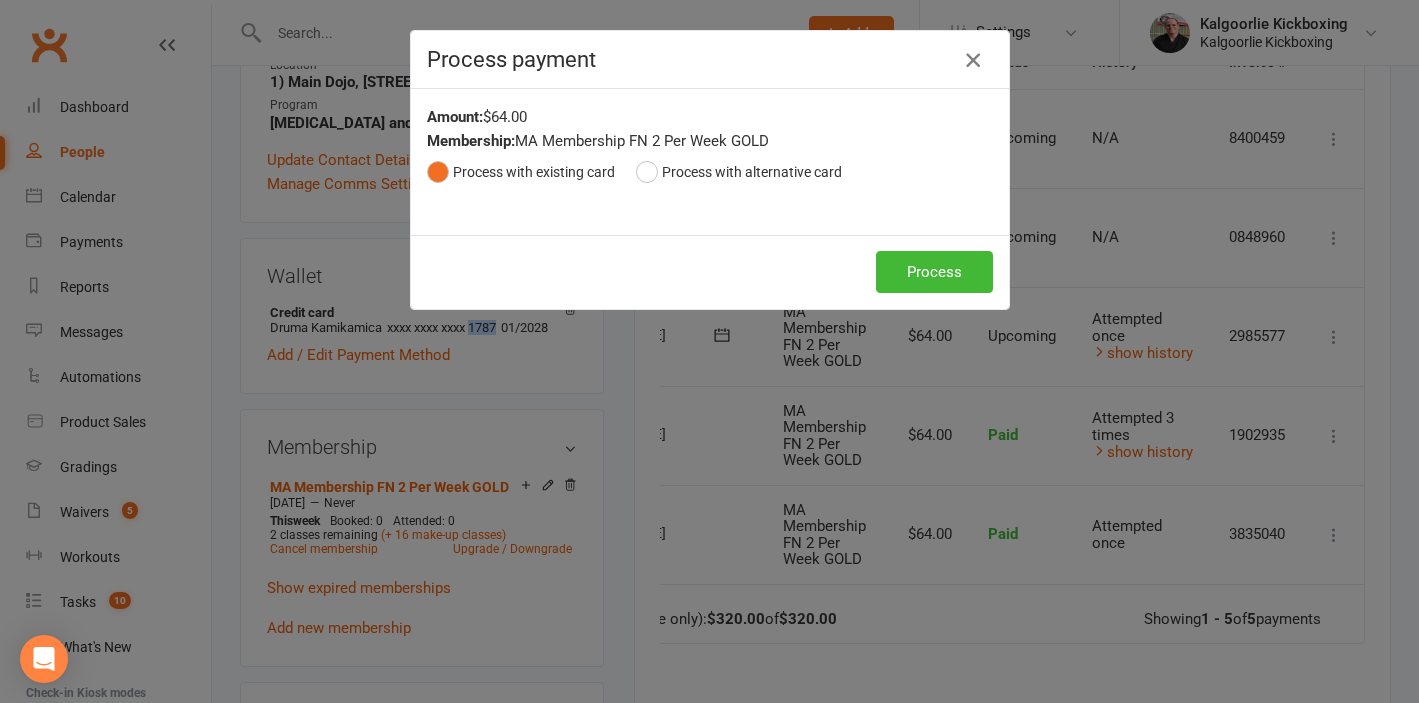 click at bounding box center [973, 60] 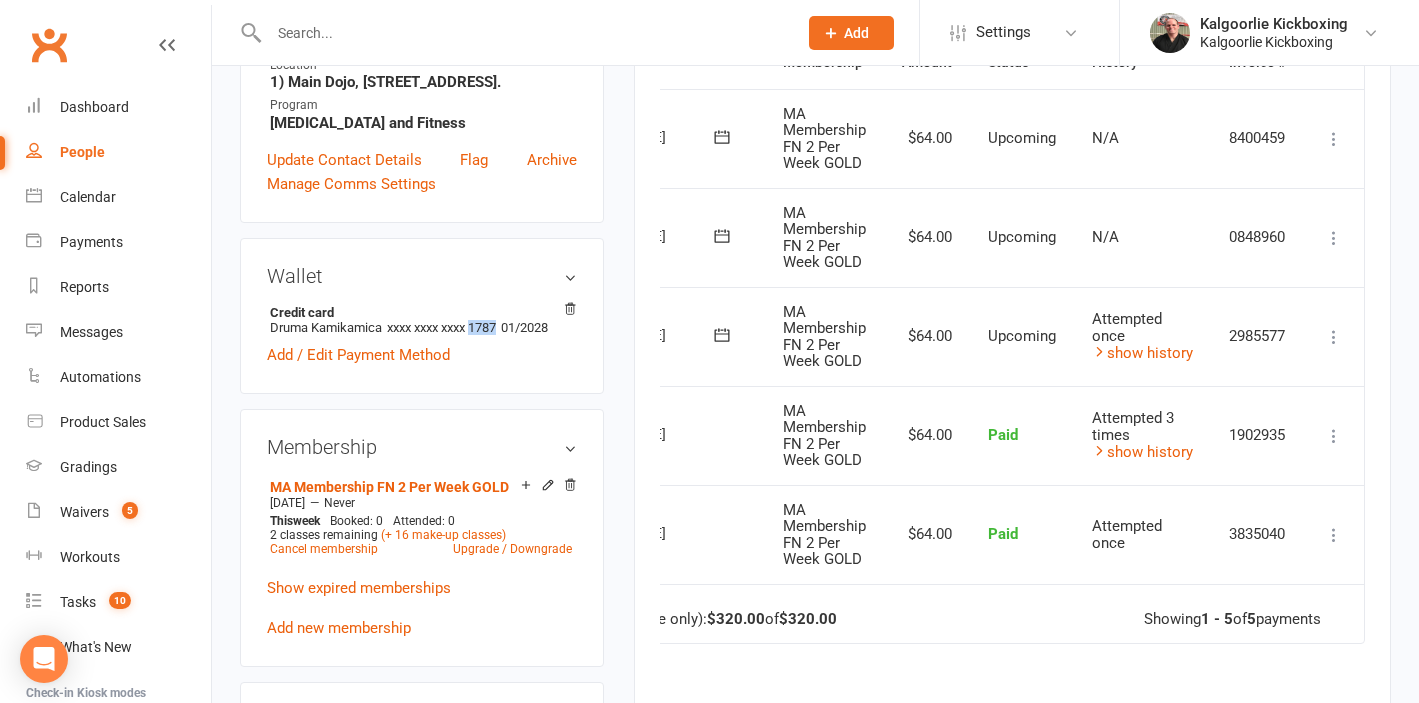click at bounding box center (1334, 337) 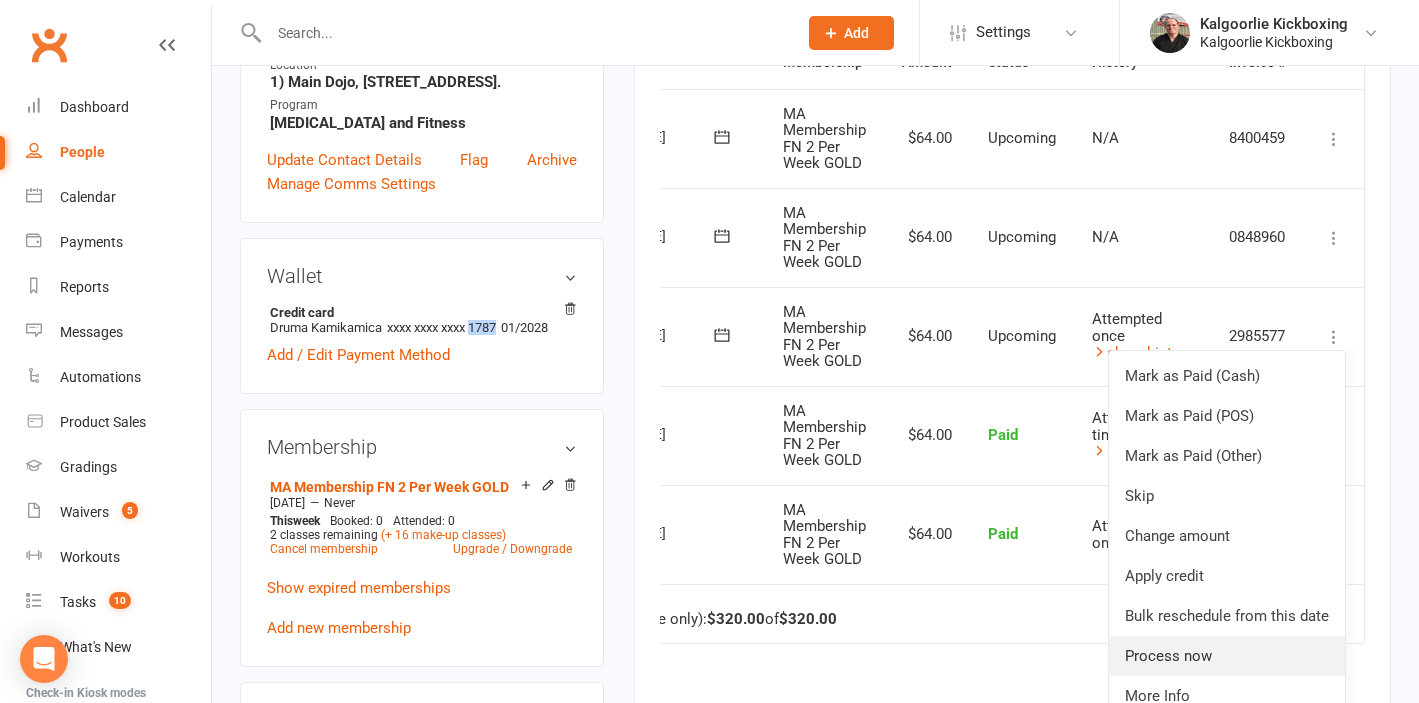 click on "Process now" at bounding box center [1227, 656] 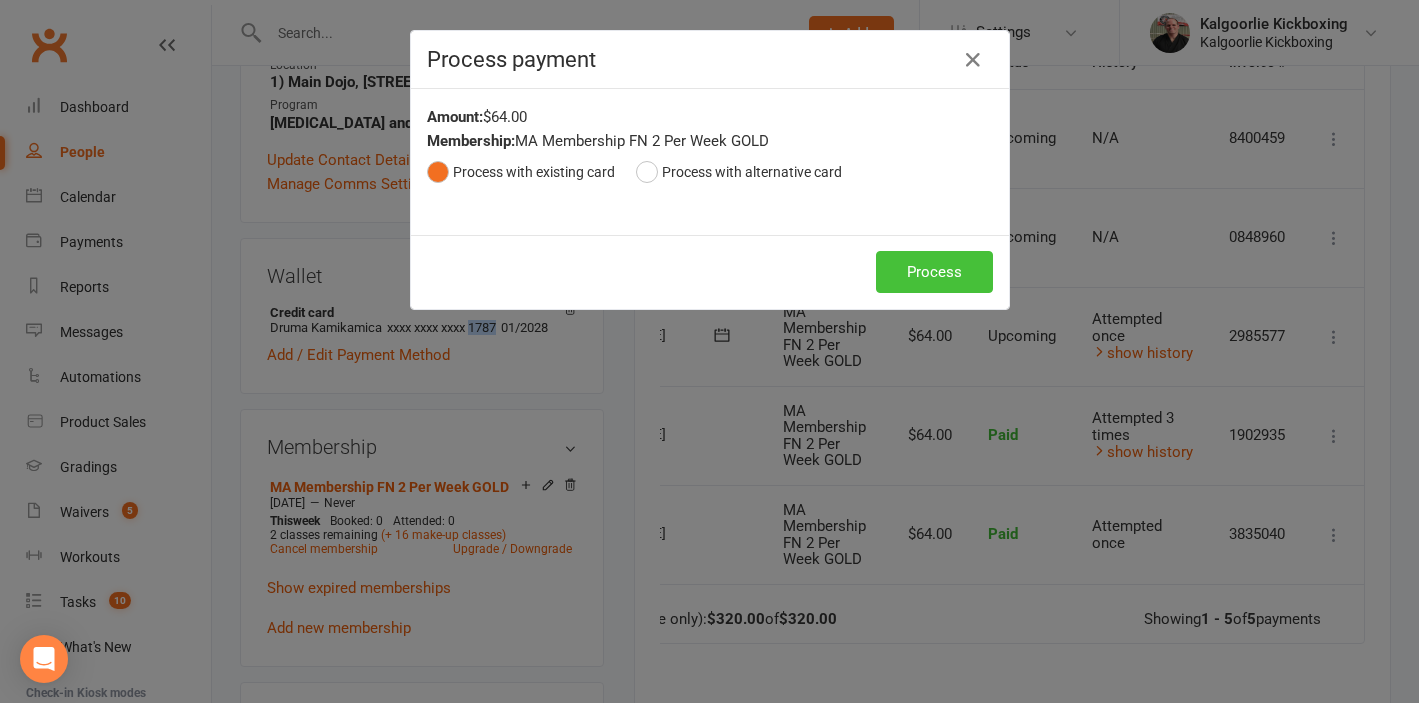 click on "Process" at bounding box center [934, 272] 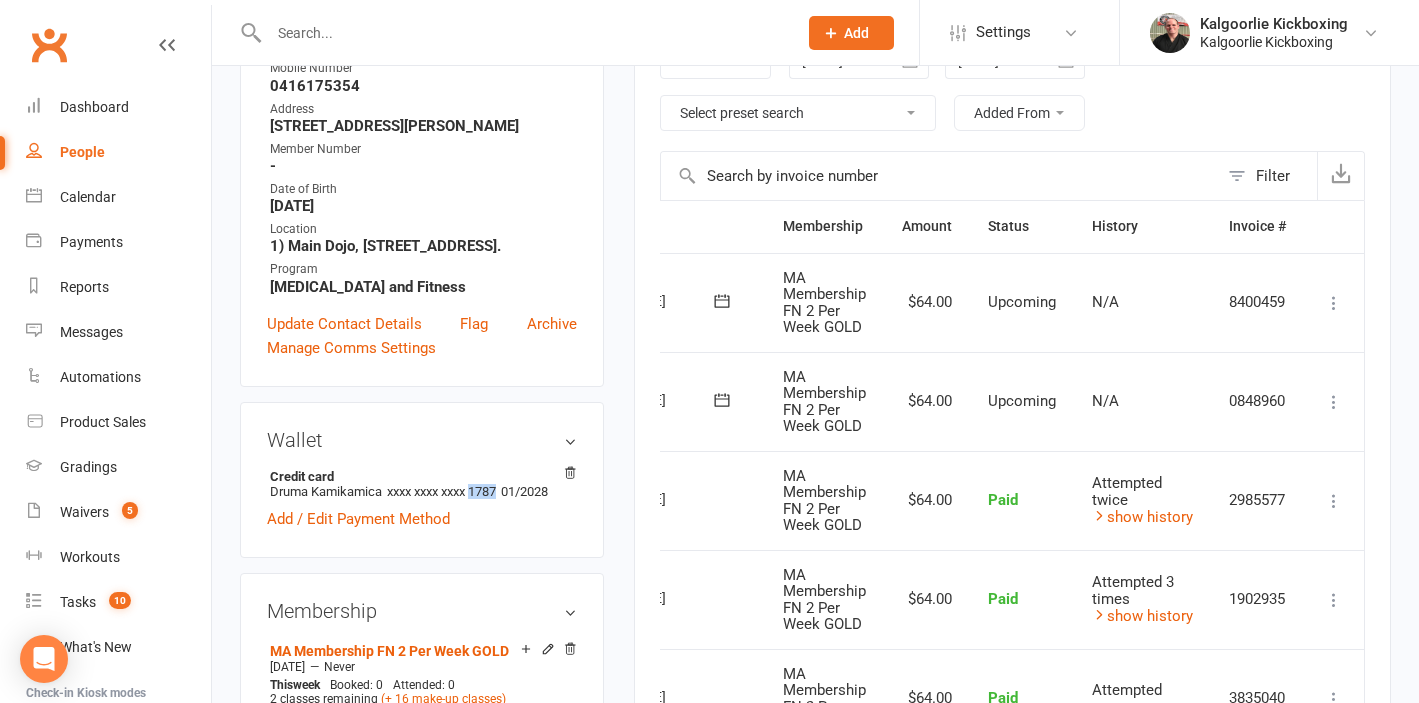 scroll, scrollTop: 0, scrollLeft: 0, axis: both 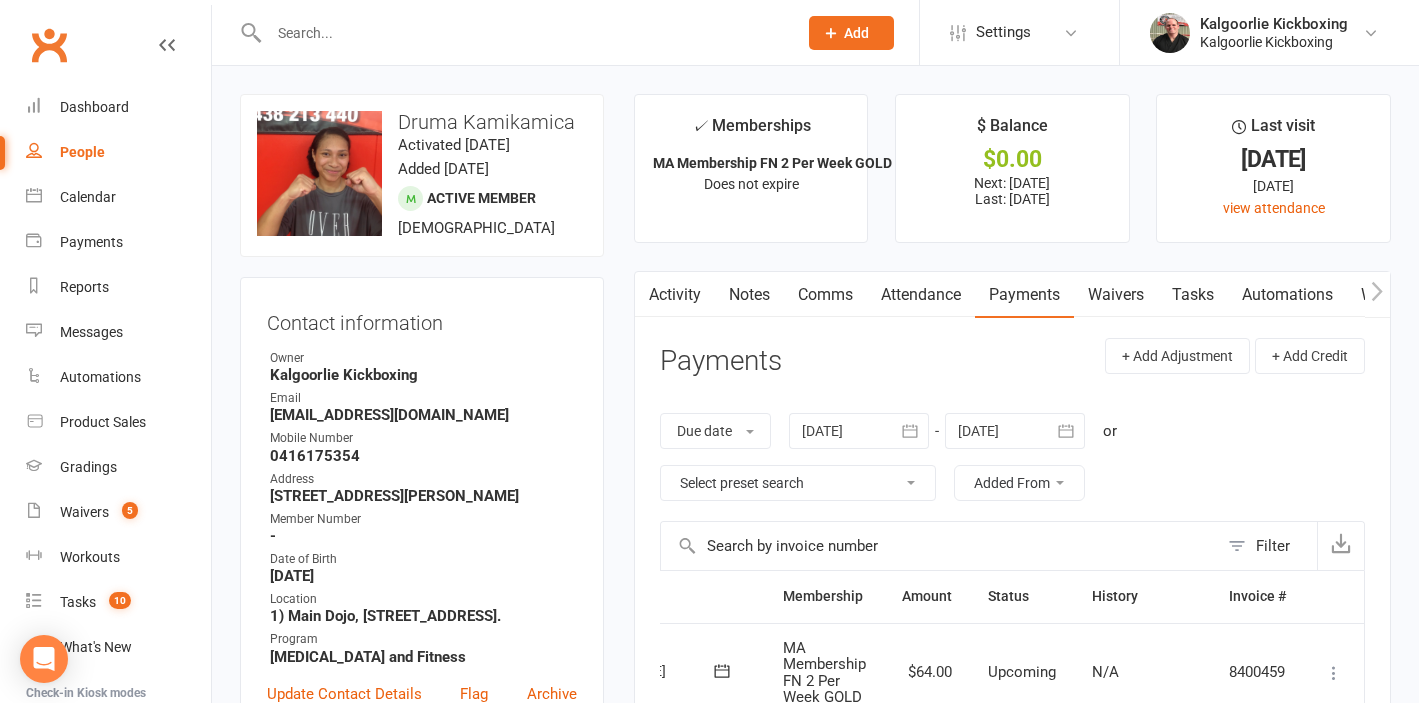 click at bounding box center [523, 33] 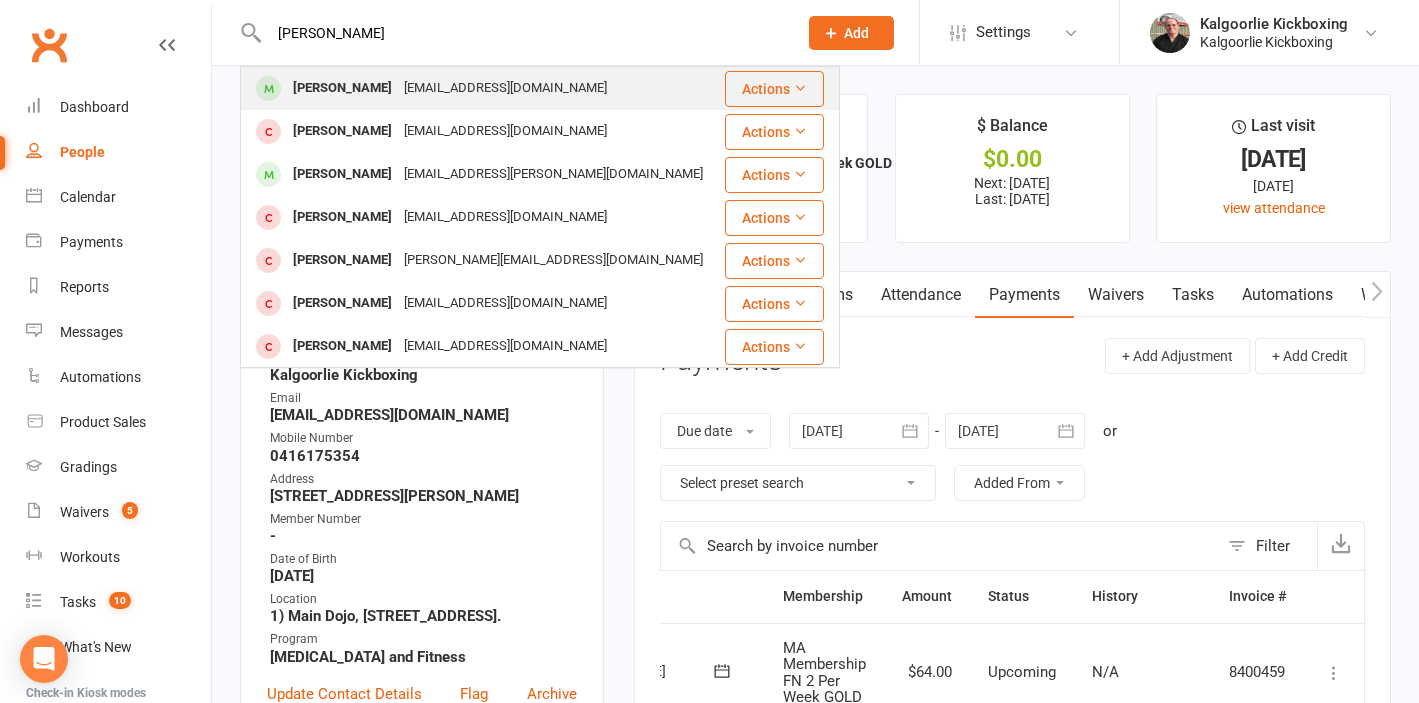 type on "hayden" 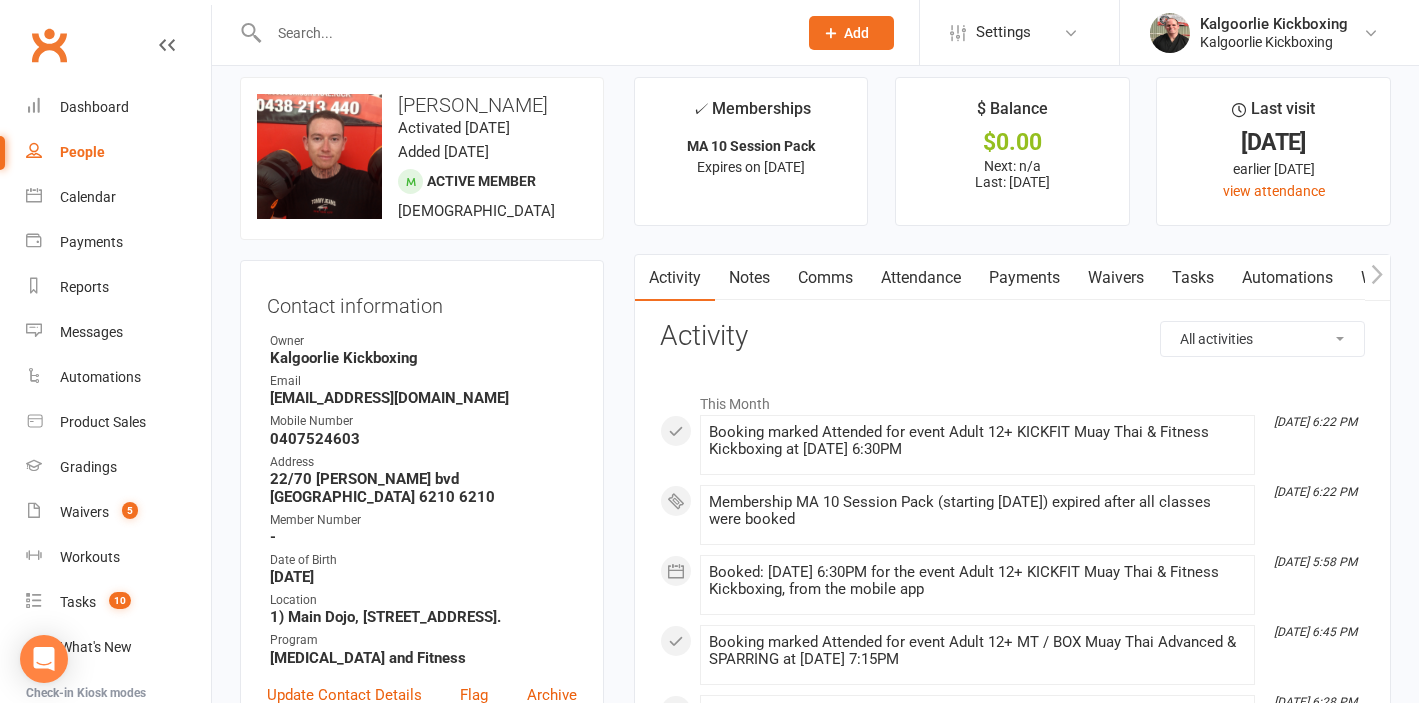 scroll, scrollTop: 0, scrollLeft: 0, axis: both 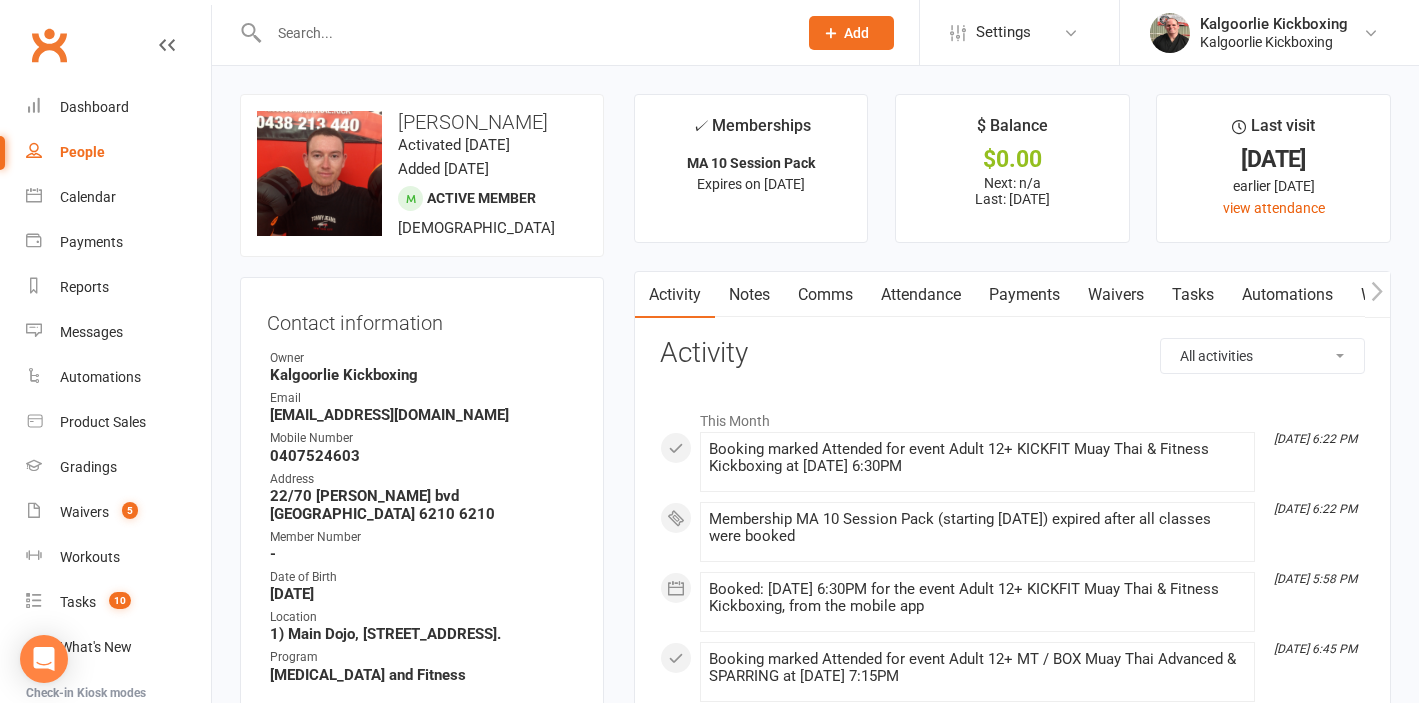 click on "Attendance" at bounding box center (921, 295) 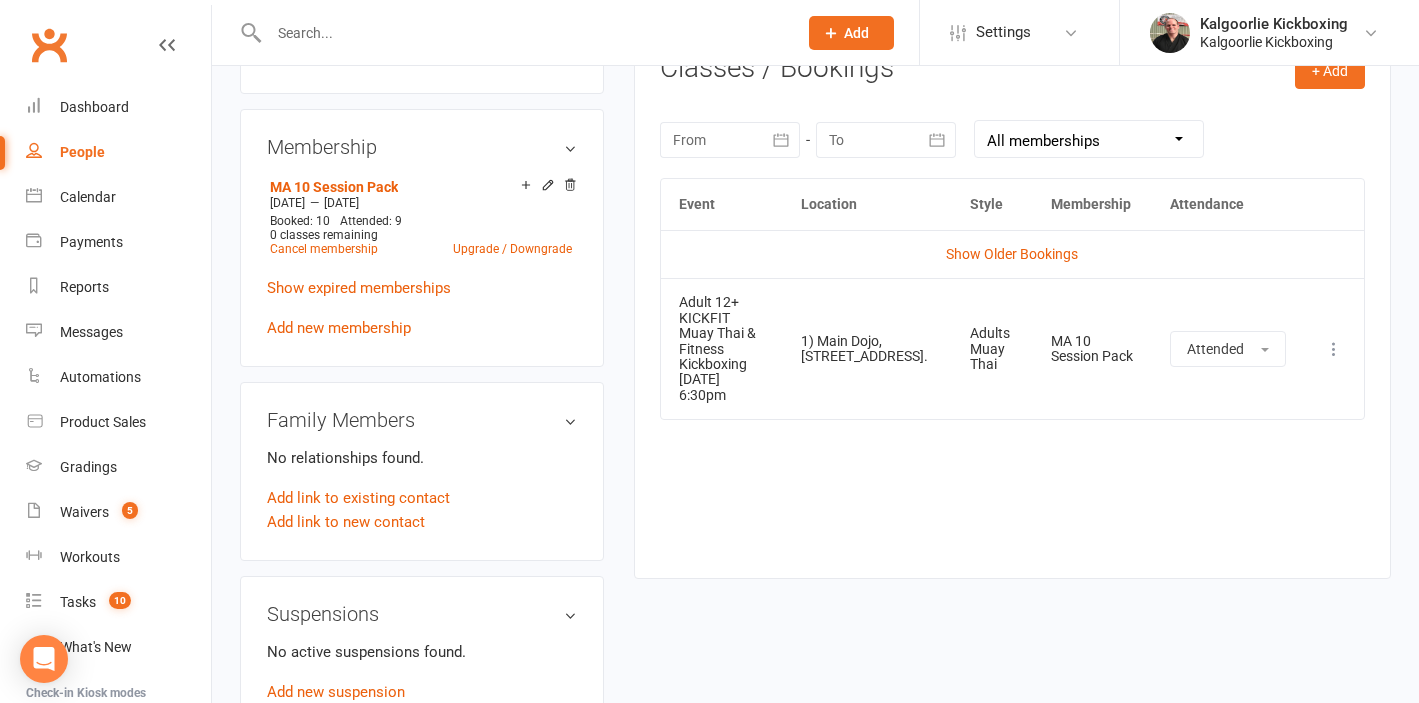scroll, scrollTop: 851, scrollLeft: 0, axis: vertical 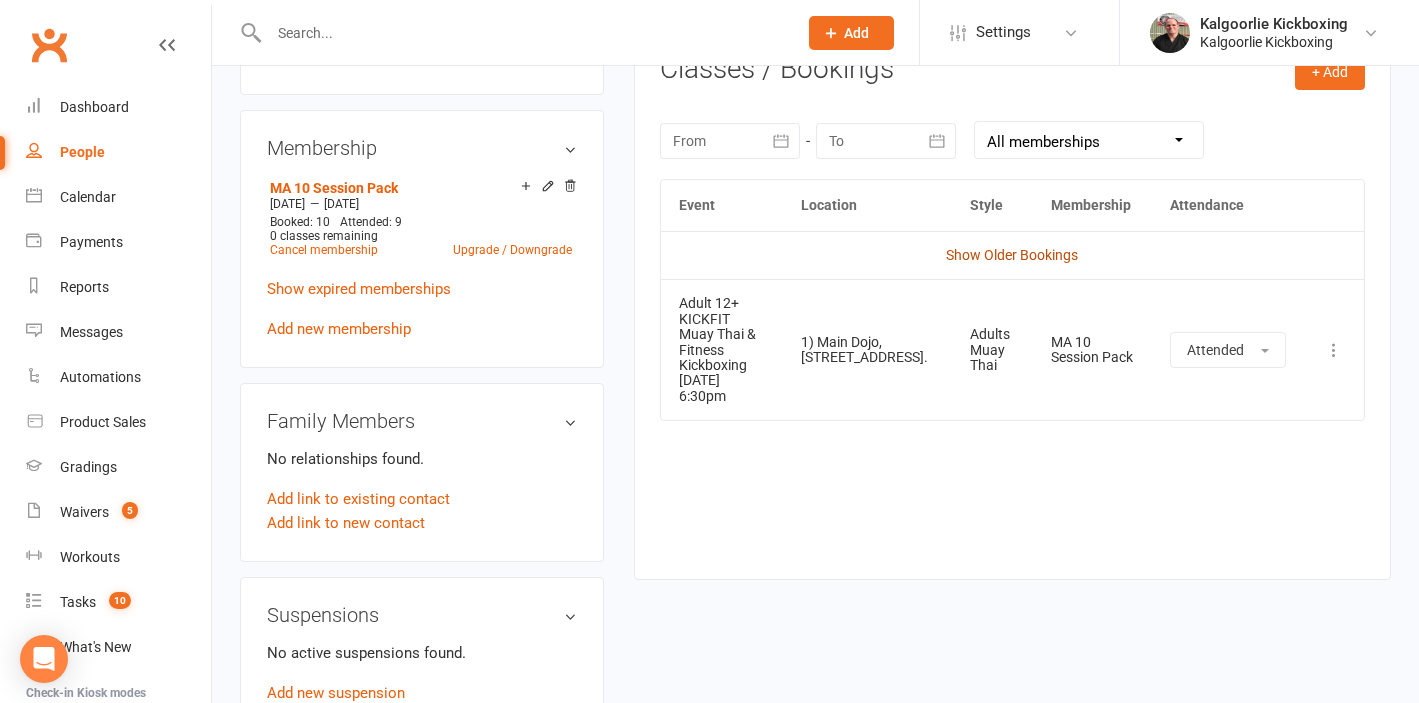 click on "Show Older Bookings" at bounding box center (1012, 255) 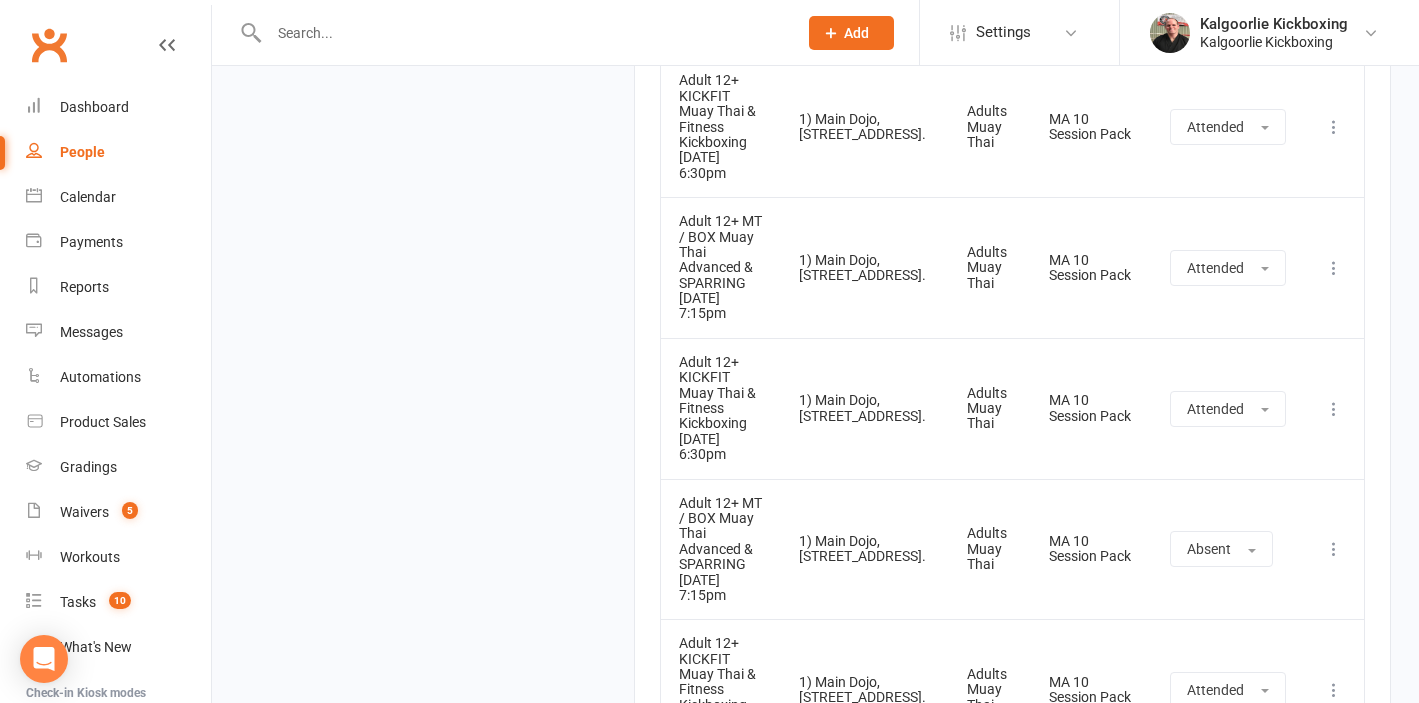scroll, scrollTop: 2730, scrollLeft: 0, axis: vertical 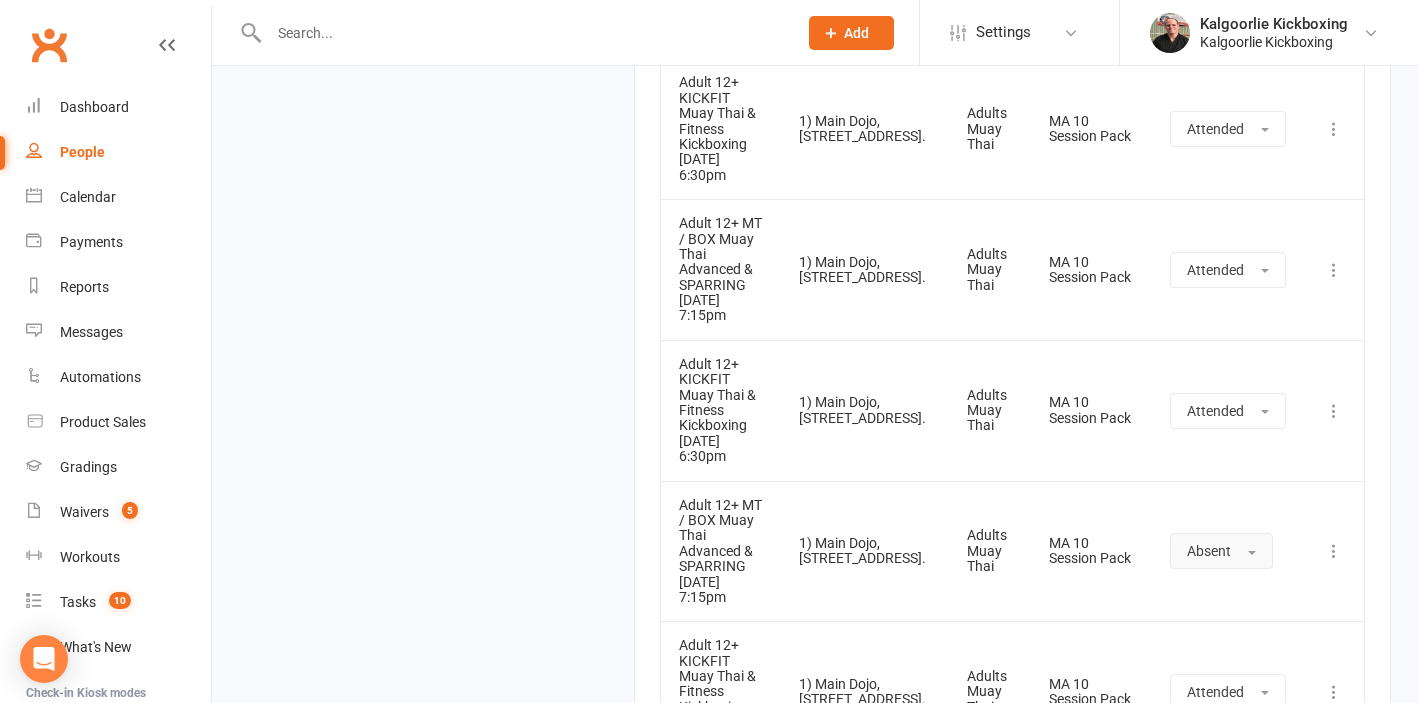click on "Absent" at bounding box center (1221, 551) 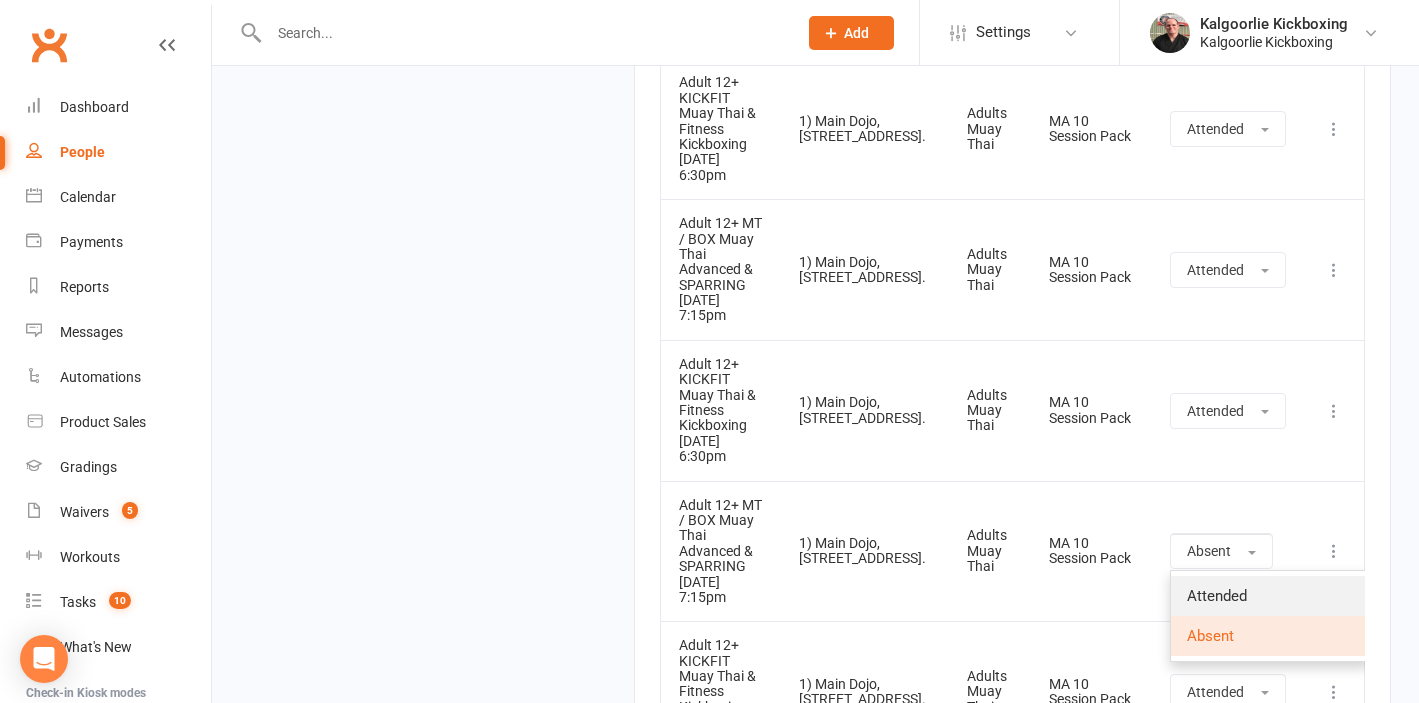 click on "Attended" at bounding box center [1217, 596] 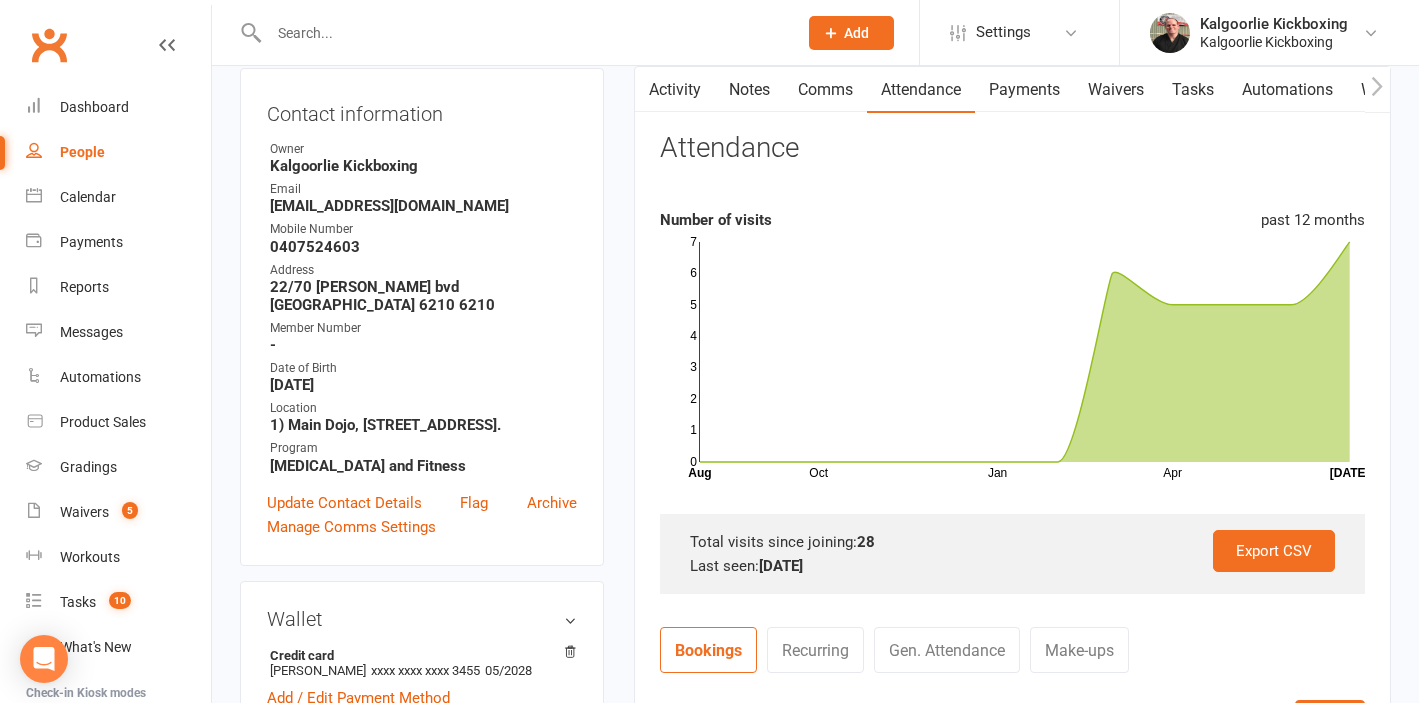 scroll, scrollTop: 175, scrollLeft: 0, axis: vertical 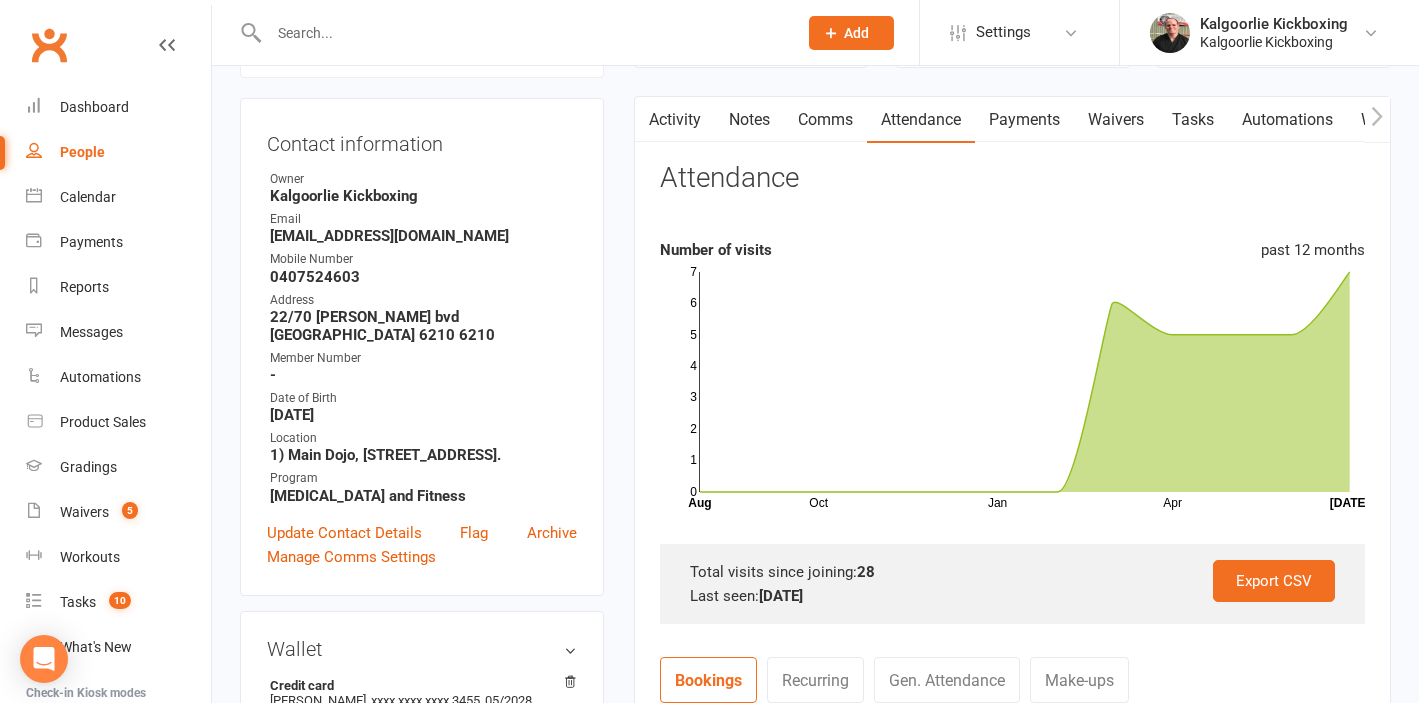 click on "upload photo change photo Hayden Elam Activated 25 March, 2025 Added 25 March, 2025   Cancelled member 25 years old  Contact information Owner   Kalgoorlie Kickboxing Email  Hayden.elam21@gmail.com
Mobile Number  0407524603
Address  22/70 Waldron bvd Greenfields 6210 6210
Member Number  -
Date of Birth  December 31, 1999
Location  1) Main Dojo, 224 Hare Street.
Program  Martial Arts and Fitness
Update Contact Details Flag Archive Manage Comms Settings
Wallet Credit card Hayden Elam  xxxx xxxx xxxx 3455  05/2028
Add / Edit Payment Method
Membership  No active memberships found Show expired memberships Add new membership
Family Members  No relationships found. Add link to existing contact  Add link to new contact
Suspensions  No active suspensions found. Add new suspension
Email / SMS Subscriptions  edit Unsubscribed from Emails No
Unsubscribed from SMSes No
Member Portal Login Details  Styles & Ranks  Historical Attendance Information  edit Historical Payment Information  edit" at bounding box center (422, 1108) 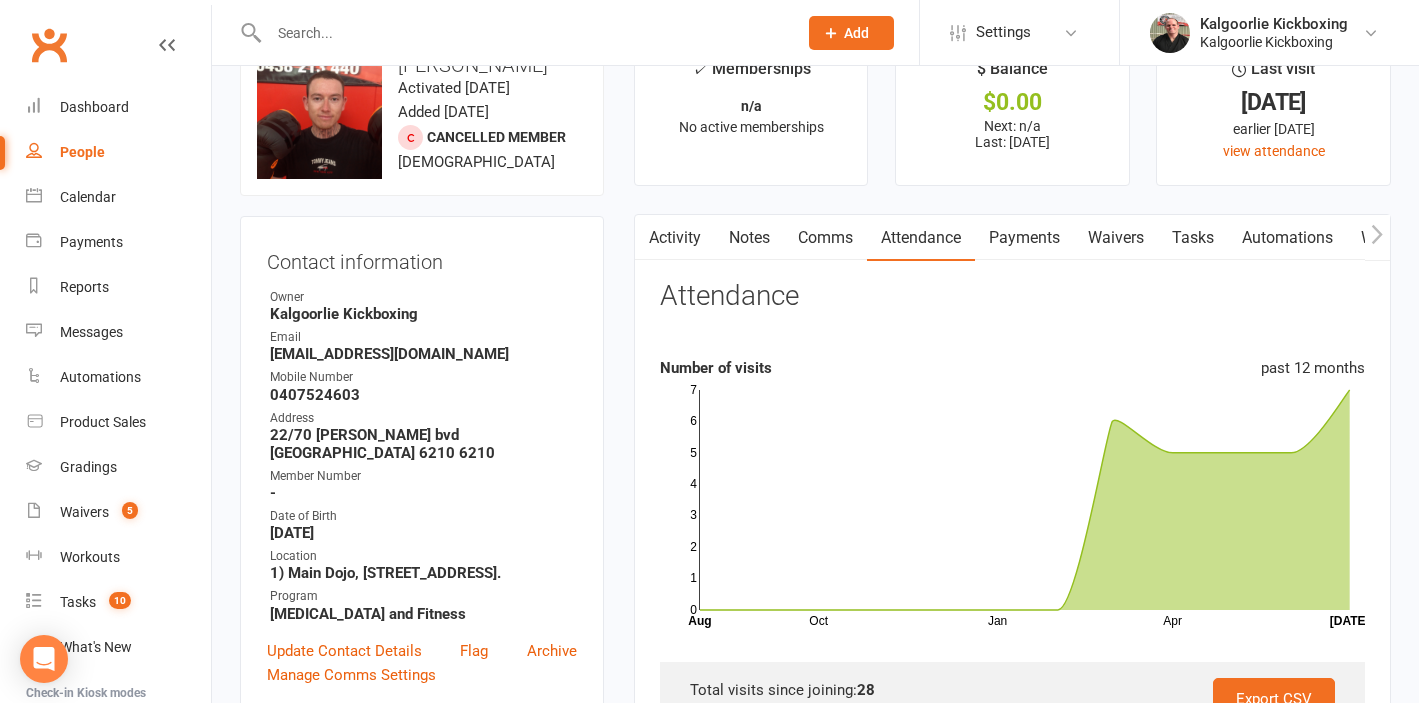 scroll, scrollTop: 0, scrollLeft: 0, axis: both 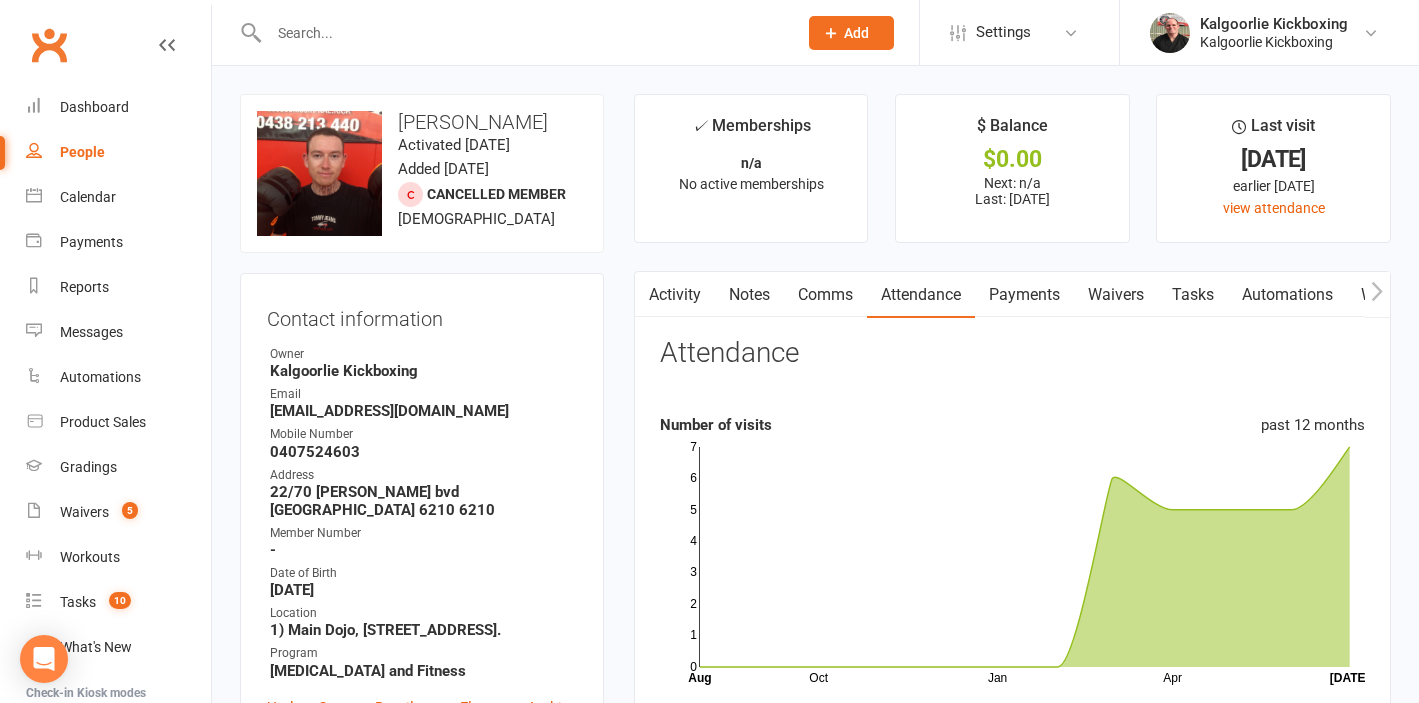 click on "✓ Memberships n/a No active memberships $ Balance $0.00 Next: n/a Last: 18 Jun 2025 Last visit 11 Jul 2025 earlier today view attendance
Activity Notes Comms Attendance Payments Waivers Tasks Automations Workouts Gradings / Promotions Mobile App Assessments Credit balance
Attendance Number of visits past 12 months Oct Jan Apr Month Aug Jul  0  1  2  3  4  5  6  7 Export CSV Total visits since joining:  28 Last seen:  11 Jul 2025 Bookings Recurring Gen. Attendance Make-ups + Add Book Event Add Appointment Book a Friend Classes / Bookings
July 2025
Sun Mon Tue Wed Thu Fri Sat
27
29
30
01
02
03
04
05
28
06
07
08
09
10
11
12
29" at bounding box center (1012, 2657) 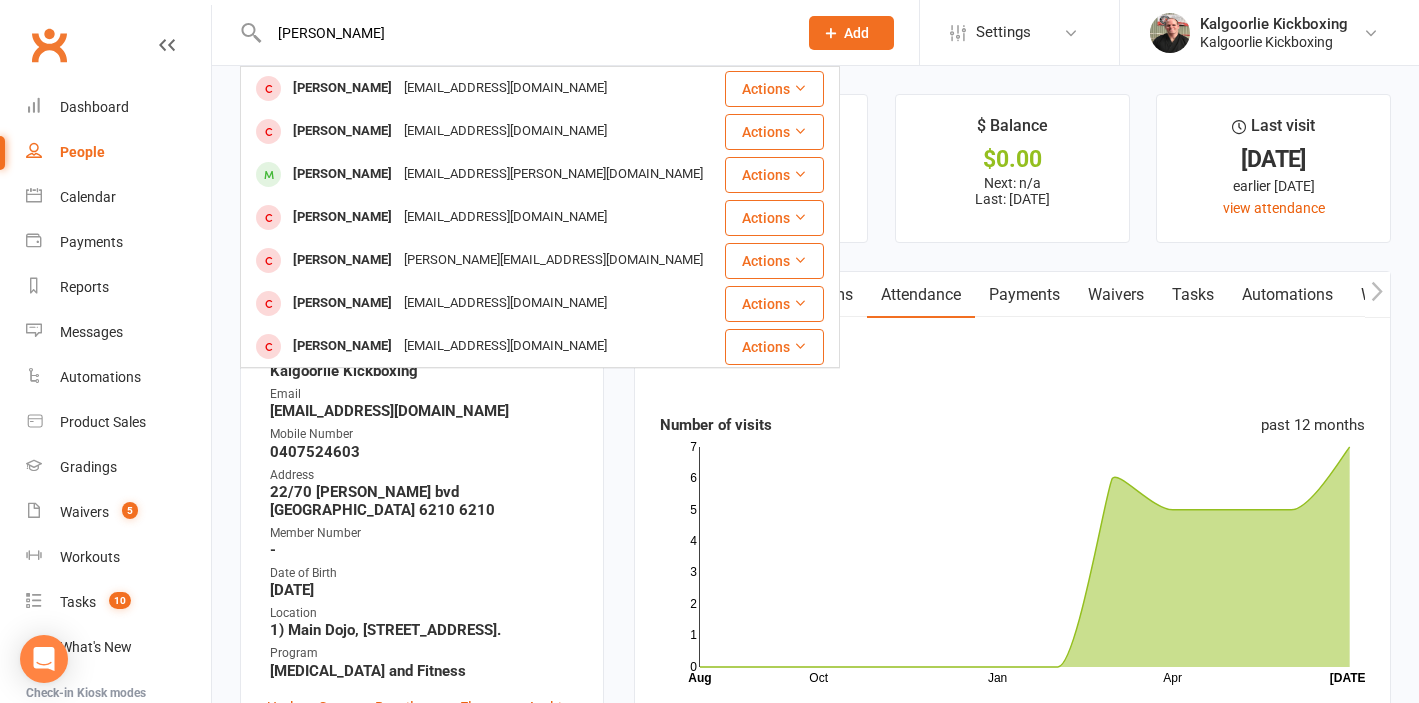 type on "hayden" 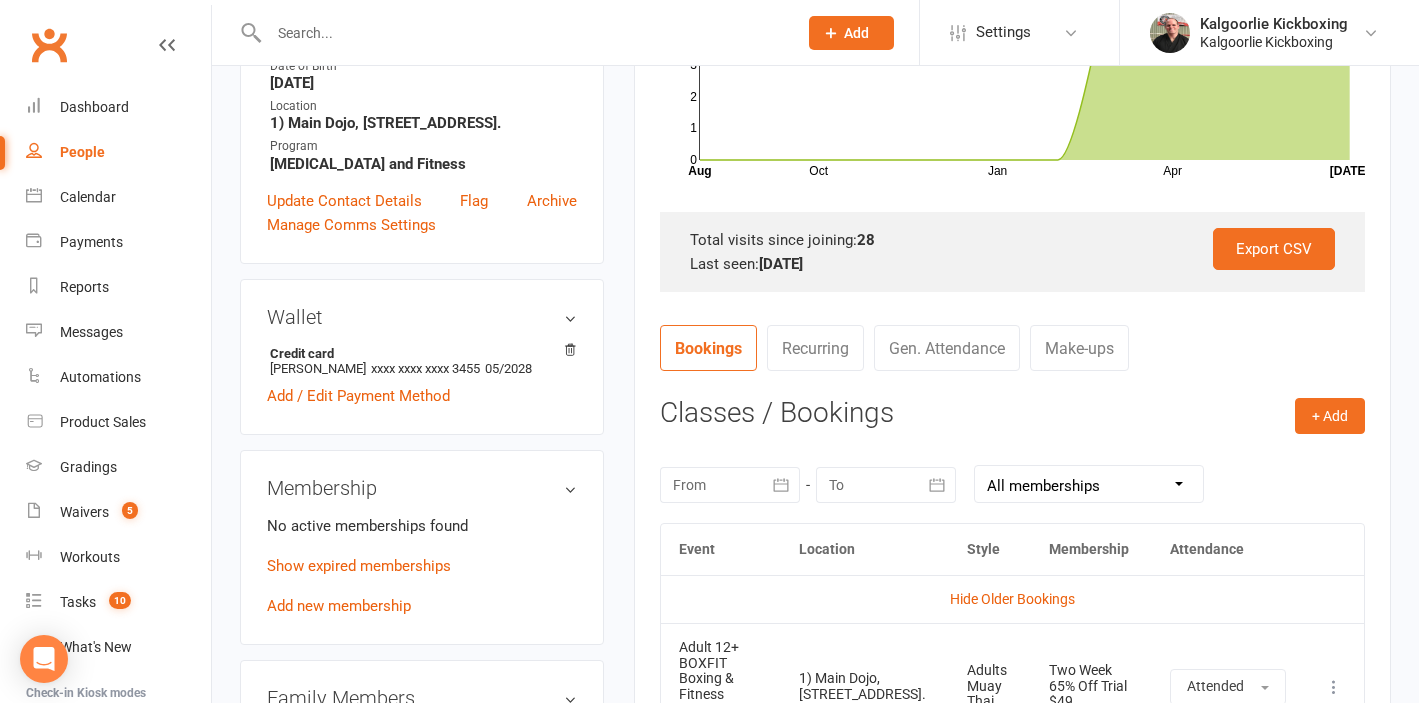scroll, scrollTop: 535, scrollLeft: 0, axis: vertical 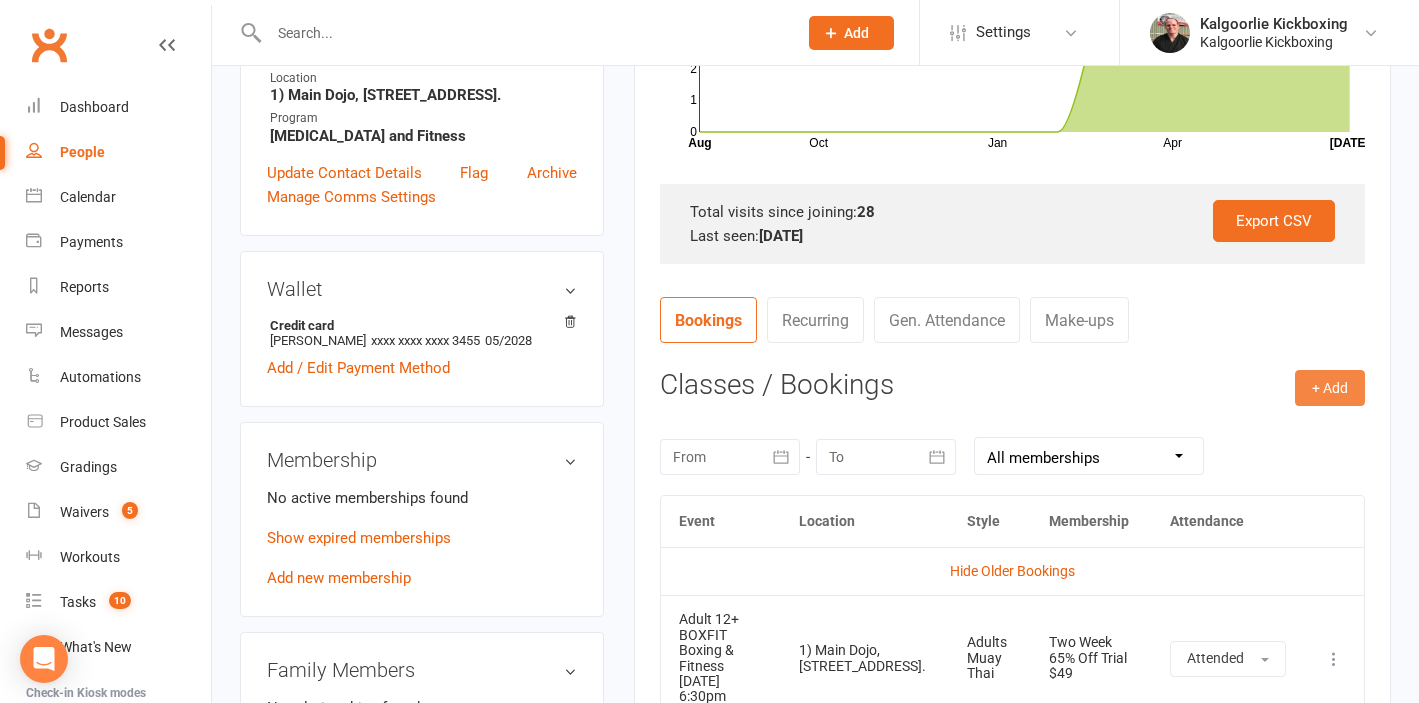 click on "+ Add" at bounding box center (1330, 388) 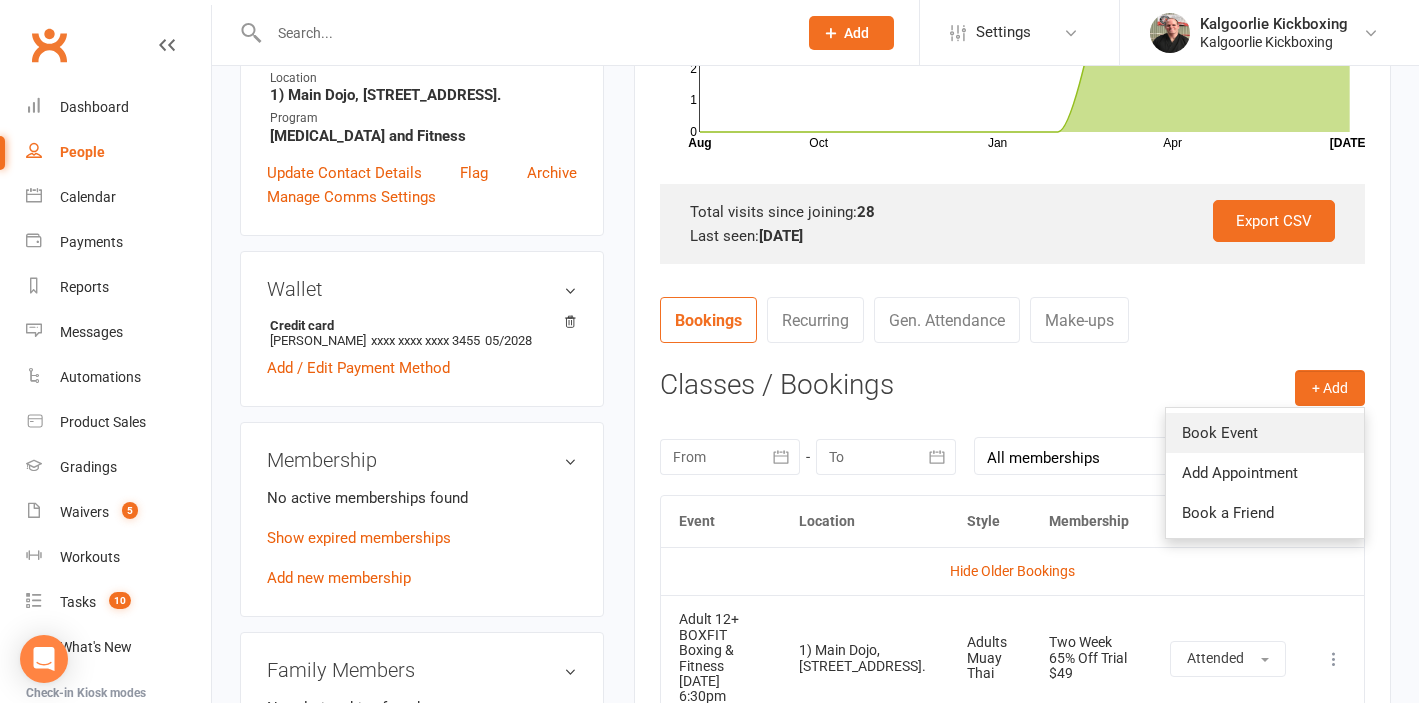 click on "Book Event" at bounding box center (1265, 433) 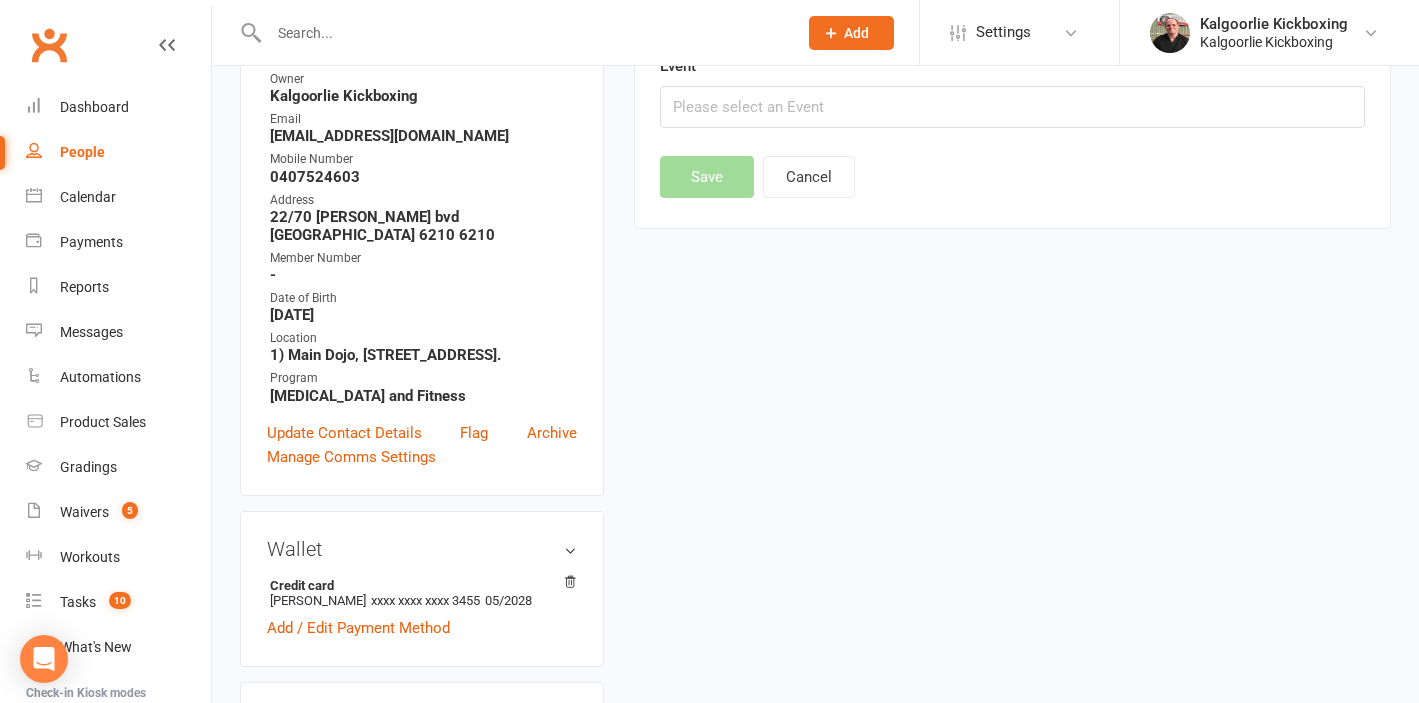 scroll, scrollTop: 171, scrollLeft: 0, axis: vertical 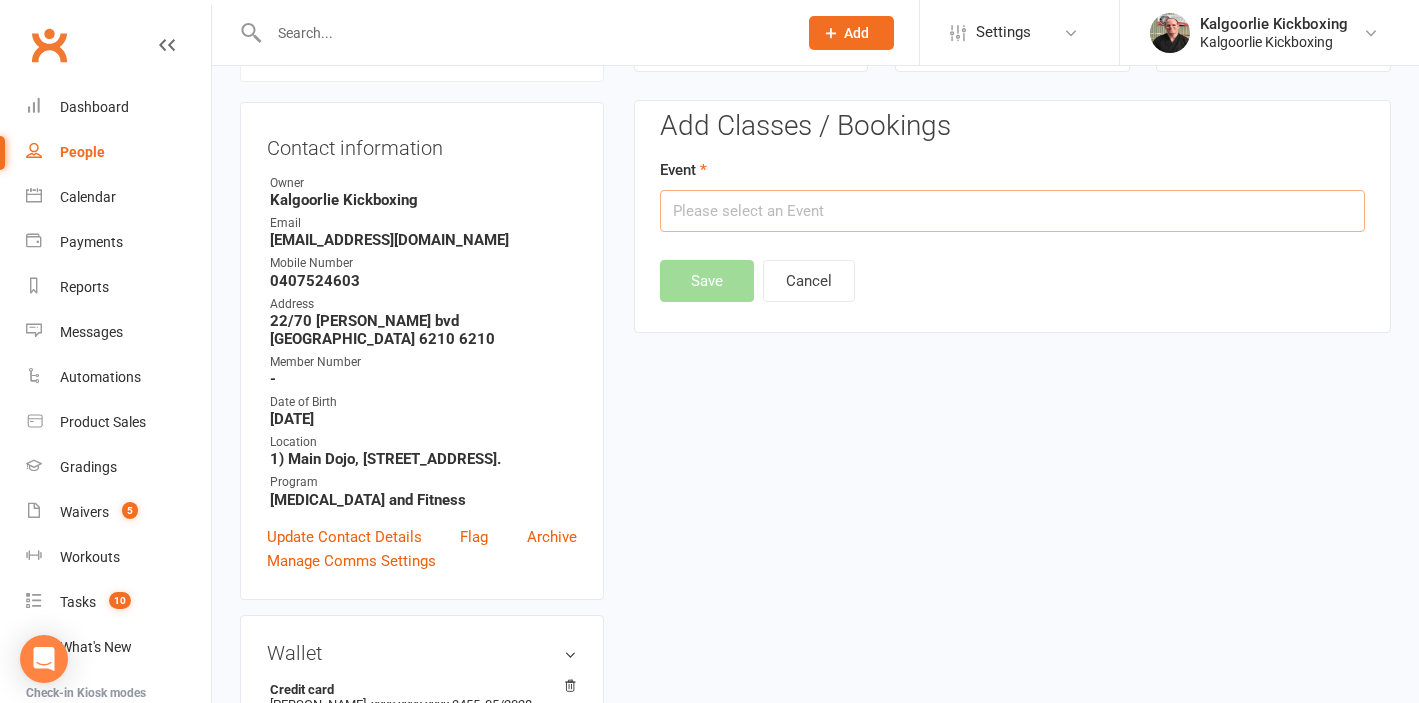 click at bounding box center [1012, 211] 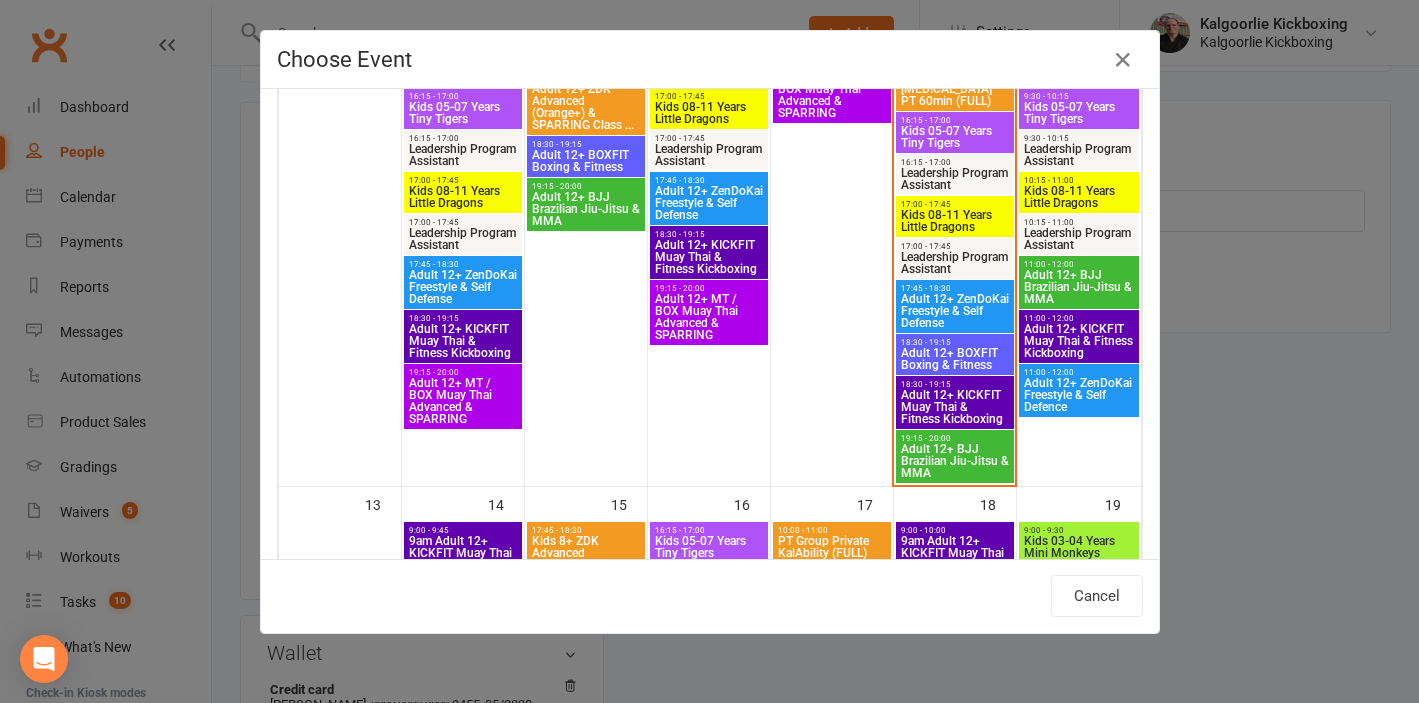 scroll, scrollTop: 722, scrollLeft: 0, axis: vertical 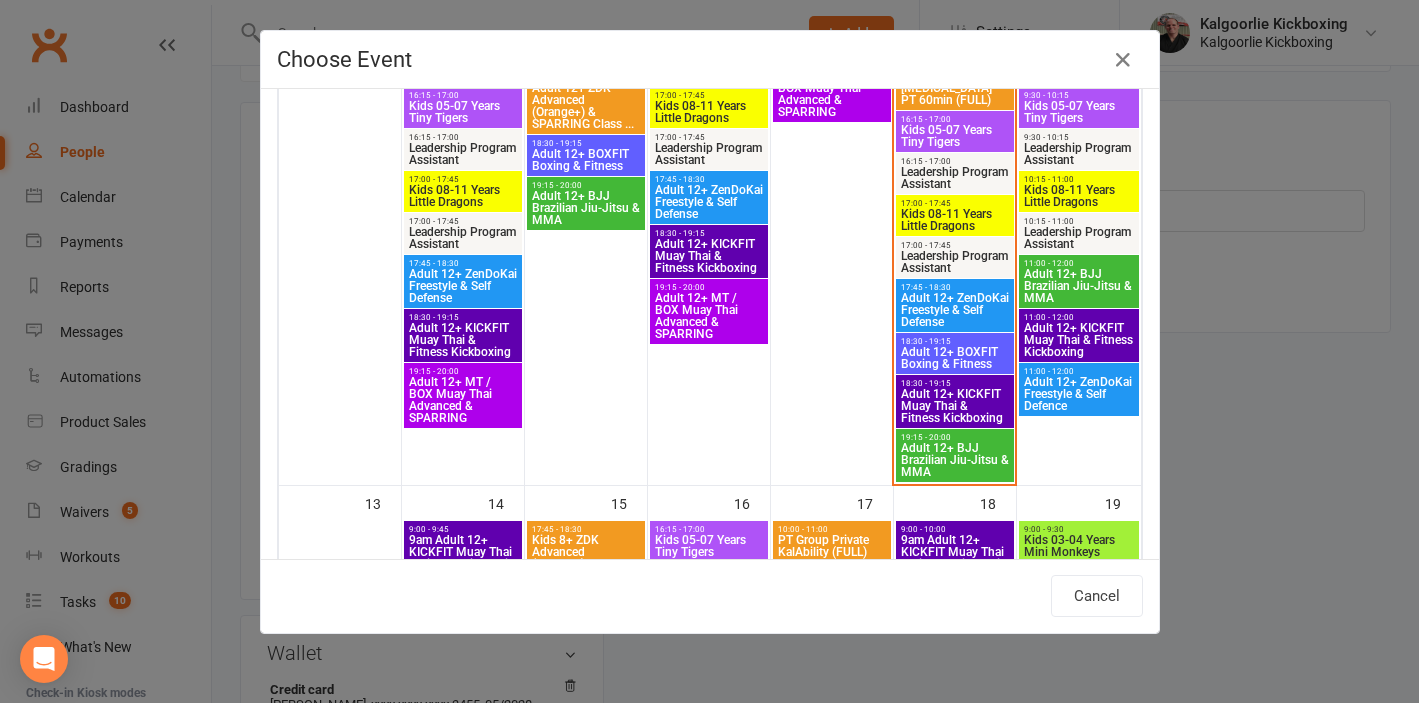 click on "Adult 12+ BJJ Brazilian Jiu-Jitsu & MMA" at bounding box center (955, 460) 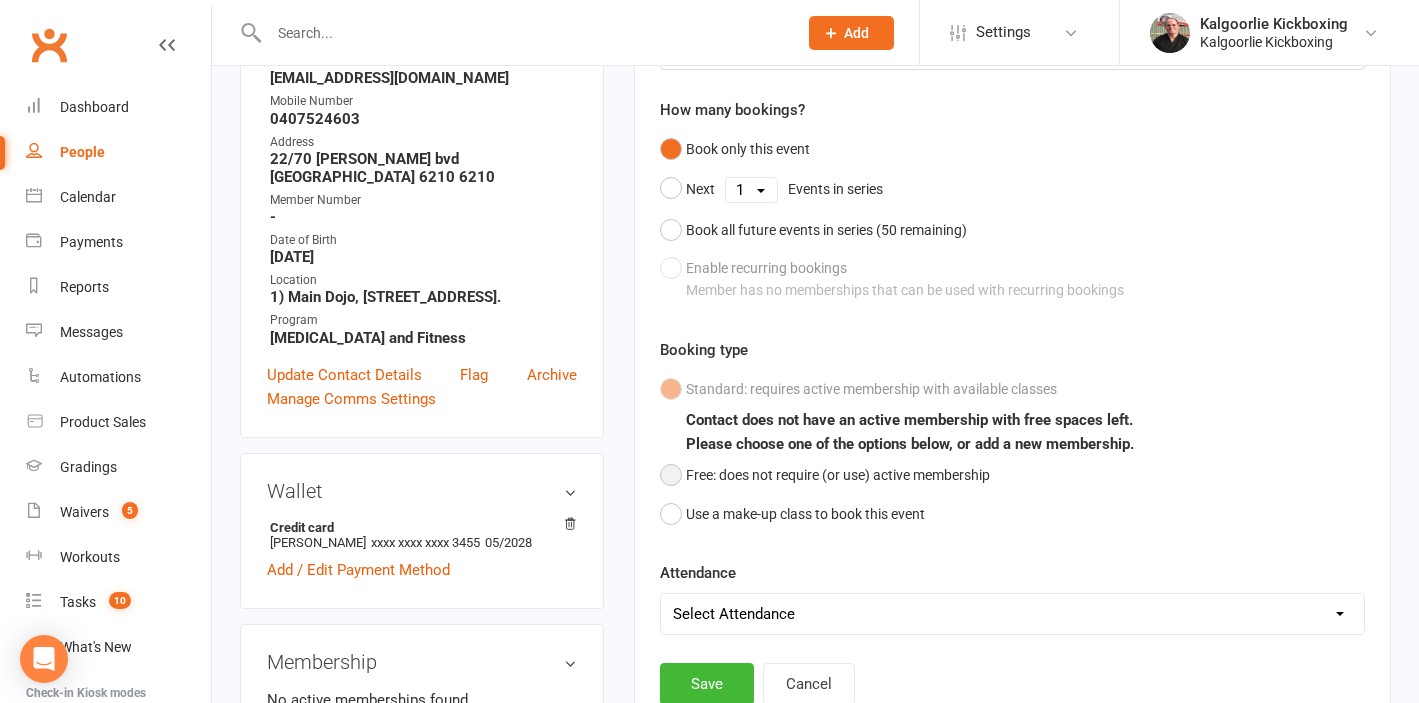 click on "Free: does not require (or use) active membership" at bounding box center [825, 475] 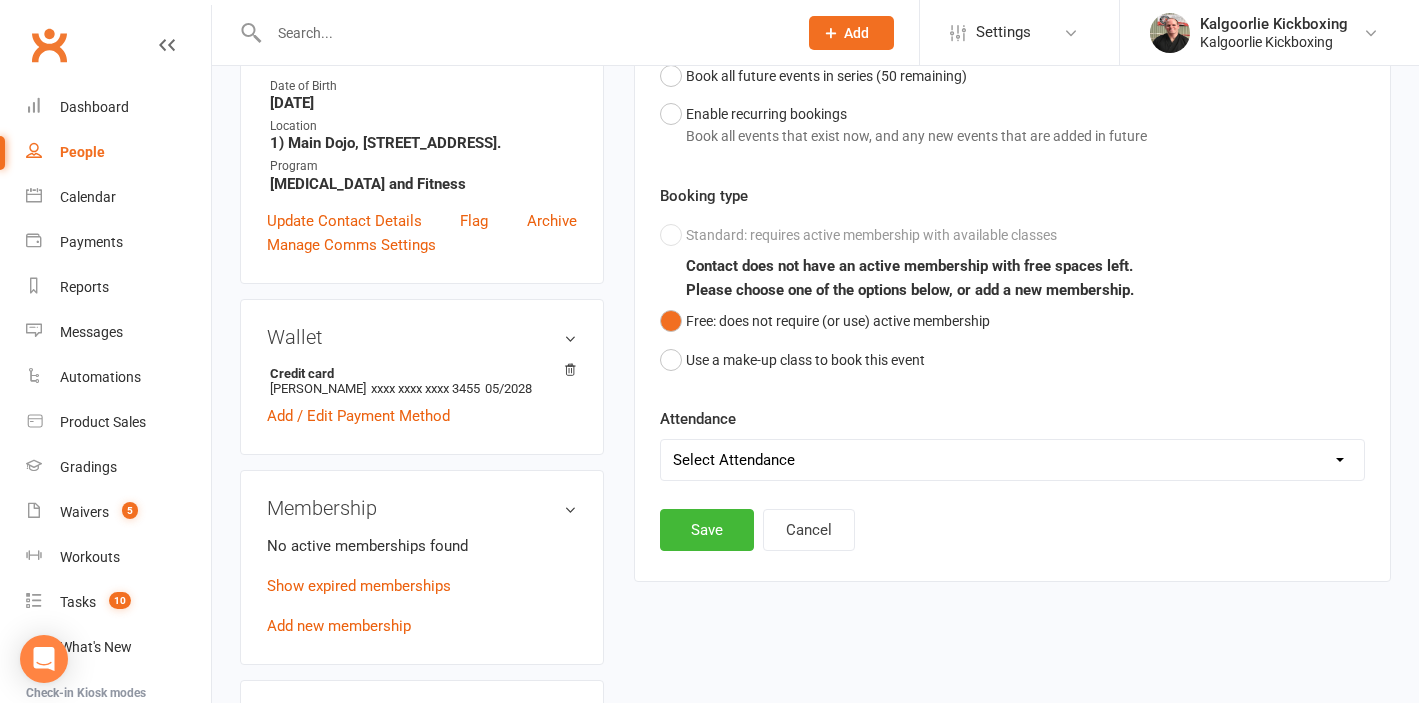 scroll, scrollTop: 492, scrollLeft: 0, axis: vertical 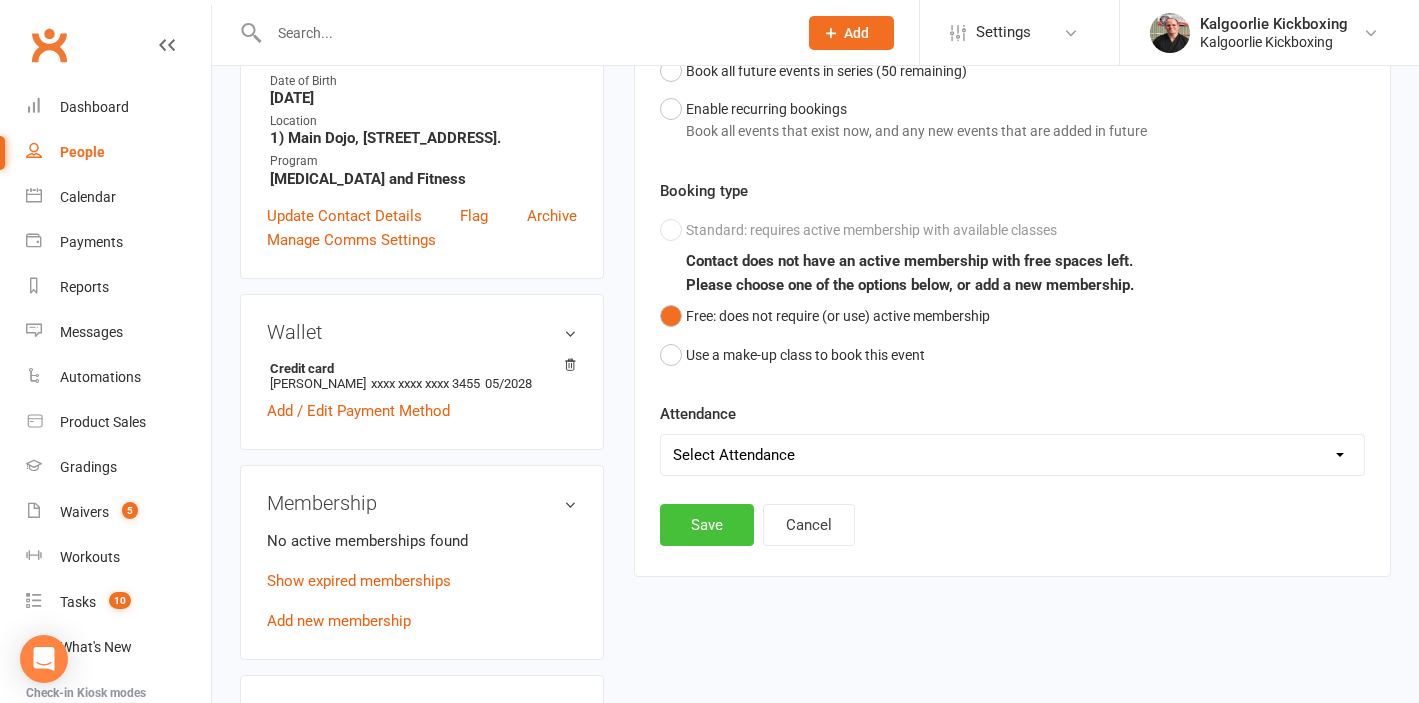click on "Save" at bounding box center [707, 525] 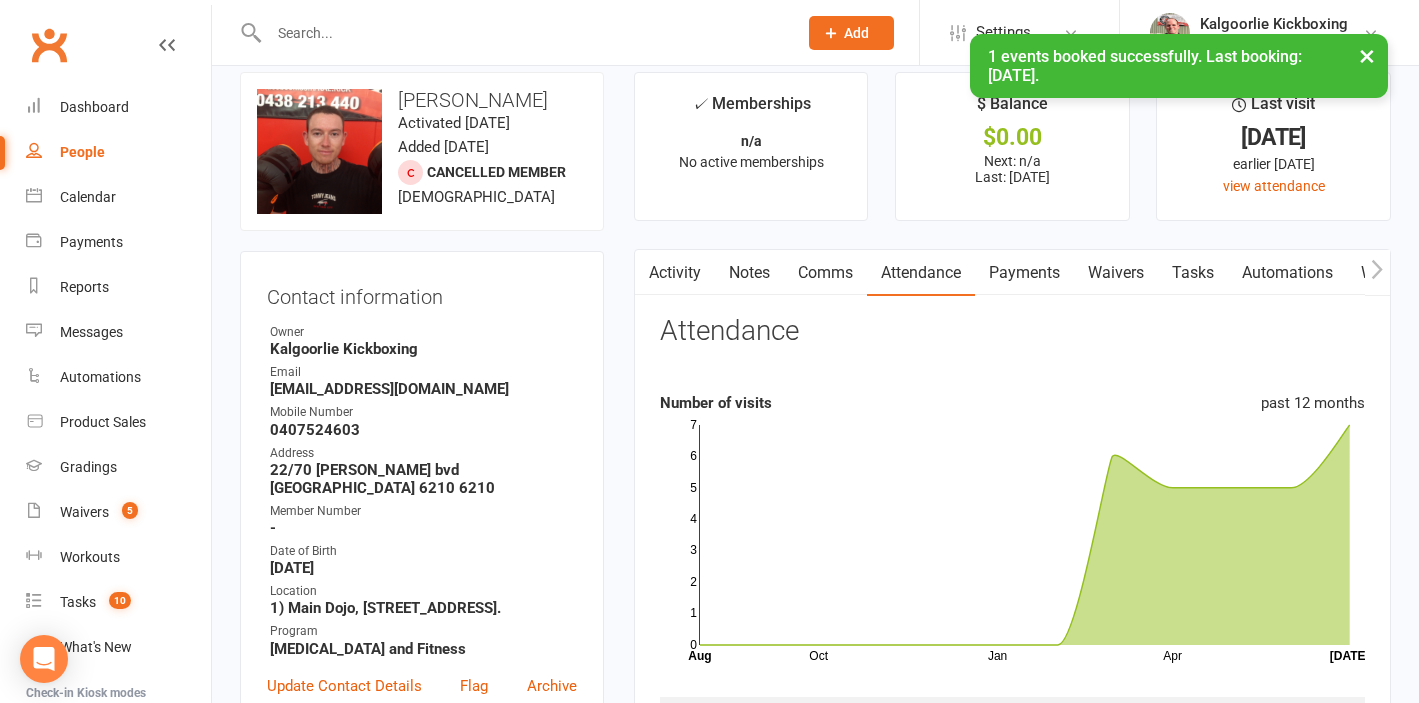 scroll, scrollTop: 0, scrollLeft: 0, axis: both 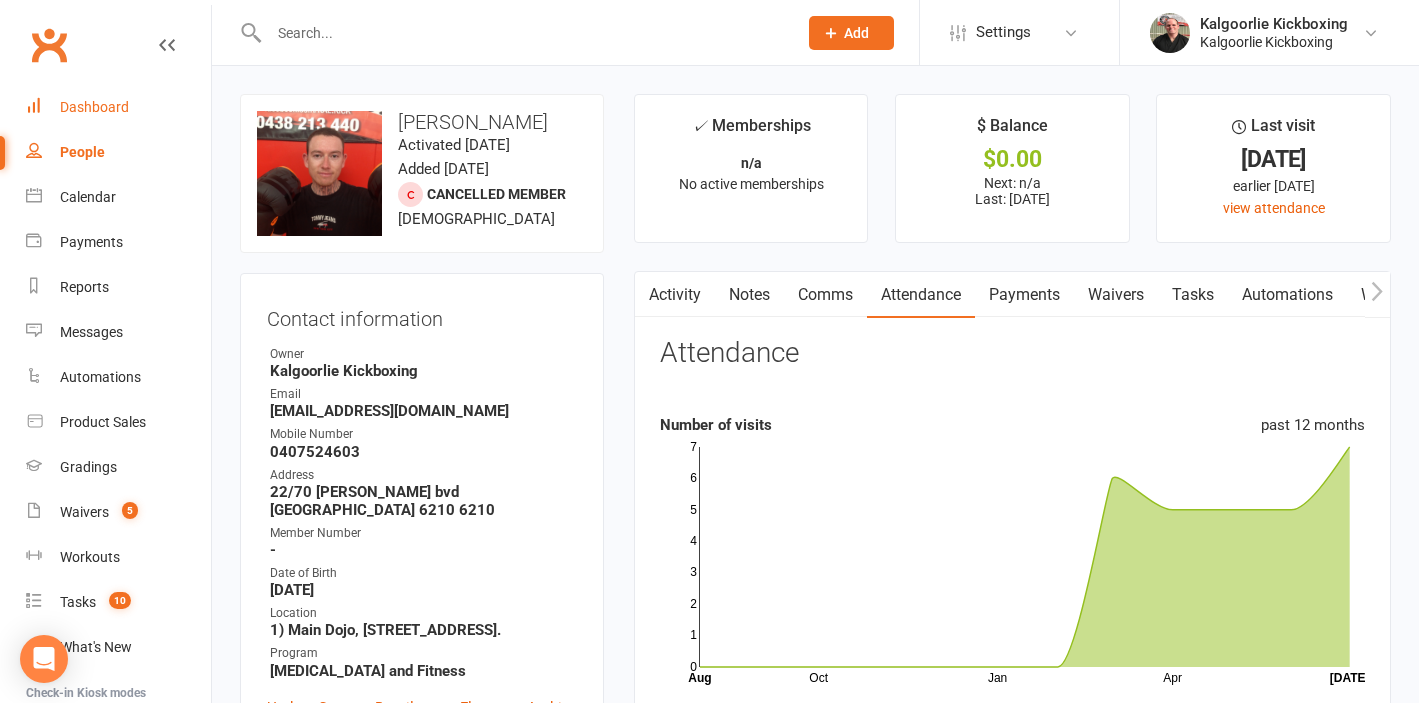 click on "Dashboard" at bounding box center (94, 107) 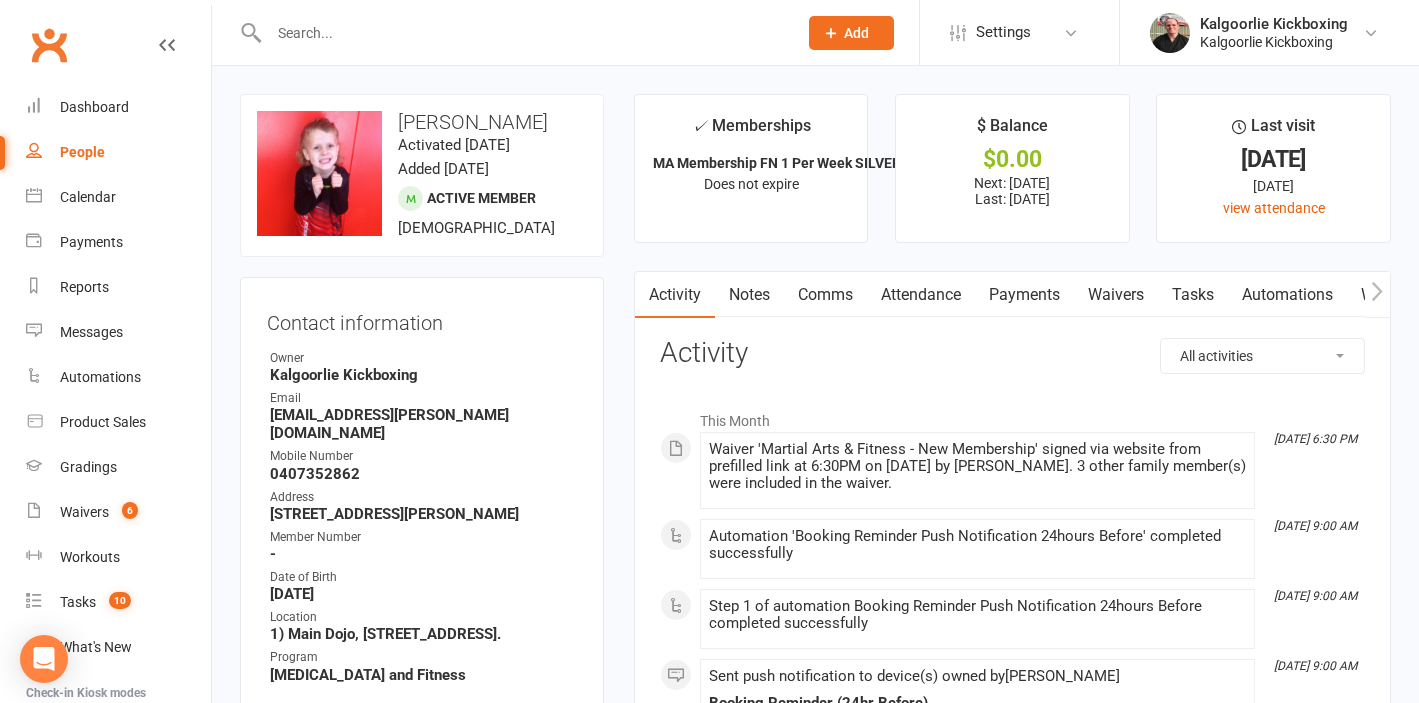 scroll, scrollTop: 0, scrollLeft: 0, axis: both 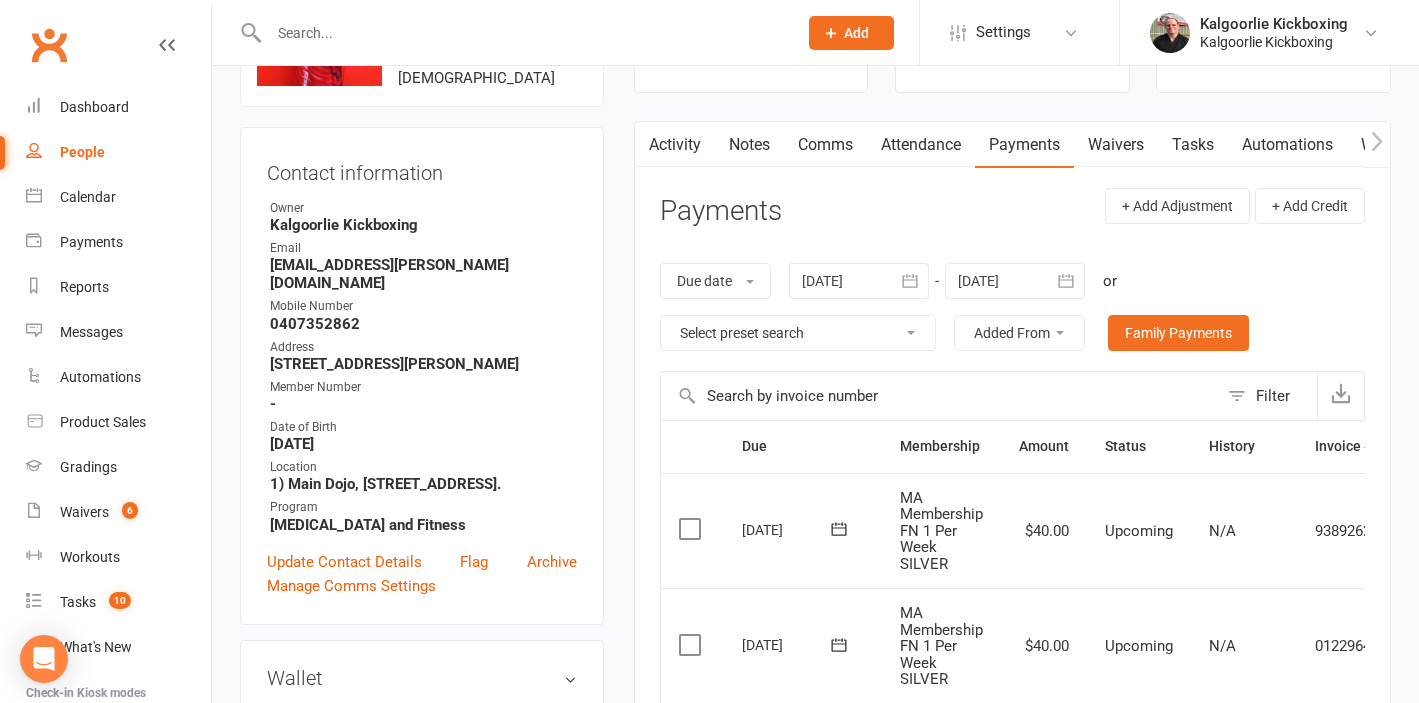 click on "Attendance" at bounding box center [921, 145] 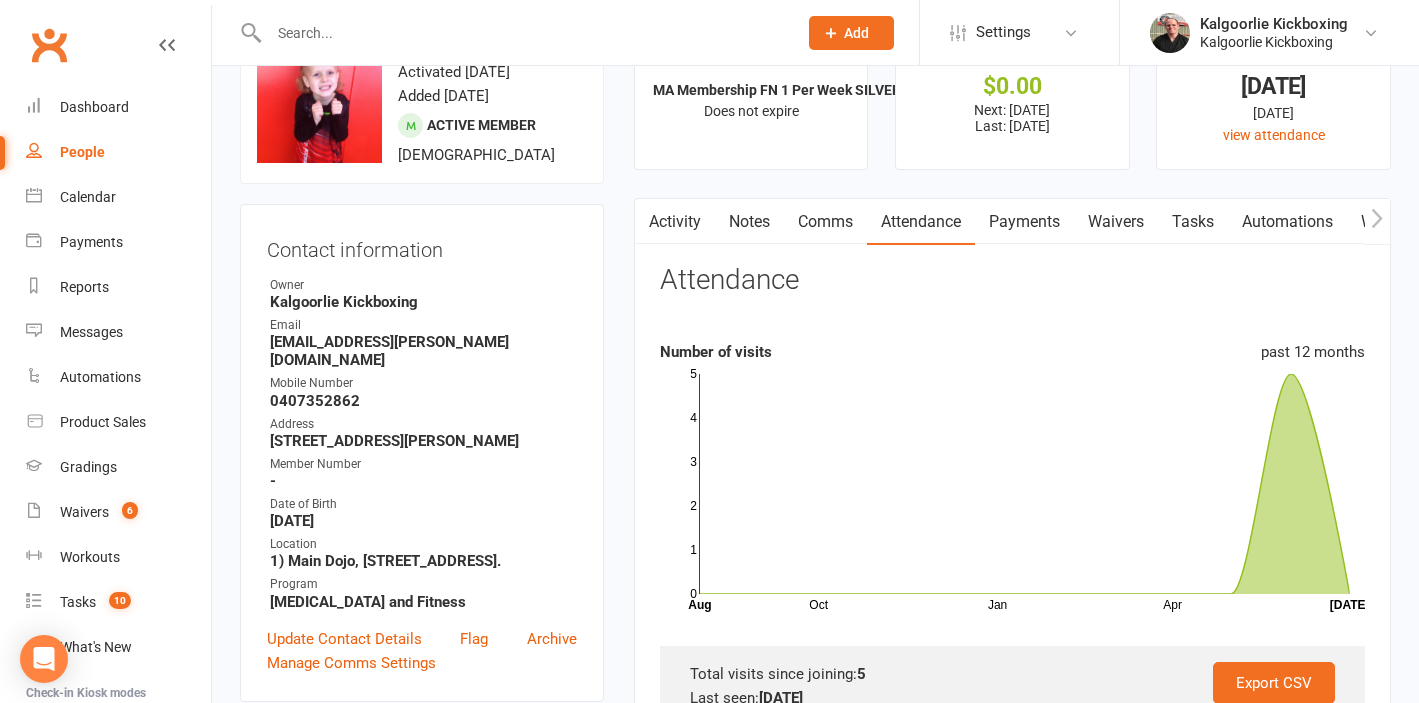 scroll, scrollTop: 0, scrollLeft: 0, axis: both 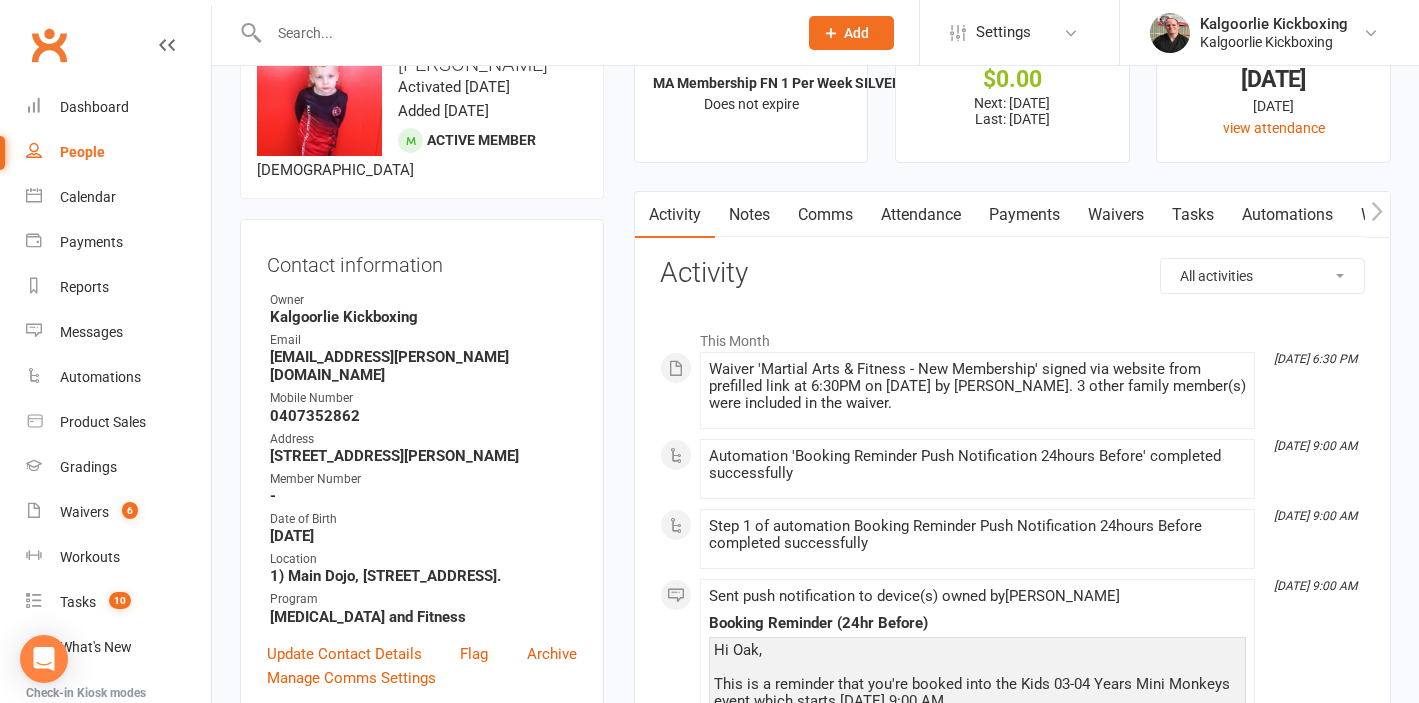 click on "Payments" at bounding box center (1024, 215) 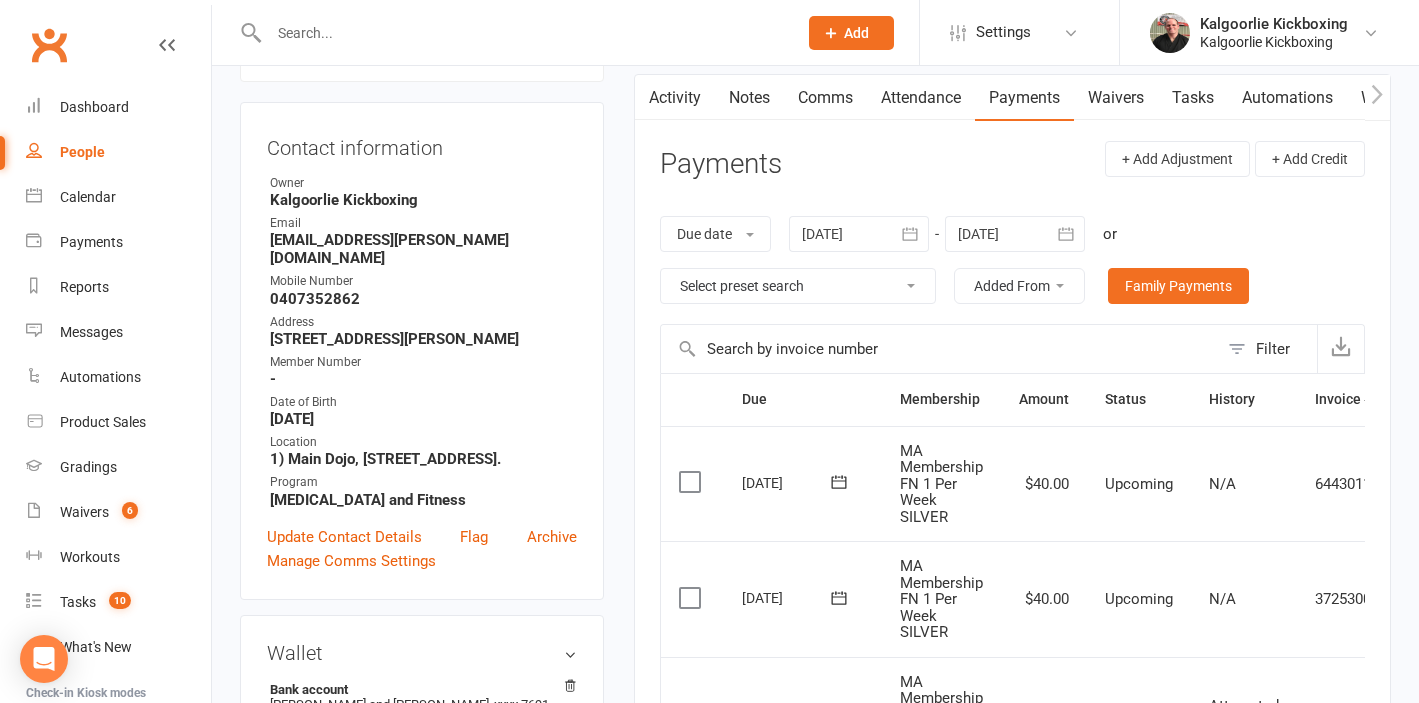 scroll, scrollTop: 0, scrollLeft: 0, axis: both 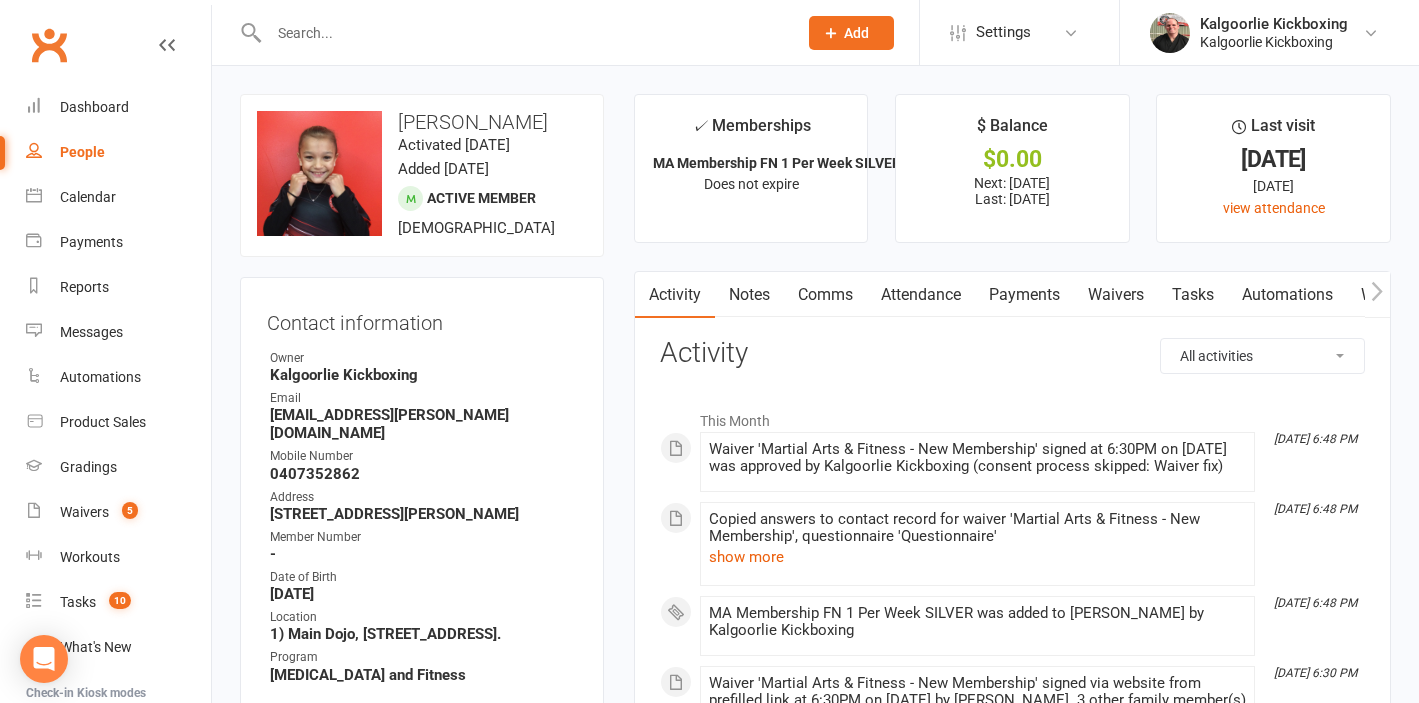 click on "Comms" at bounding box center [825, 295] 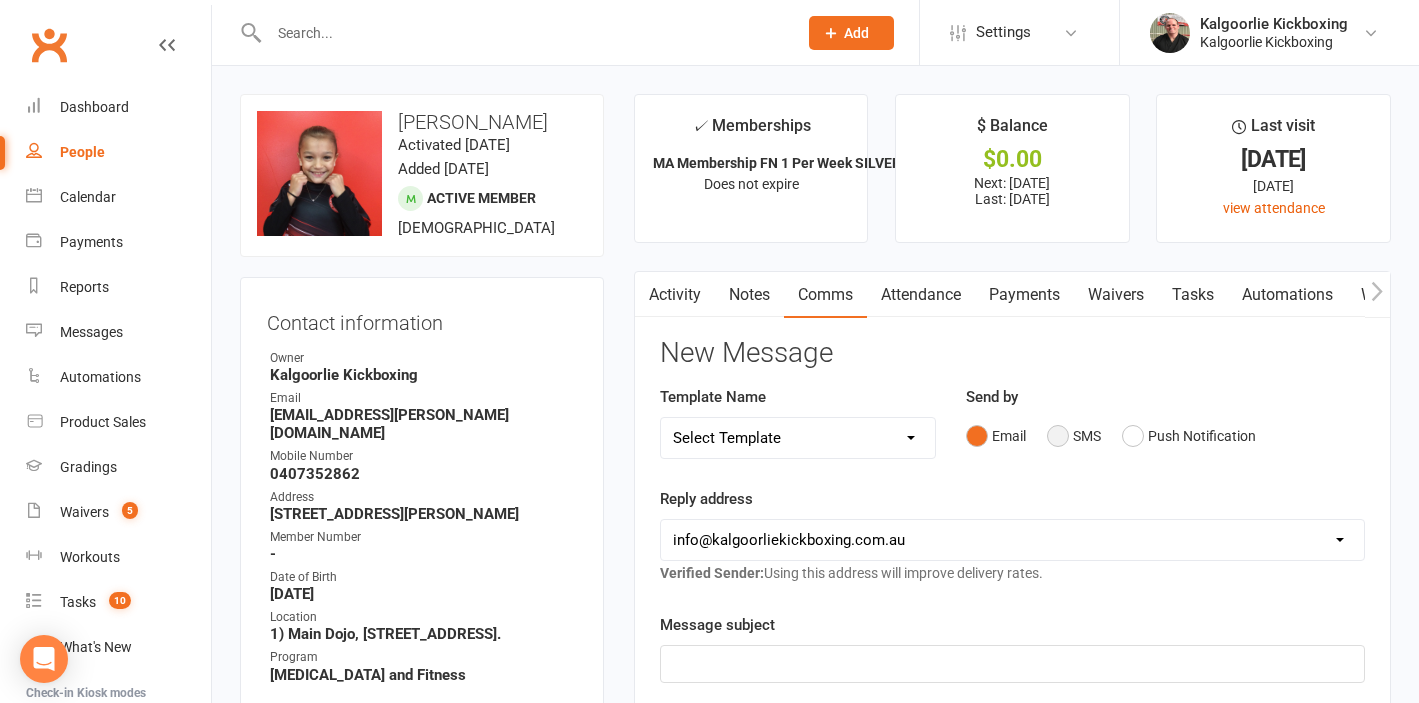 click on "SMS" at bounding box center [1074, 436] 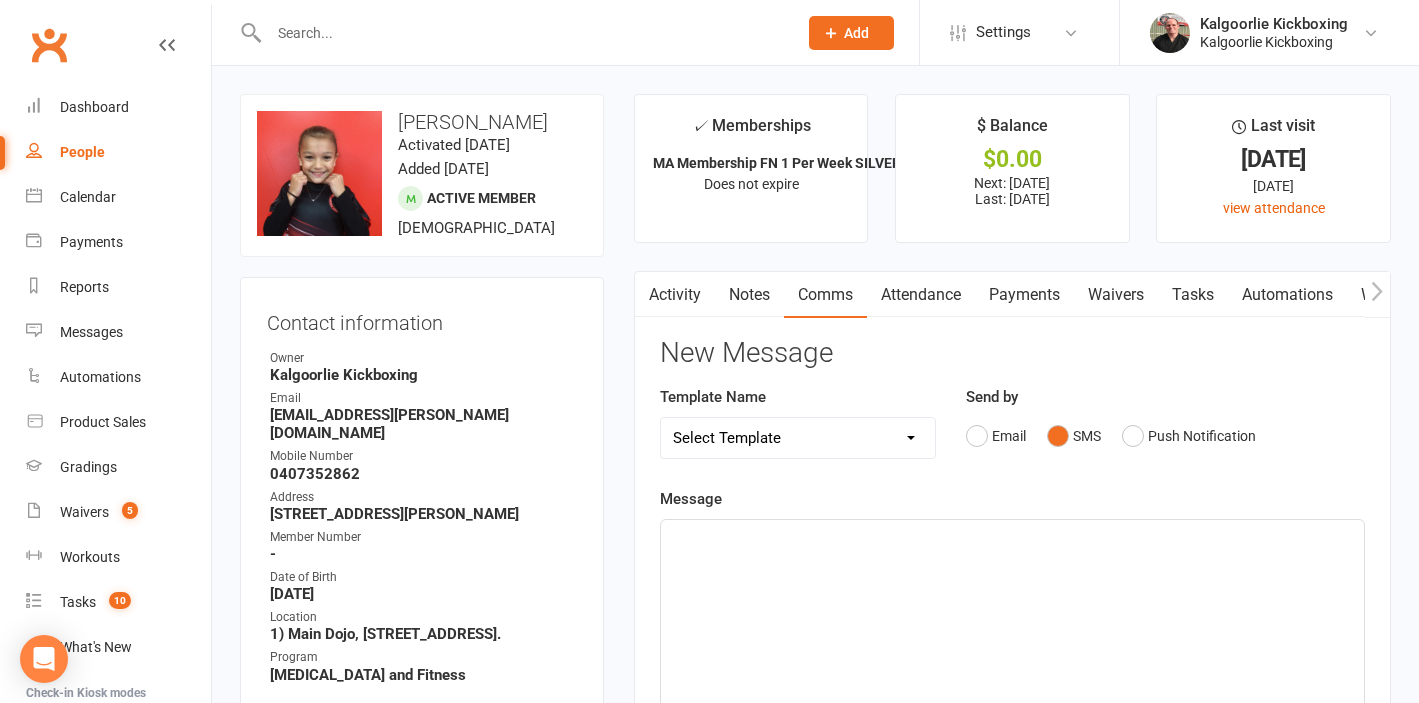 click on "Select Template [Email] Active Member Welcome [Email] Staff Application - Admin / Receptionist [SMS] SMS Payment Waiver Update [Email] Update Payment Waiver Email [Email] Mobile App Booking Reminder for classes [Email] Awesome News!! New Advanced & Sparring [Email] Christmas Party & Christmas Closure [Email] Email - Absent 30+ Days [SMS] SMS - Call Into Centre Meeting [SMS] SMS - Drop In With Kids [SMS] SMS - Left gear at club (Adult) [SMS] SMS - Left gear at club (Child) [Email] Socials, Facebook Member Groups & Contact Numbers [Email] Some exciting news!! [Email] Special Event - Christmas party Invite [SMS] Waiver Membership Email Invite Sent [Email] Welcome Back Party [Email] Membership Cancellation Processed [Email] Membership Cancellation Request [Email] Membership Change Processed [Email] Membership Price Increase [Email] Membership Suspension Processed [Email] Membership Suspension Request [SMS] Membership Waiver Approved [Email] Casual Class / 10 Session Pack - Book & Pay [Email] Dog Training Level 2" at bounding box center (798, 438) 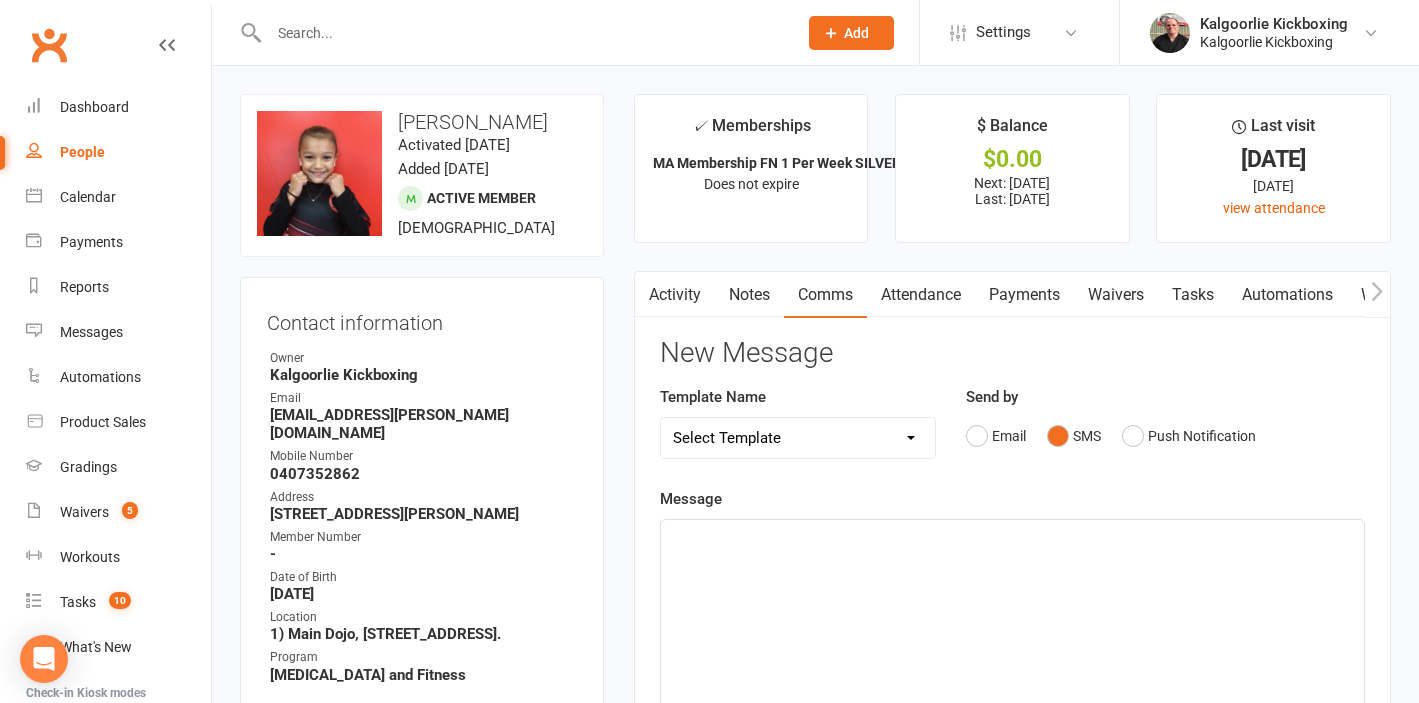 select on "23" 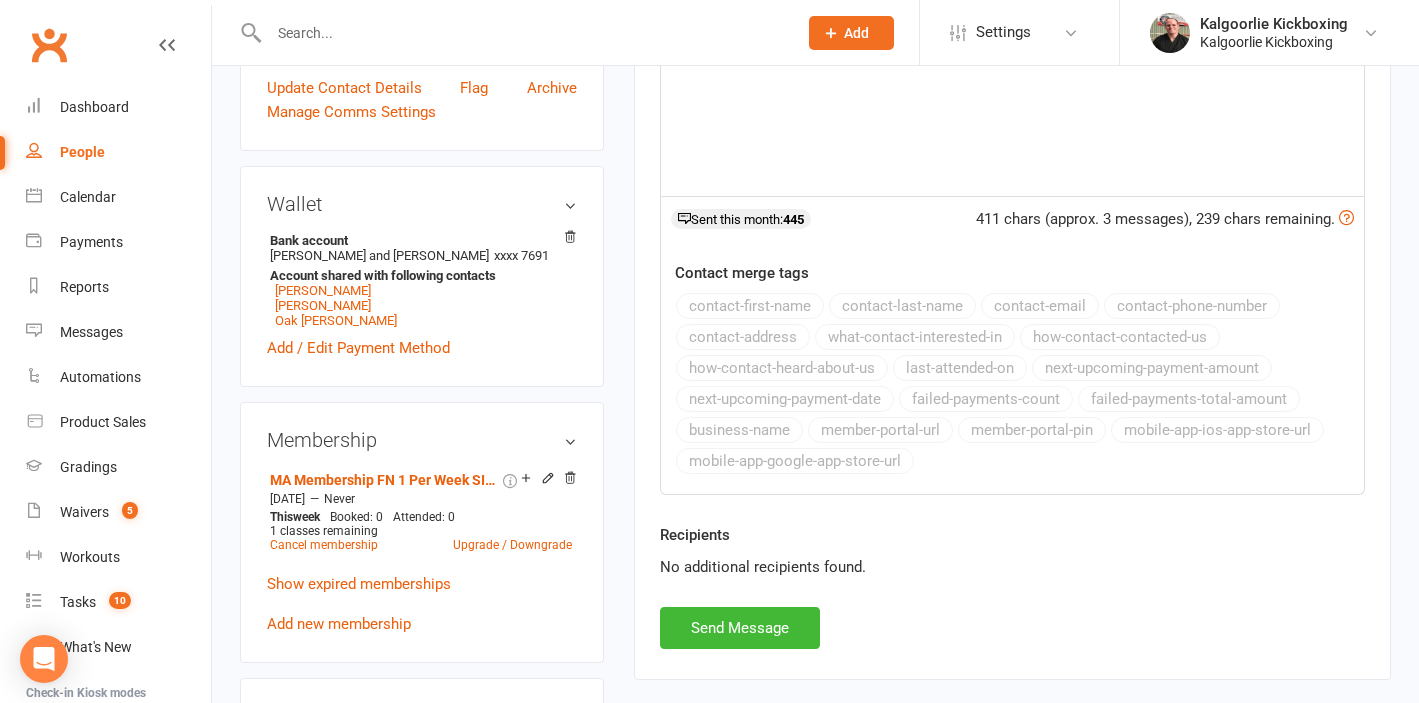 scroll, scrollTop: 637, scrollLeft: 0, axis: vertical 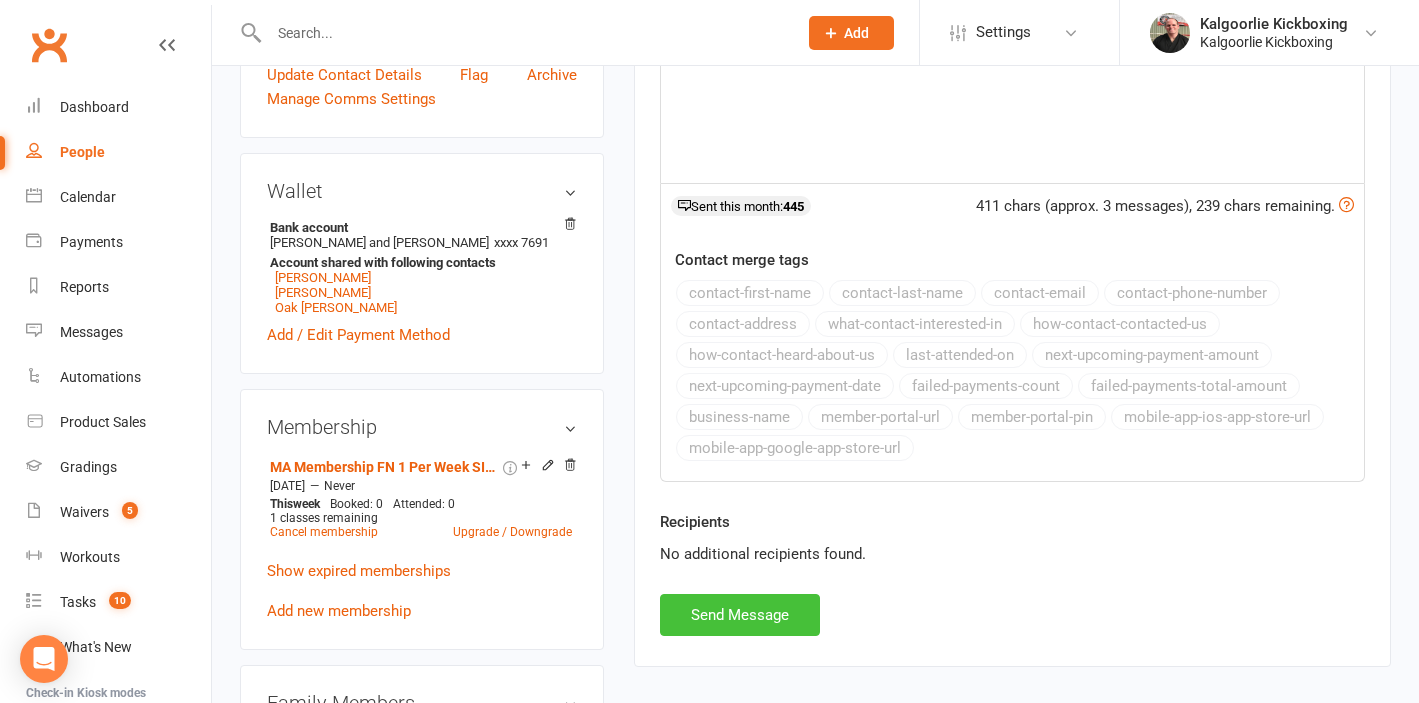 click on "Send Message" at bounding box center (740, 615) 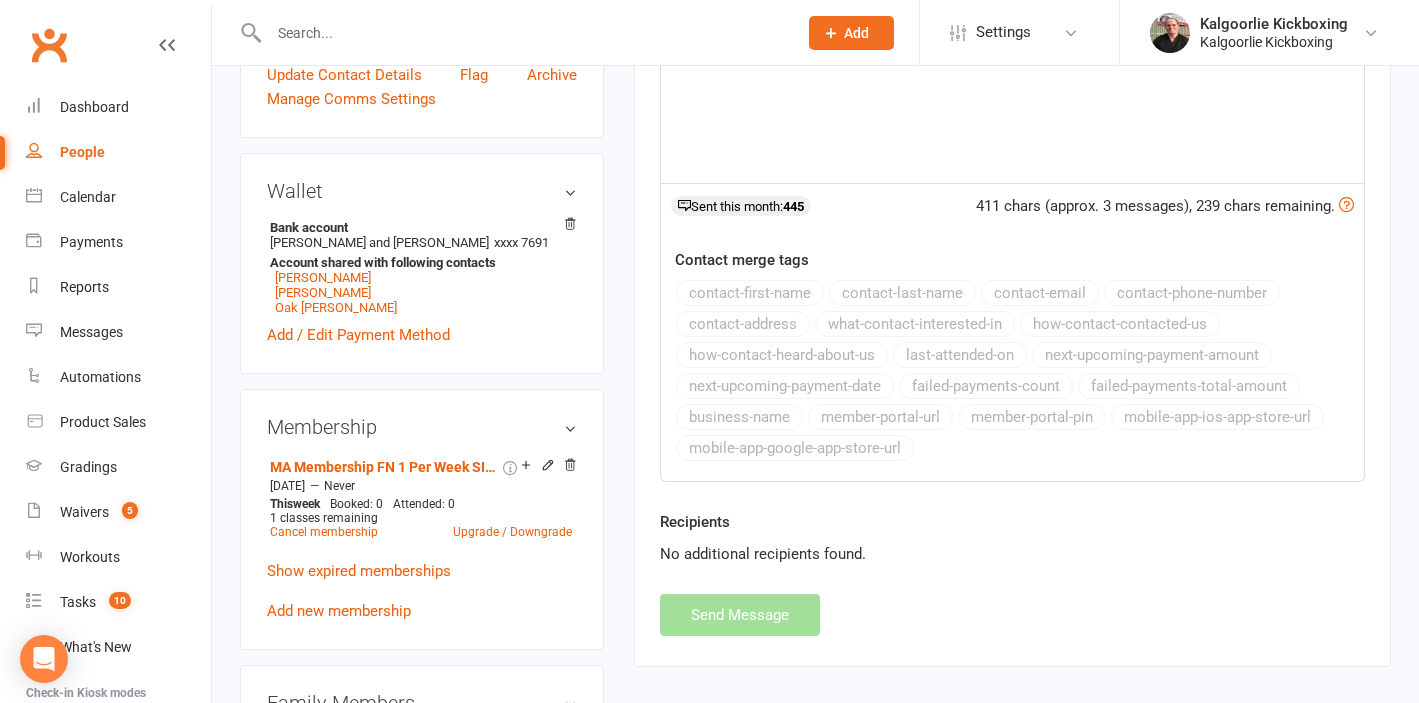 select 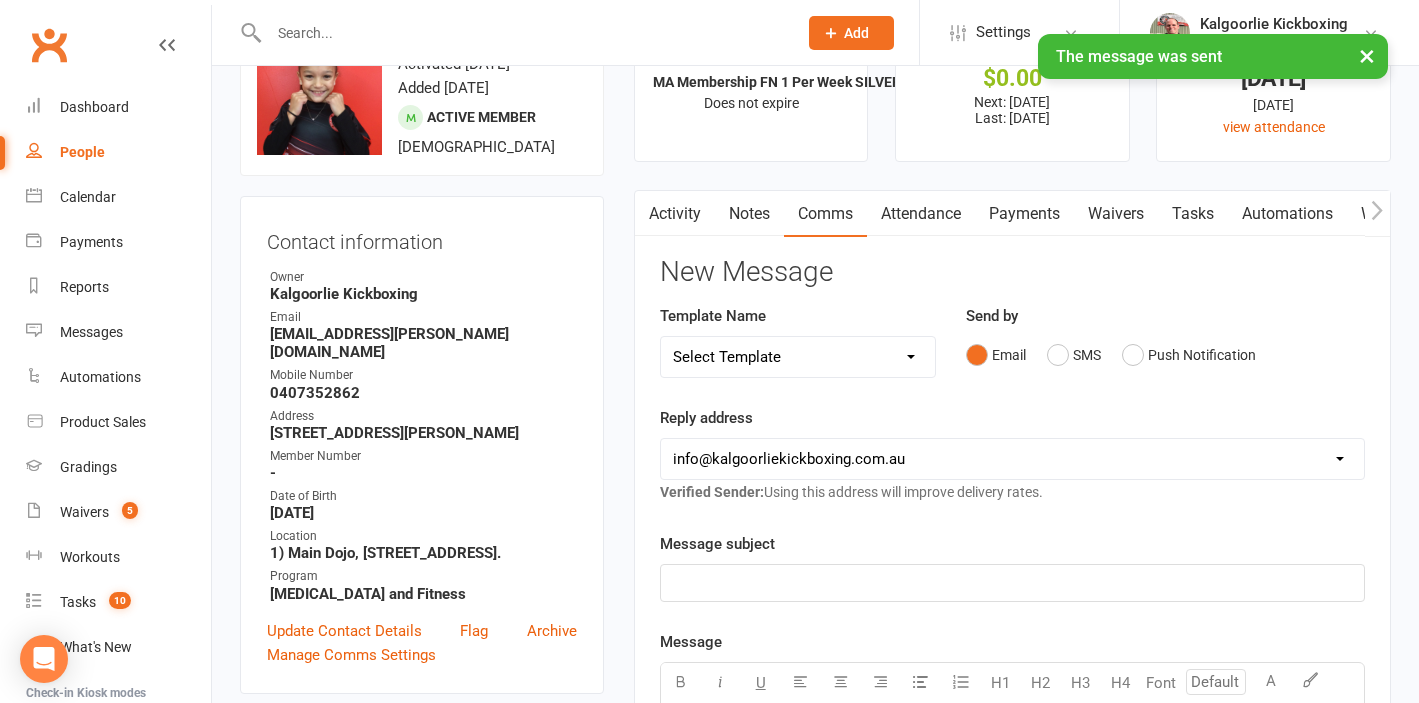 scroll, scrollTop: 0, scrollLeft: 0, axis: both 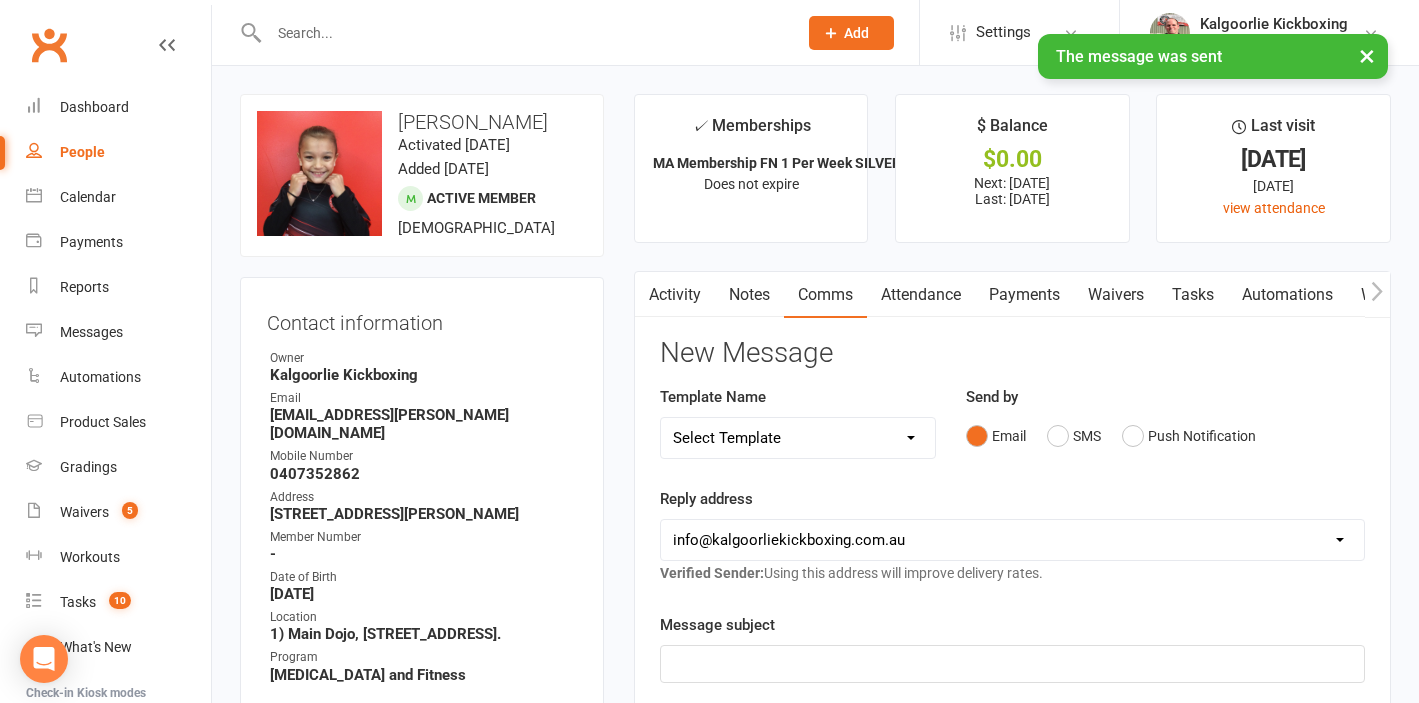 click on "Payments" at bounding box center (1024, 295) 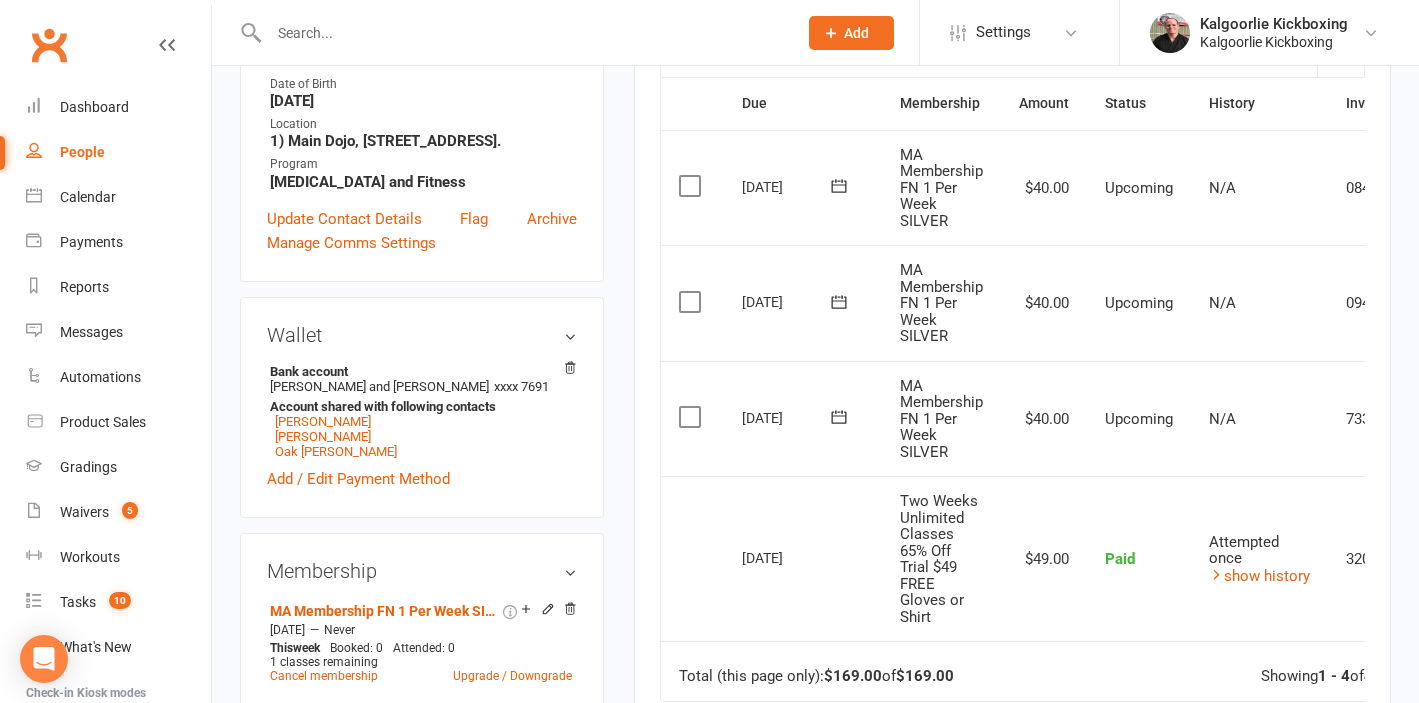 scroll, scrollTop: 492, scrollLeft: 0, axis: vertical 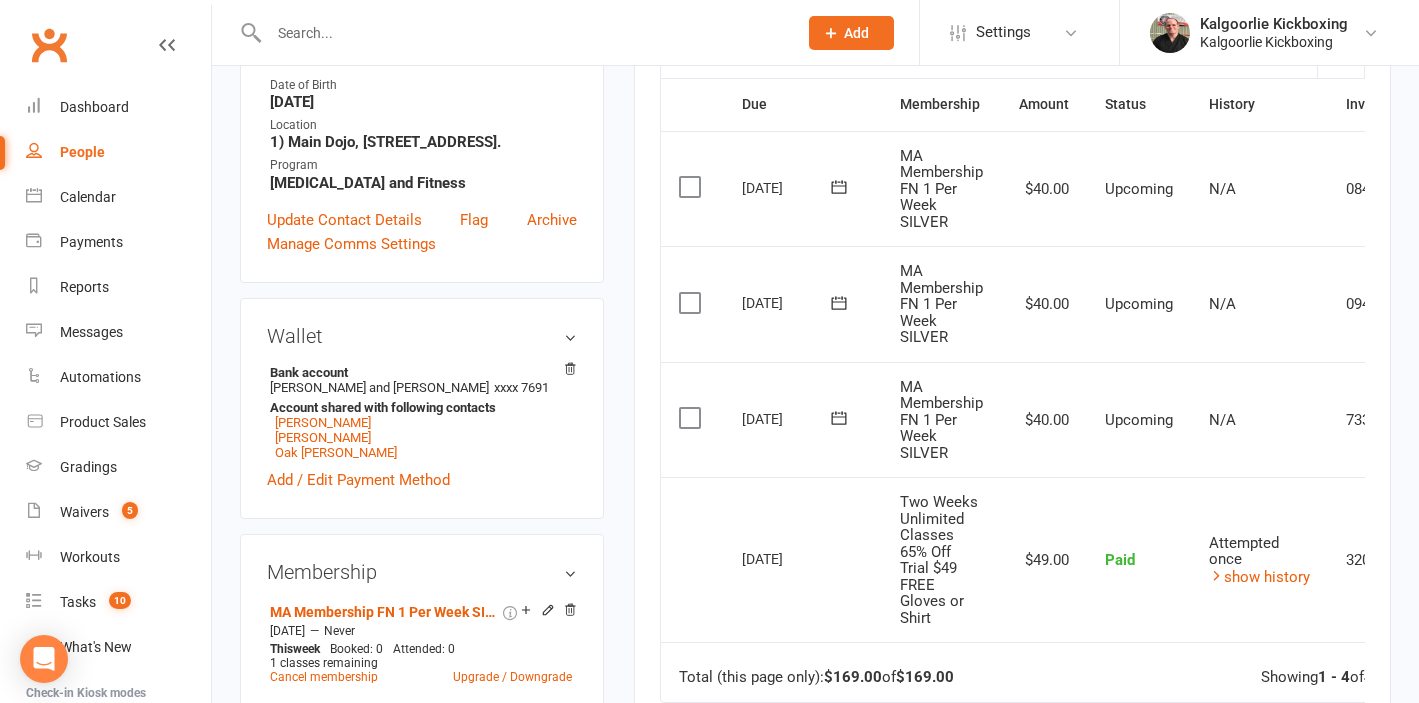 click 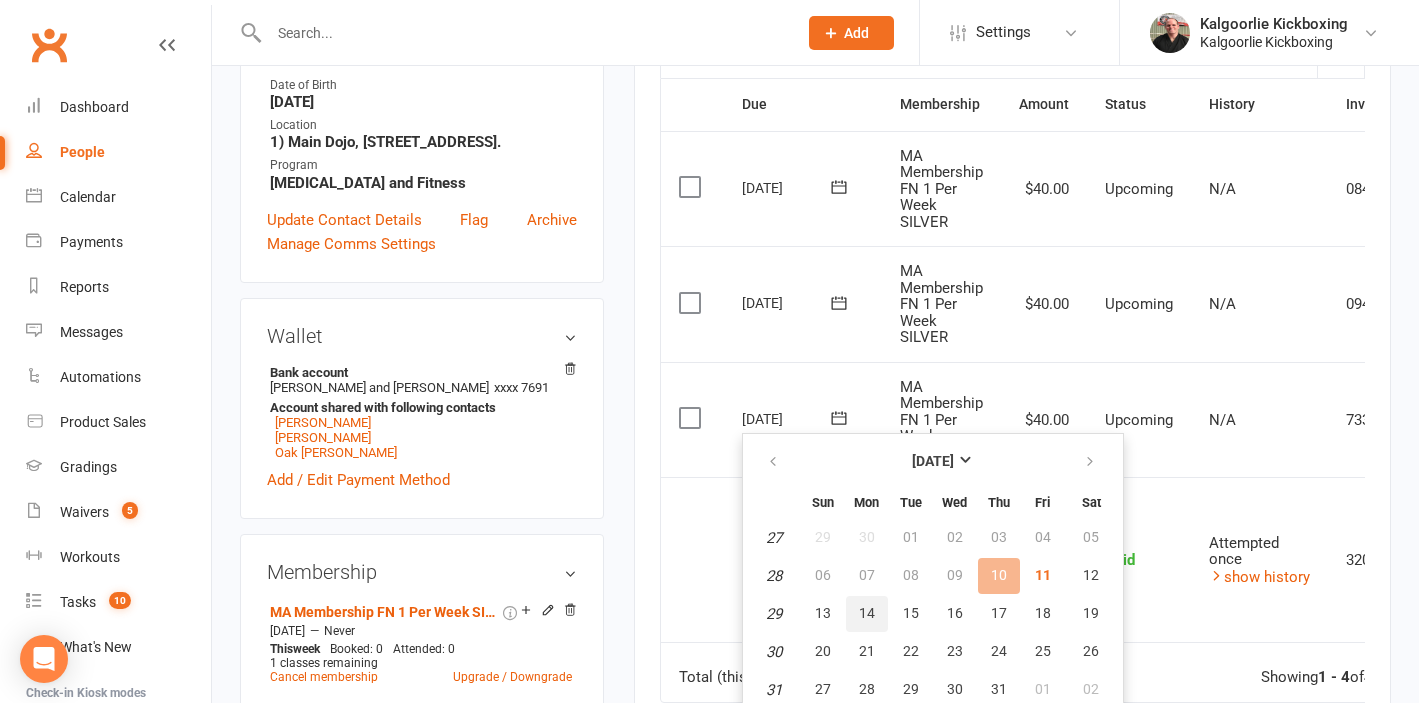 click on "14" at bounding box center [867, 613] 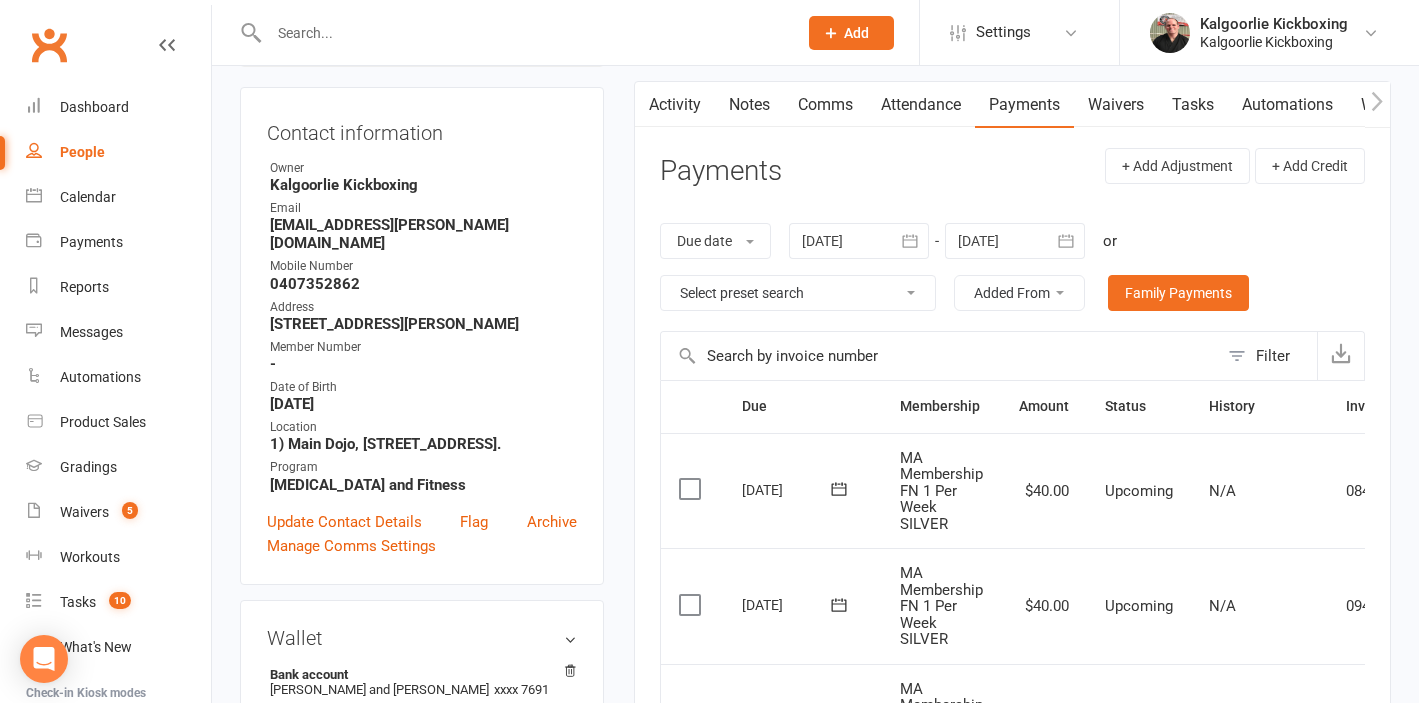 scroll, scrollTop: 191, scrollLeft: 0, axis: vertical 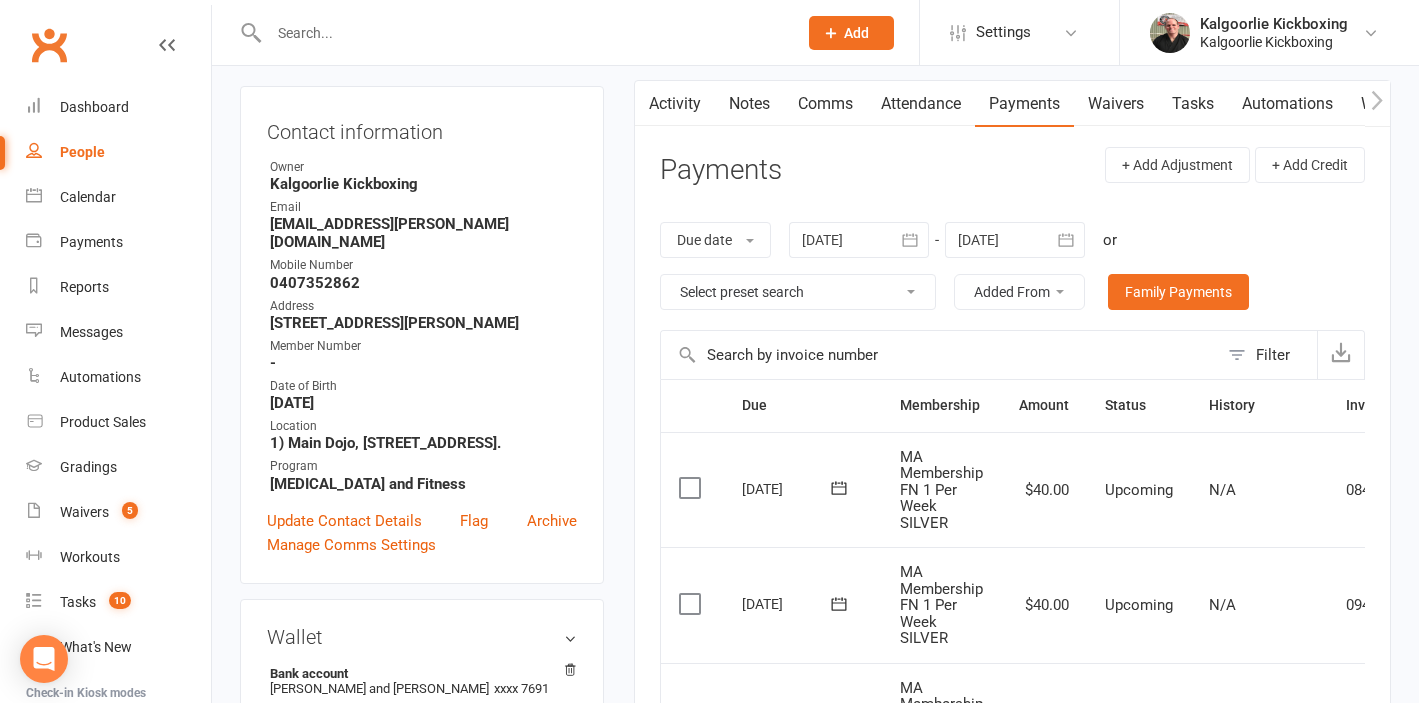 click on "Attendance" at bounding box center (921, 104) 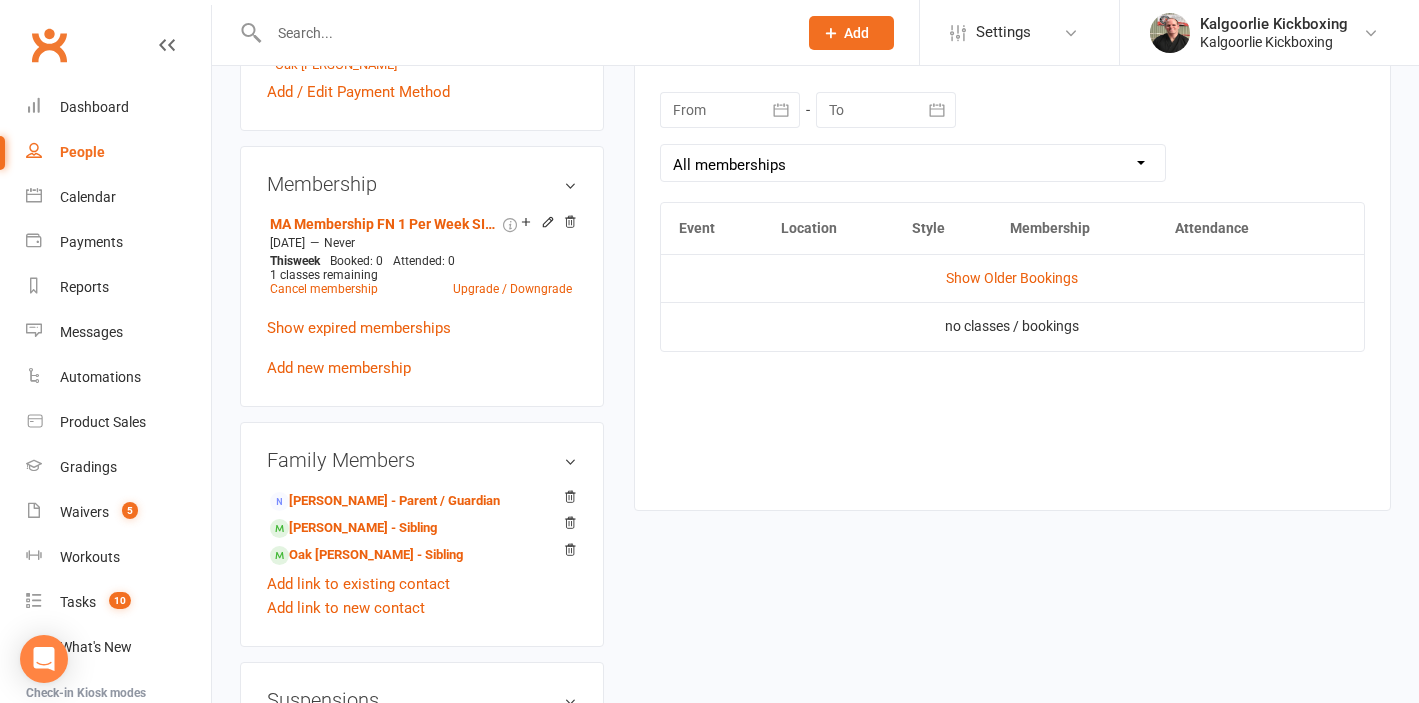scroll, scrollTop: 879, scrollLeft: 0, axis: vertical 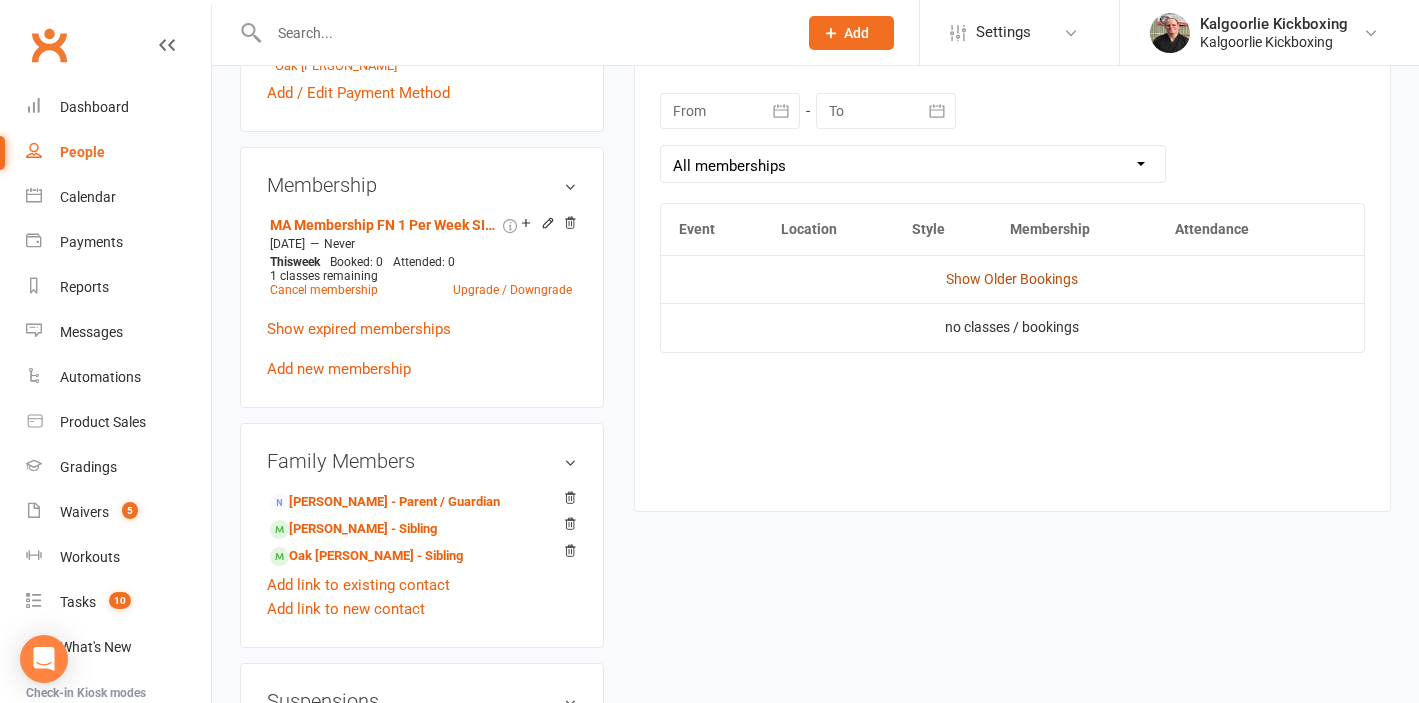 click on "Show Older Bookings" at bounding box center (1012, 279) 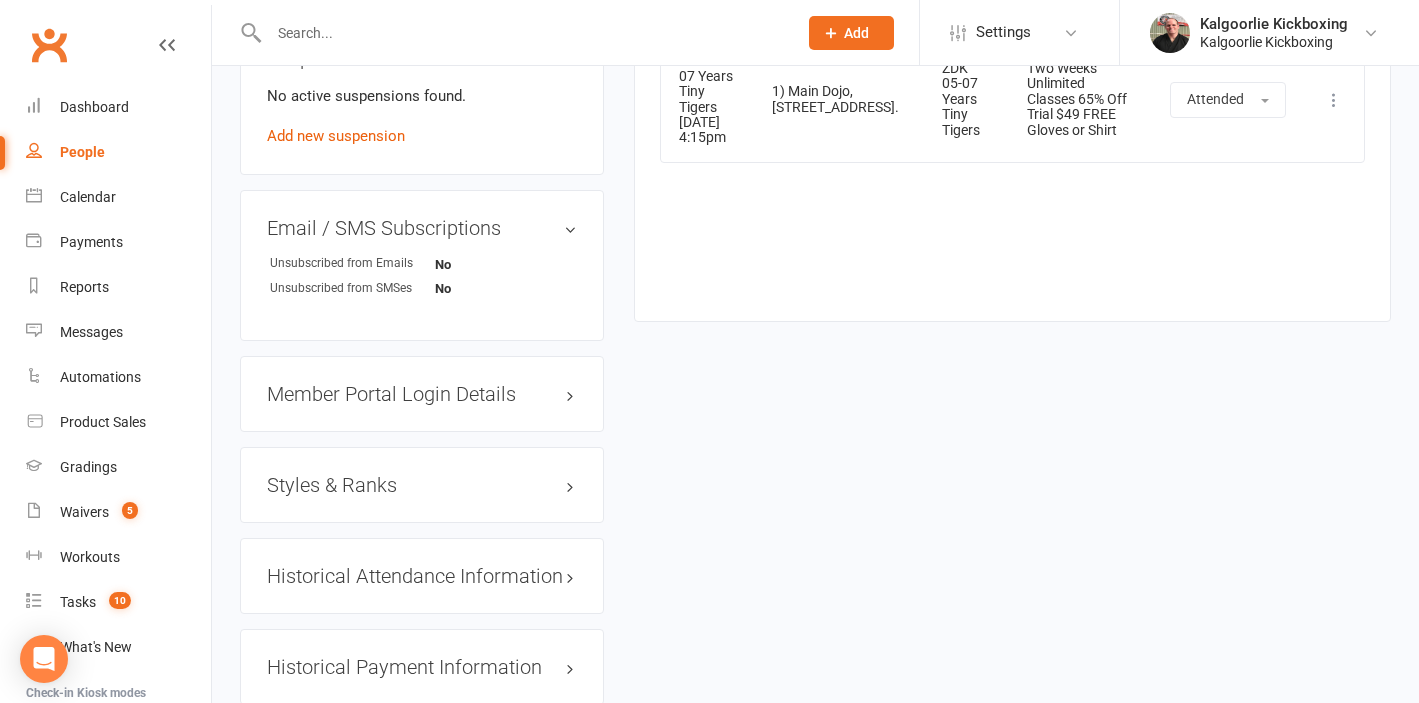 scroll, scrollTop: 1576, scrollLeft: 0, axis: vertical 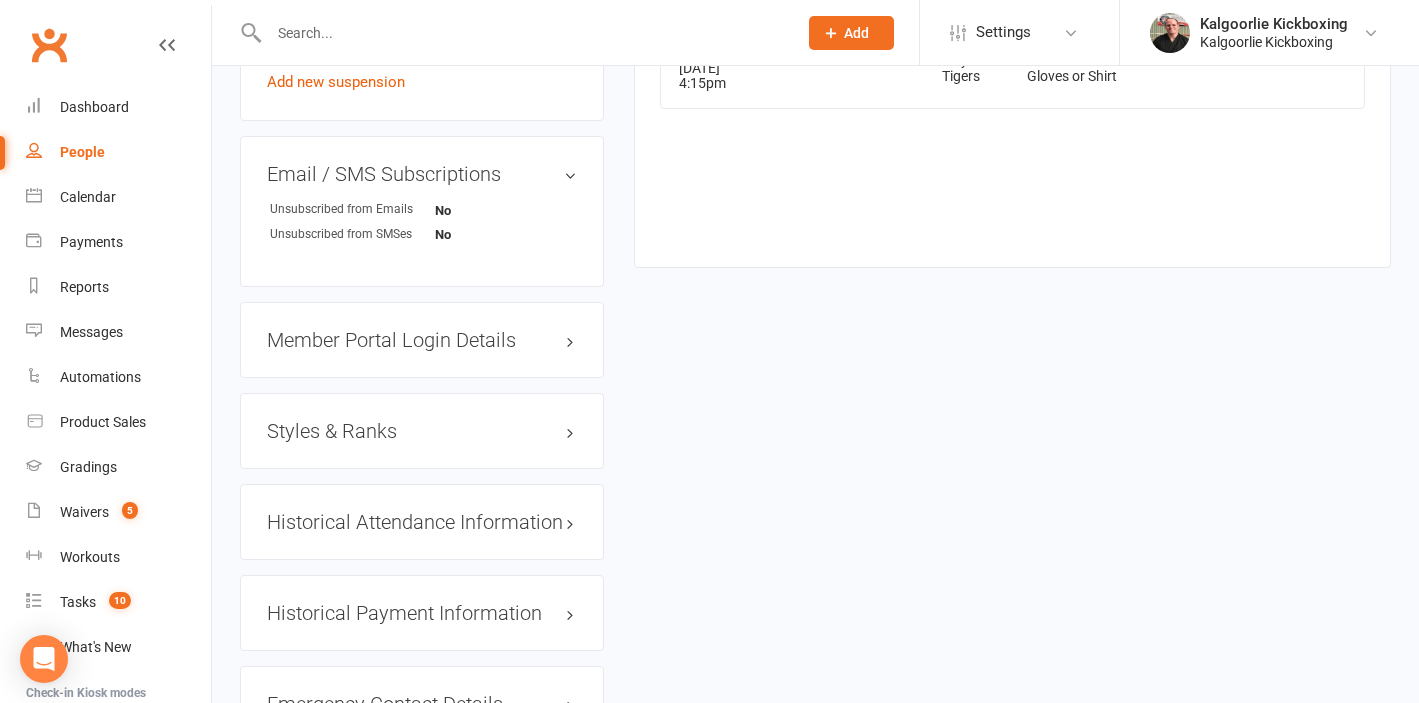 click on "Styles & Ranks" at bounding box center [422, 431] 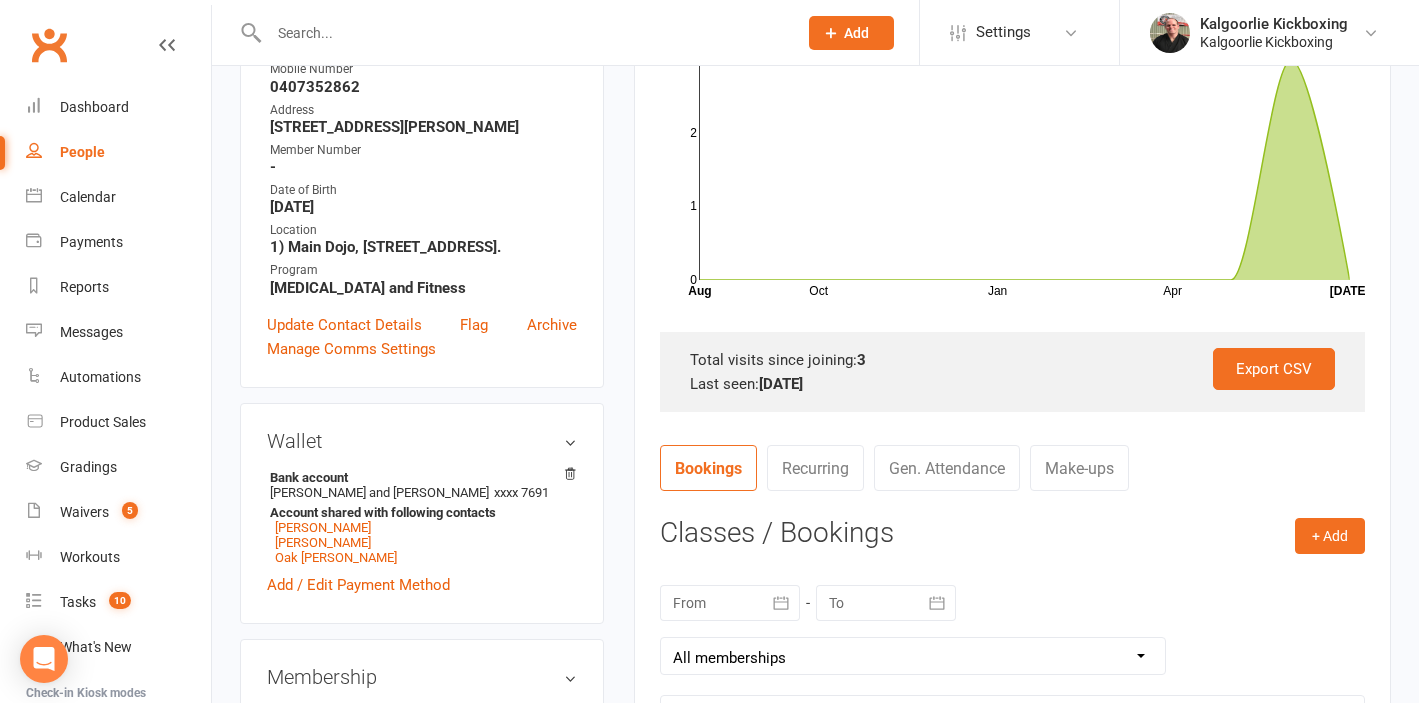scroll, scrollTop: 0, scrollLeft: 0, axis: both 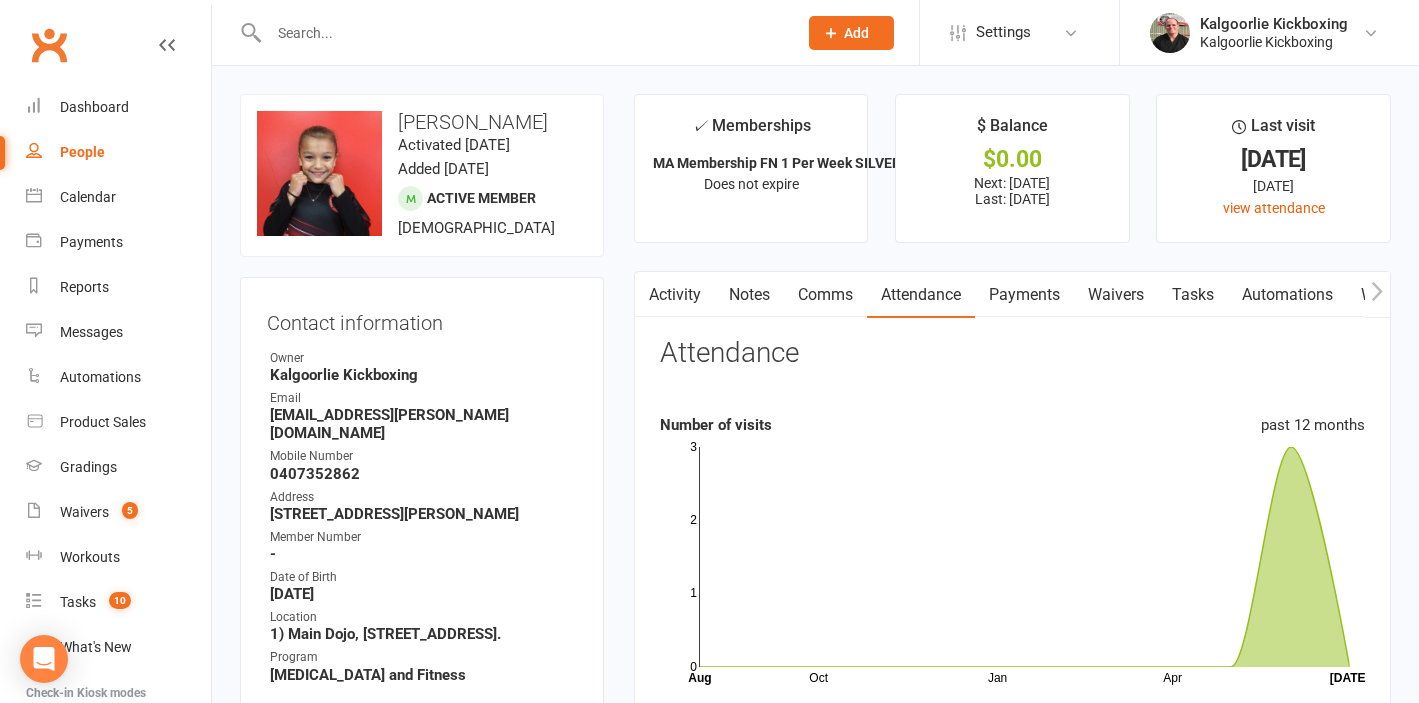 click on "Activity" at bounding box center (675, 295) 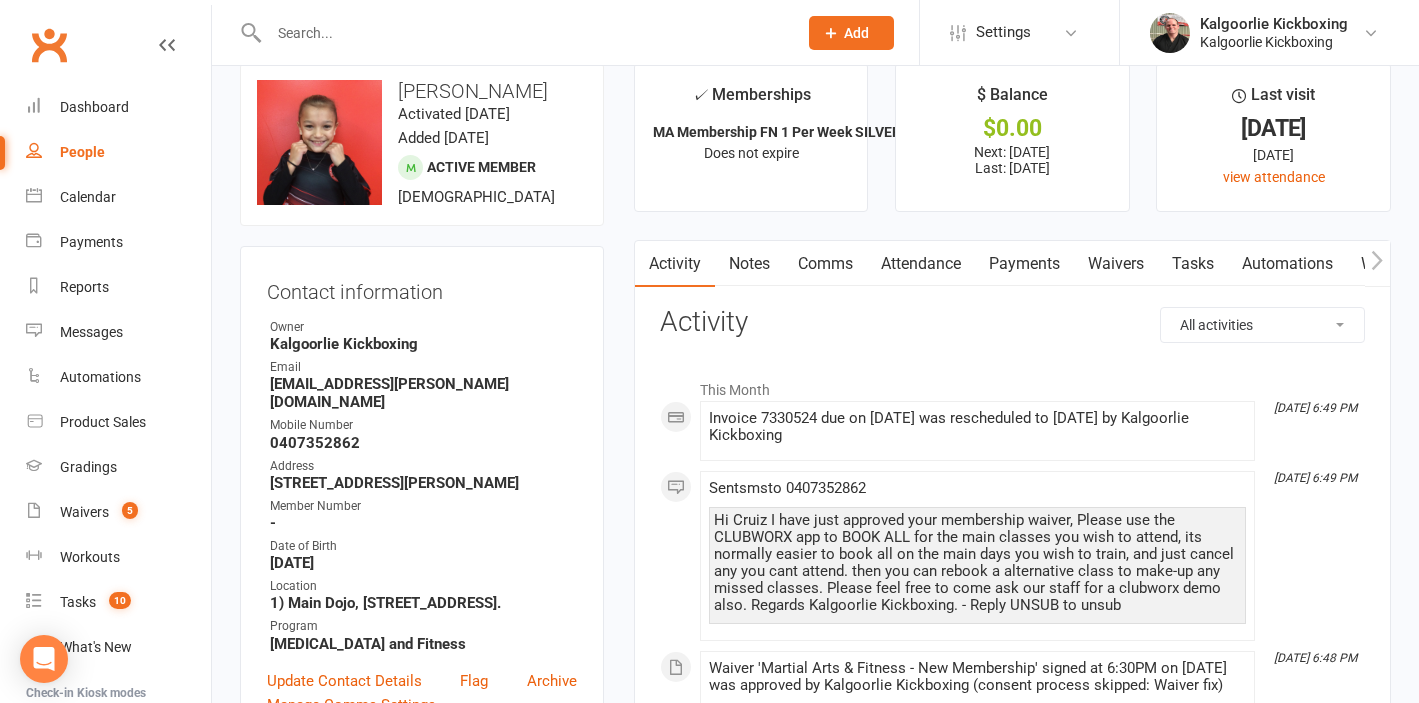 scroll, scrollTop: 0, scrollLeft: 0, axis: both 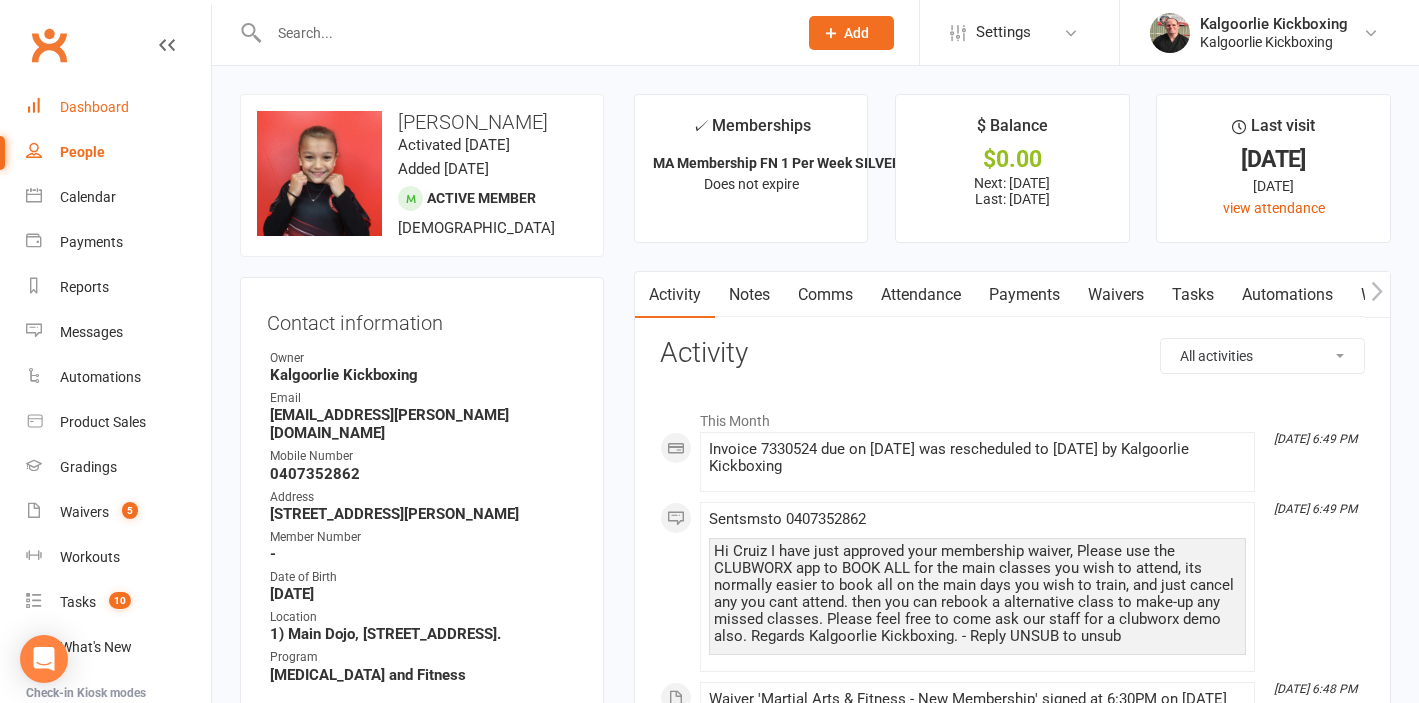 click on "Dashboard" at bounding box center [118, 107] 